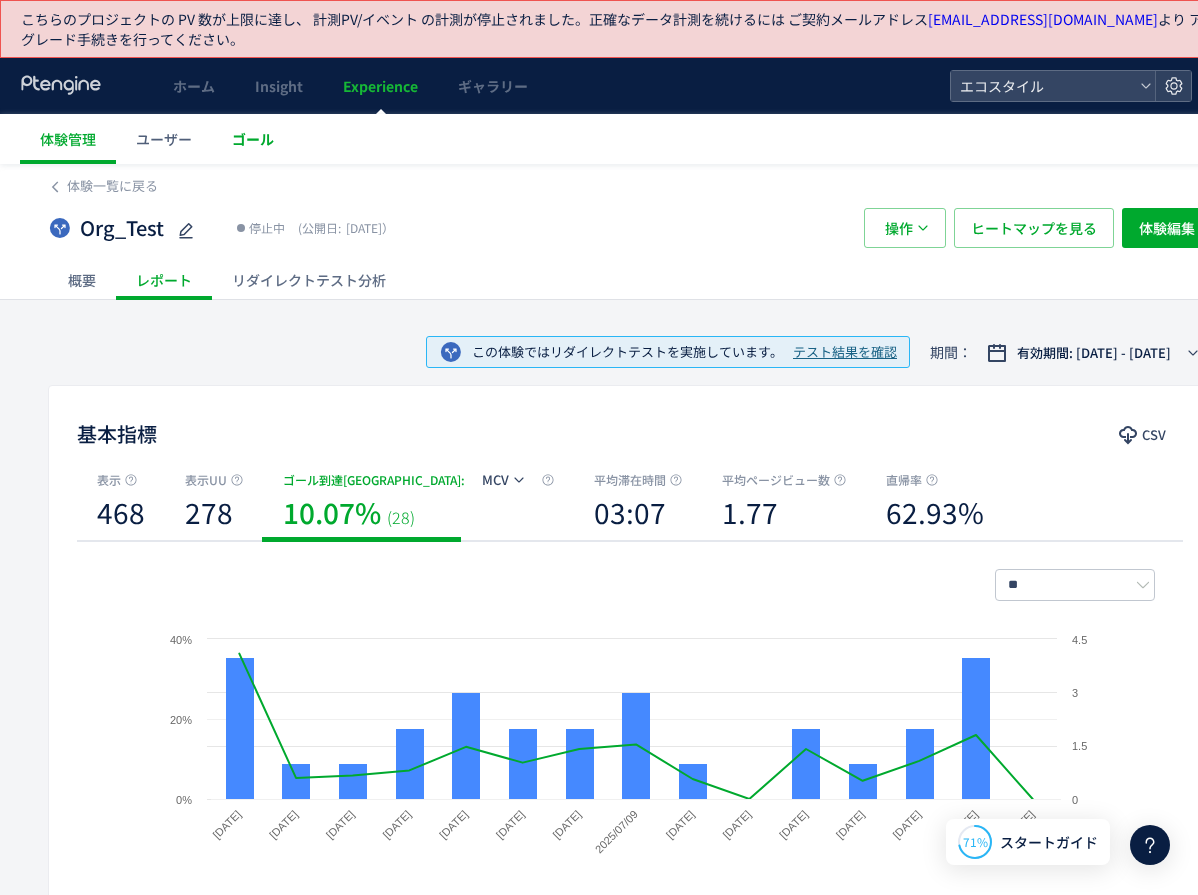 scroll, scrollTop: 333, scrollLeft: 0, axis: vertical 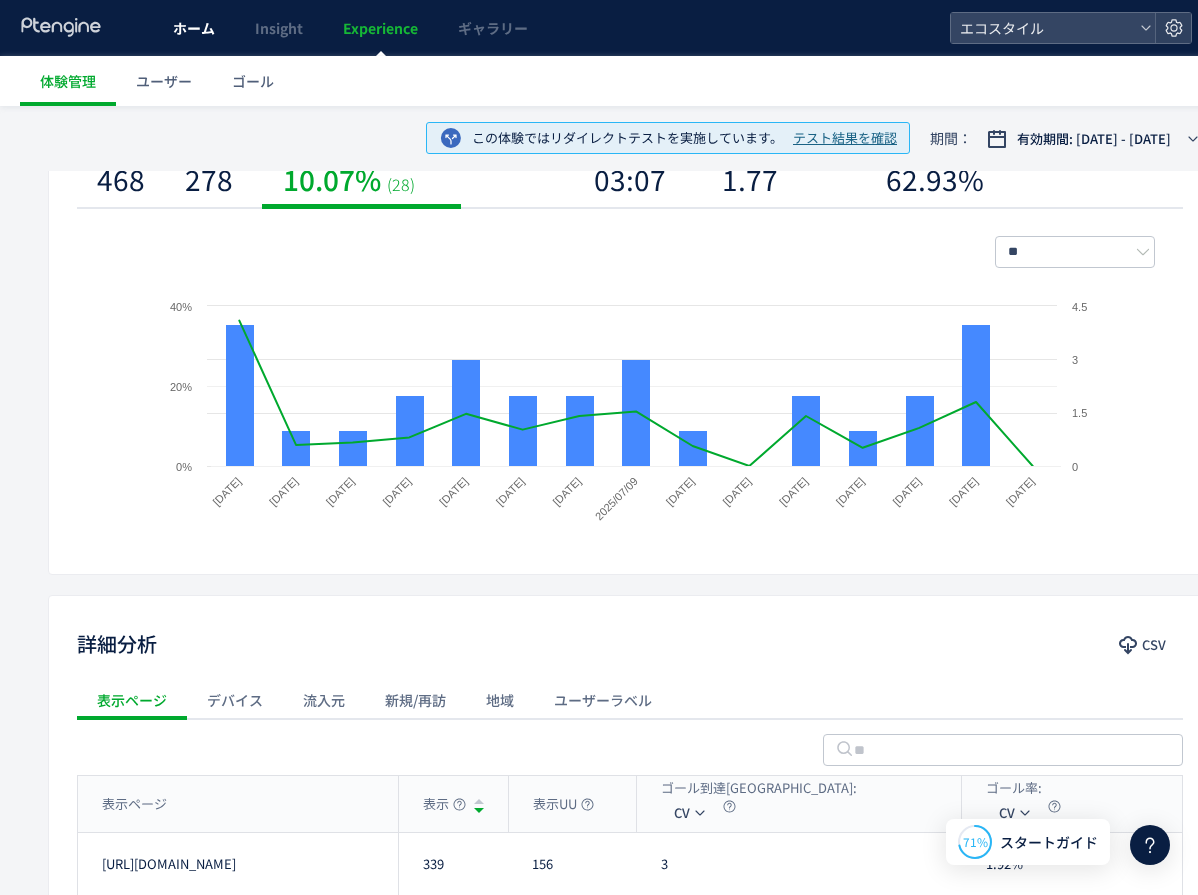 click on "ホーム" at bounding box center (194, 28) 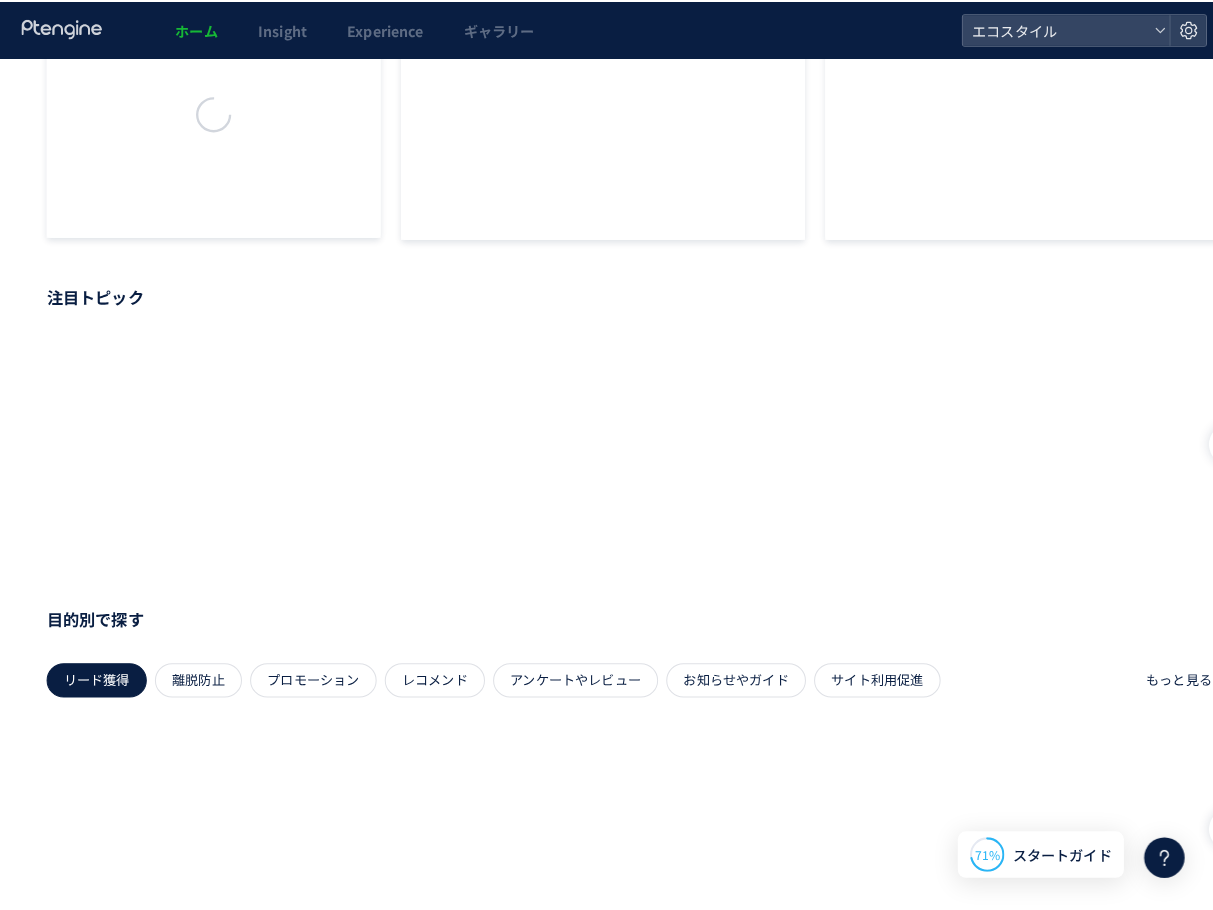 scroll, scrollTop: 0, scrollLeft: 0, axis: both 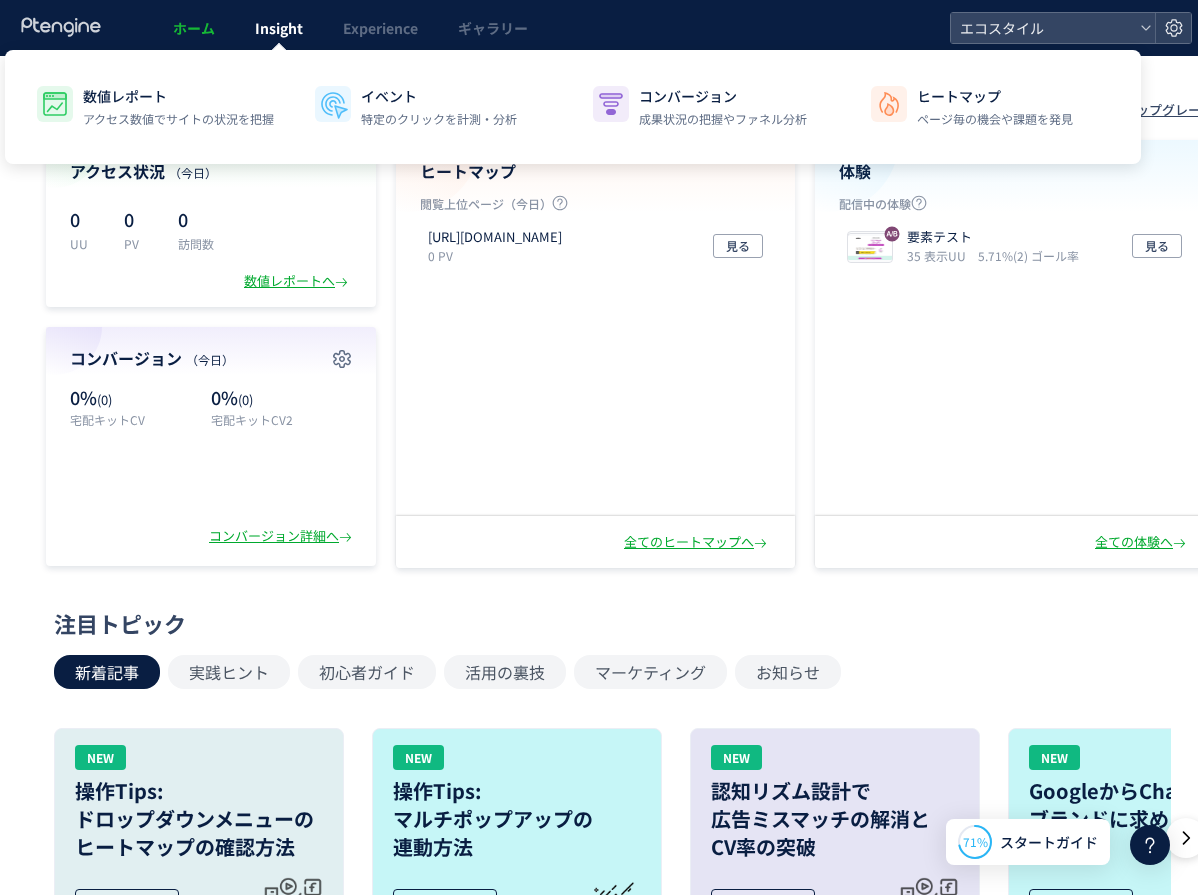 click on "Insight" at bounding box center [279, 28] 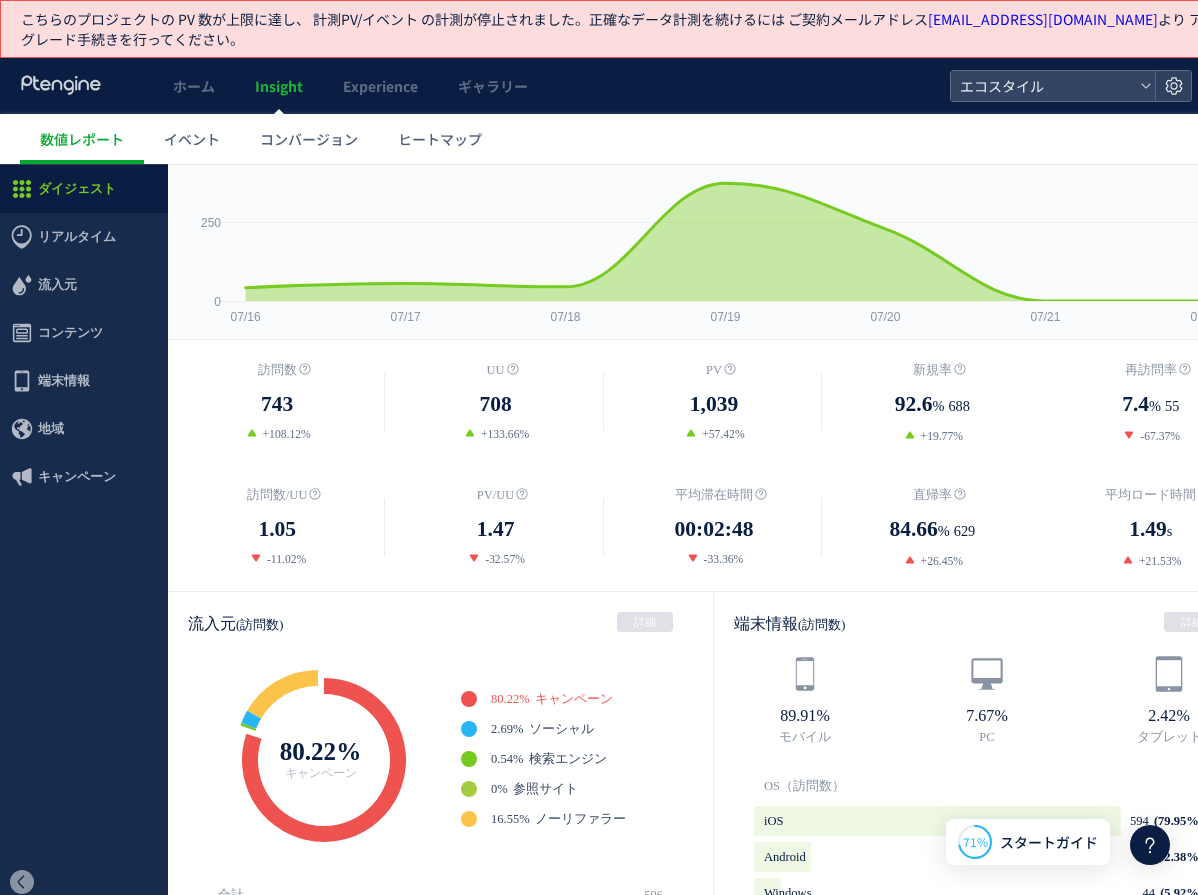 scroll, scrollTop: 0, scrollLeft: 0, axis: both 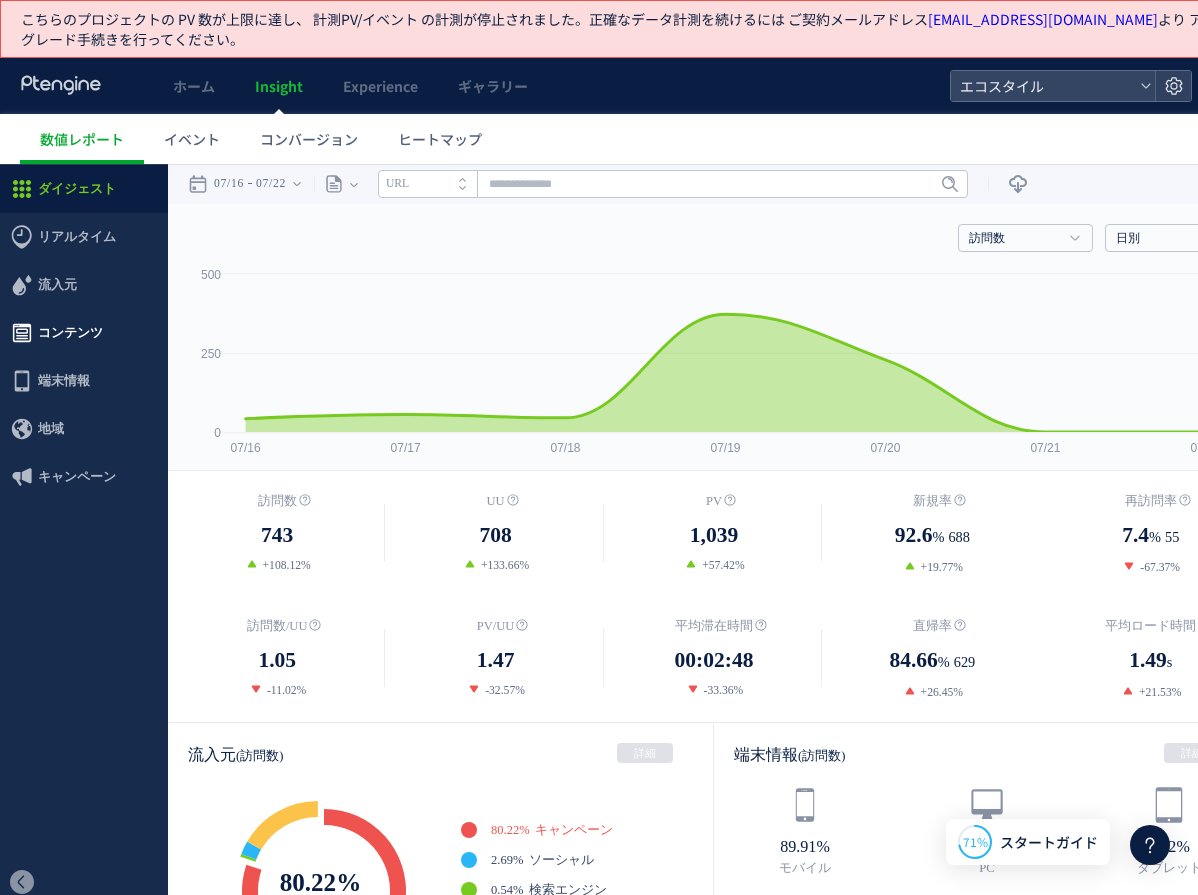 click on "コンテンツ" at bounding box center (70, 333) 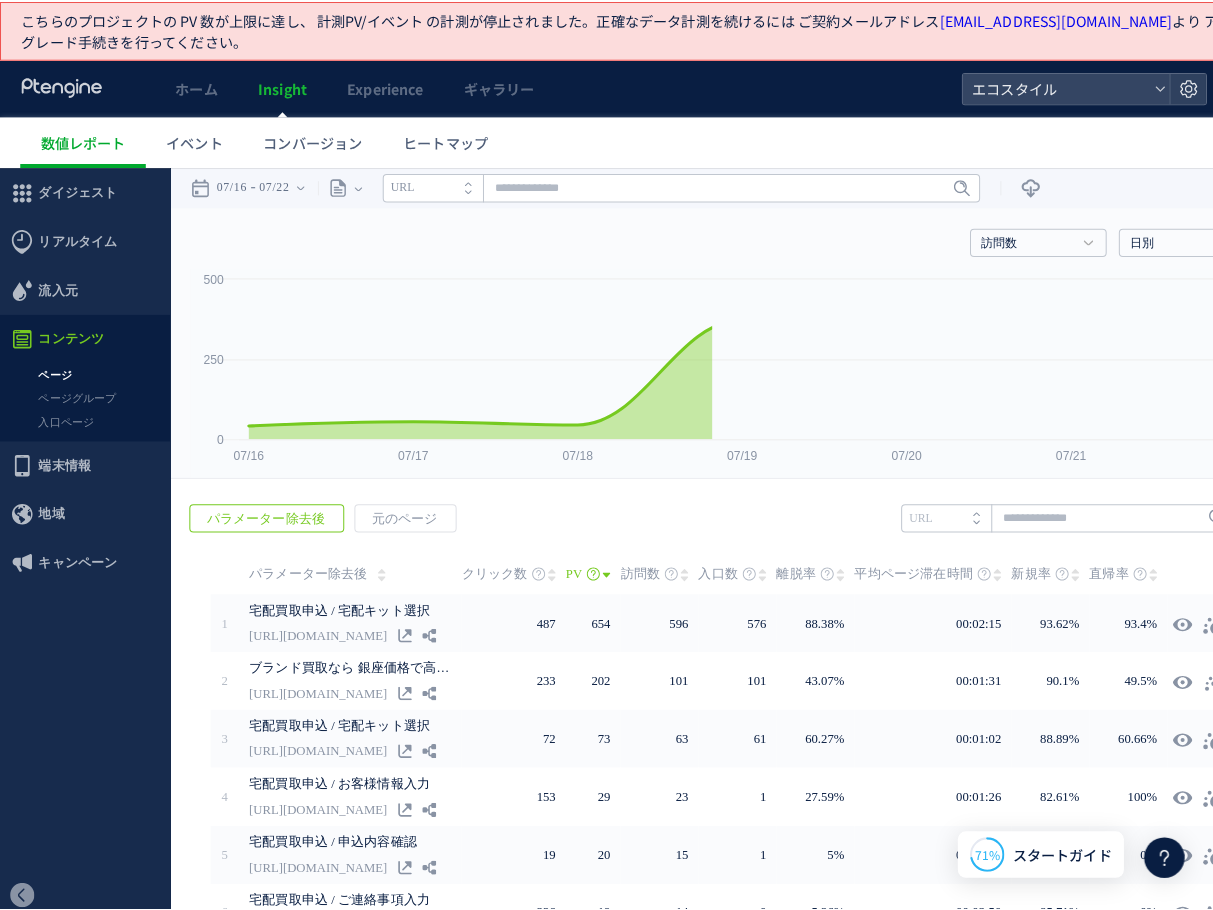 click on "ページ" at bounding box center [84, 371] 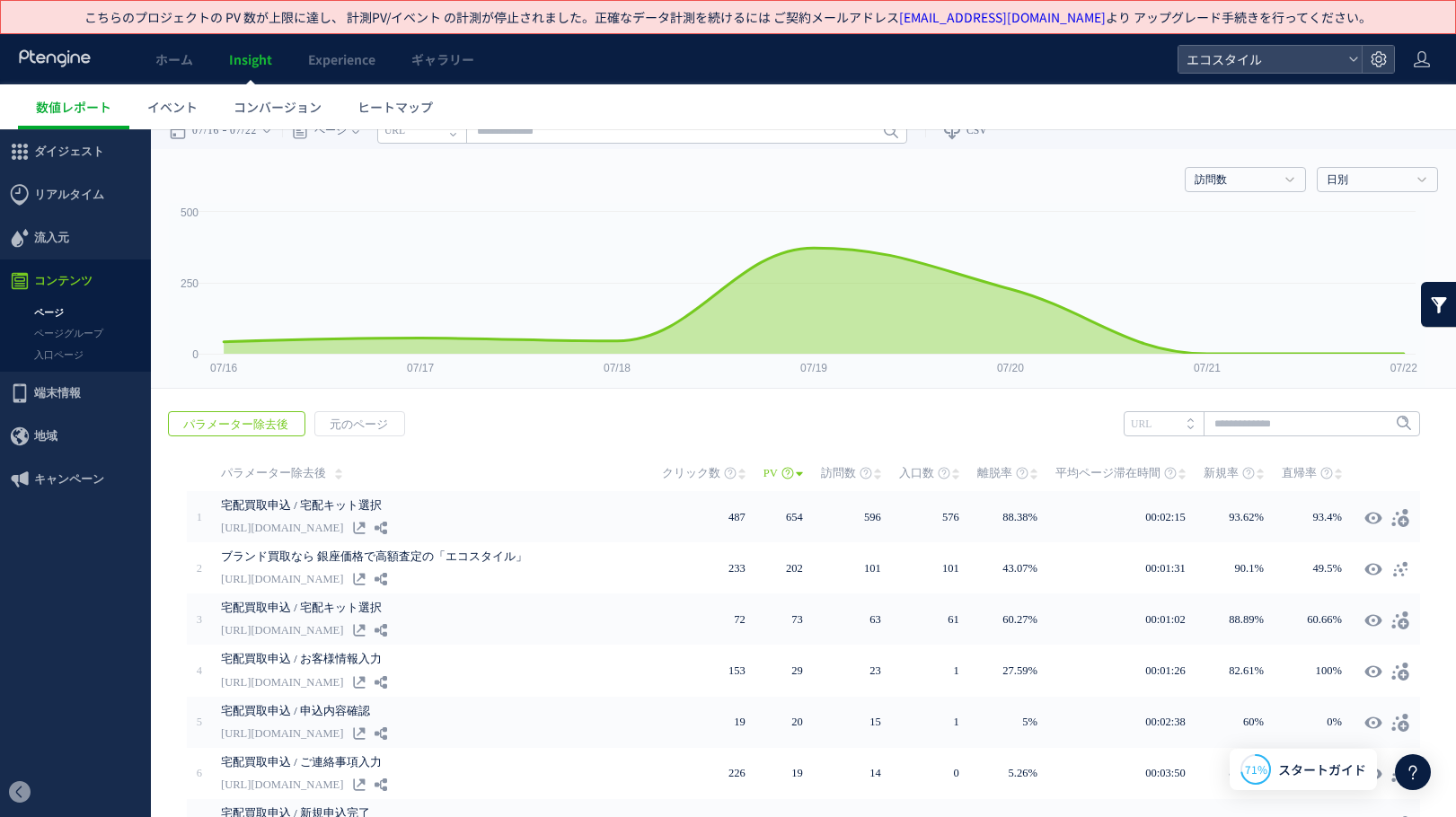 scroll, scrollTop: 0, scrollLeft: 0, axis: both 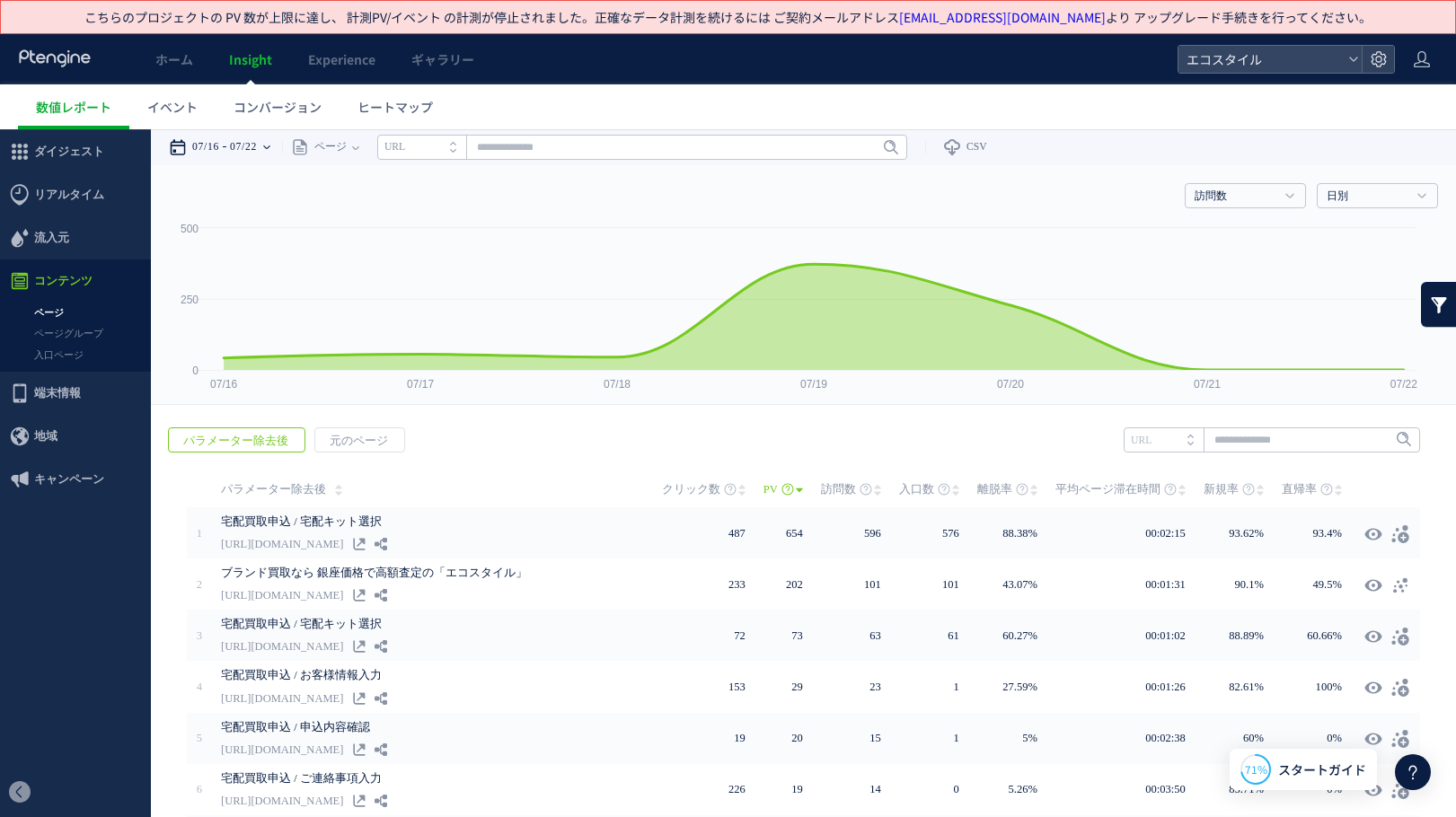 click at bounding box center [267, 147] 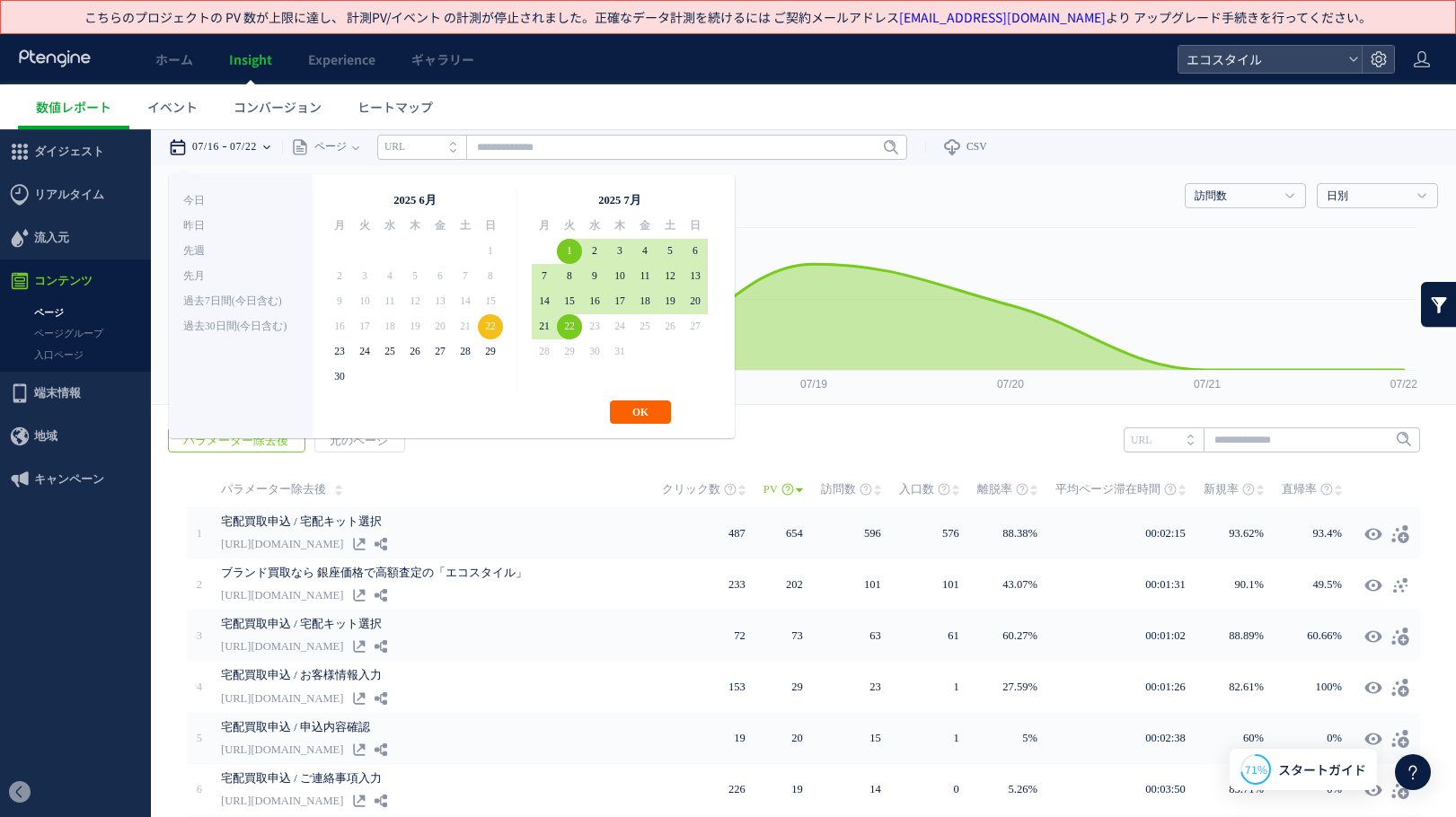 click on "OK" at bounding box center (640, 412) 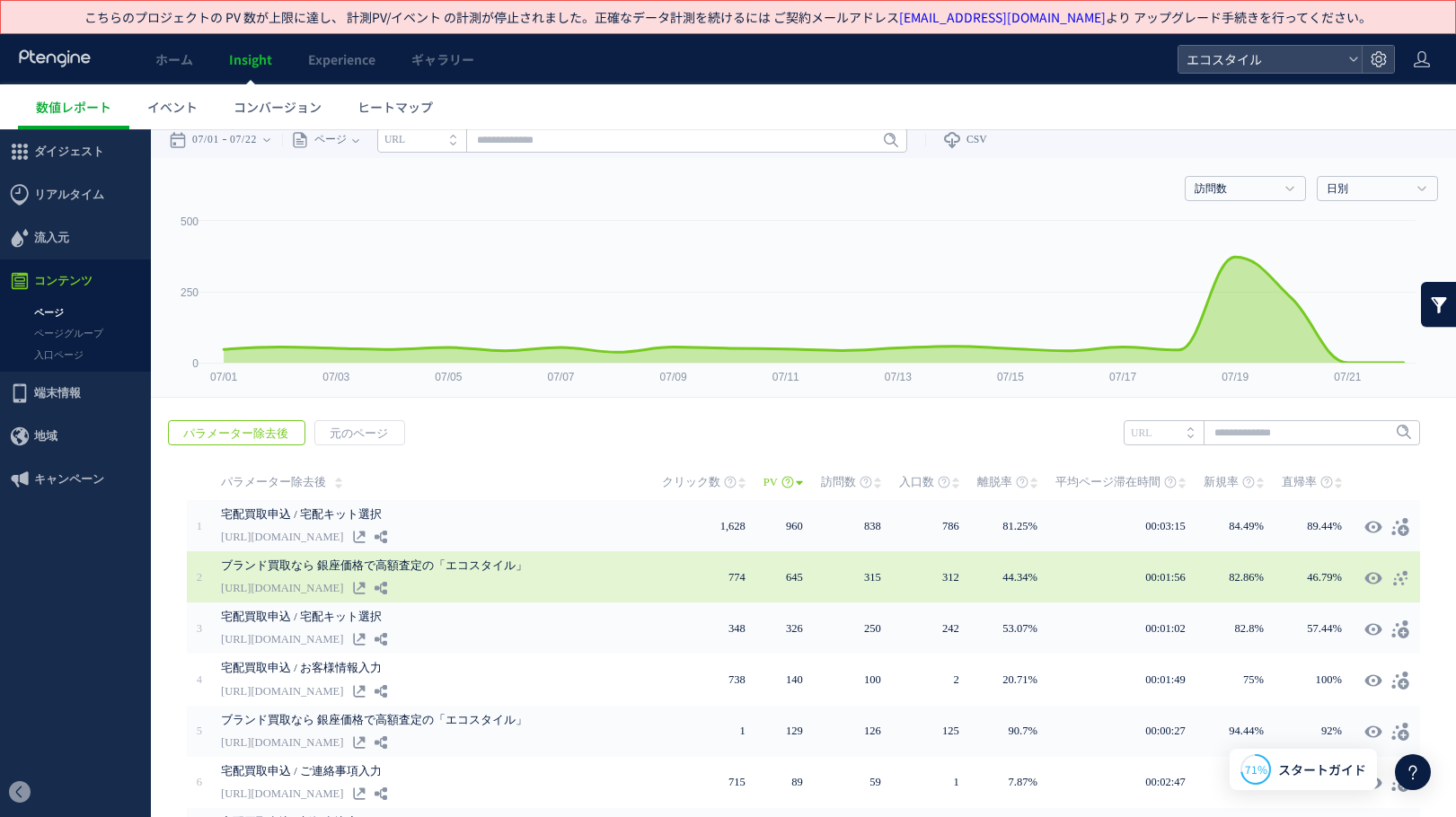 scroll, scrollTop: 63, scrollLeft: 0, axis: vertical 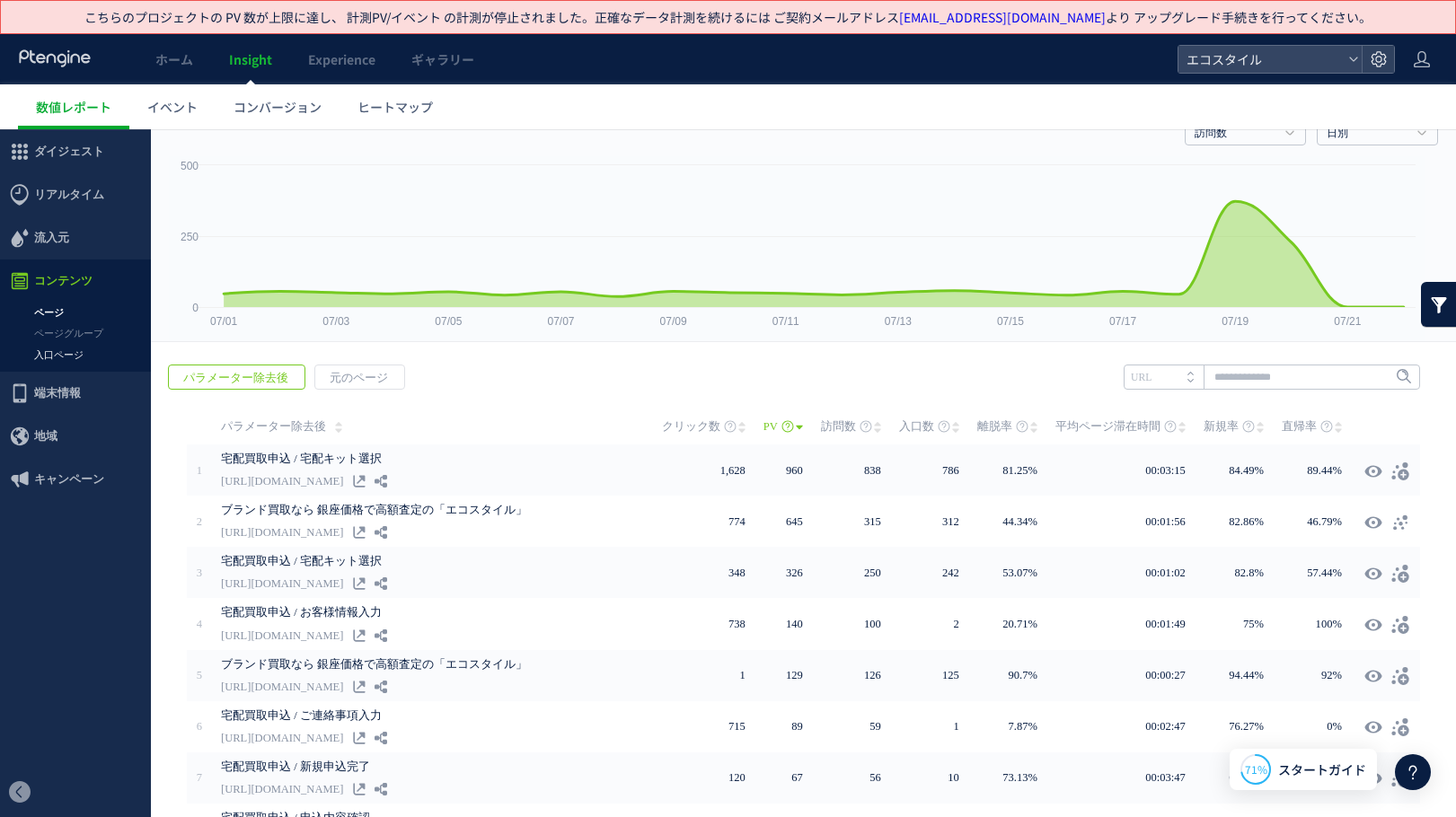 click on "入口ページ" at bounding box center (75, 355) 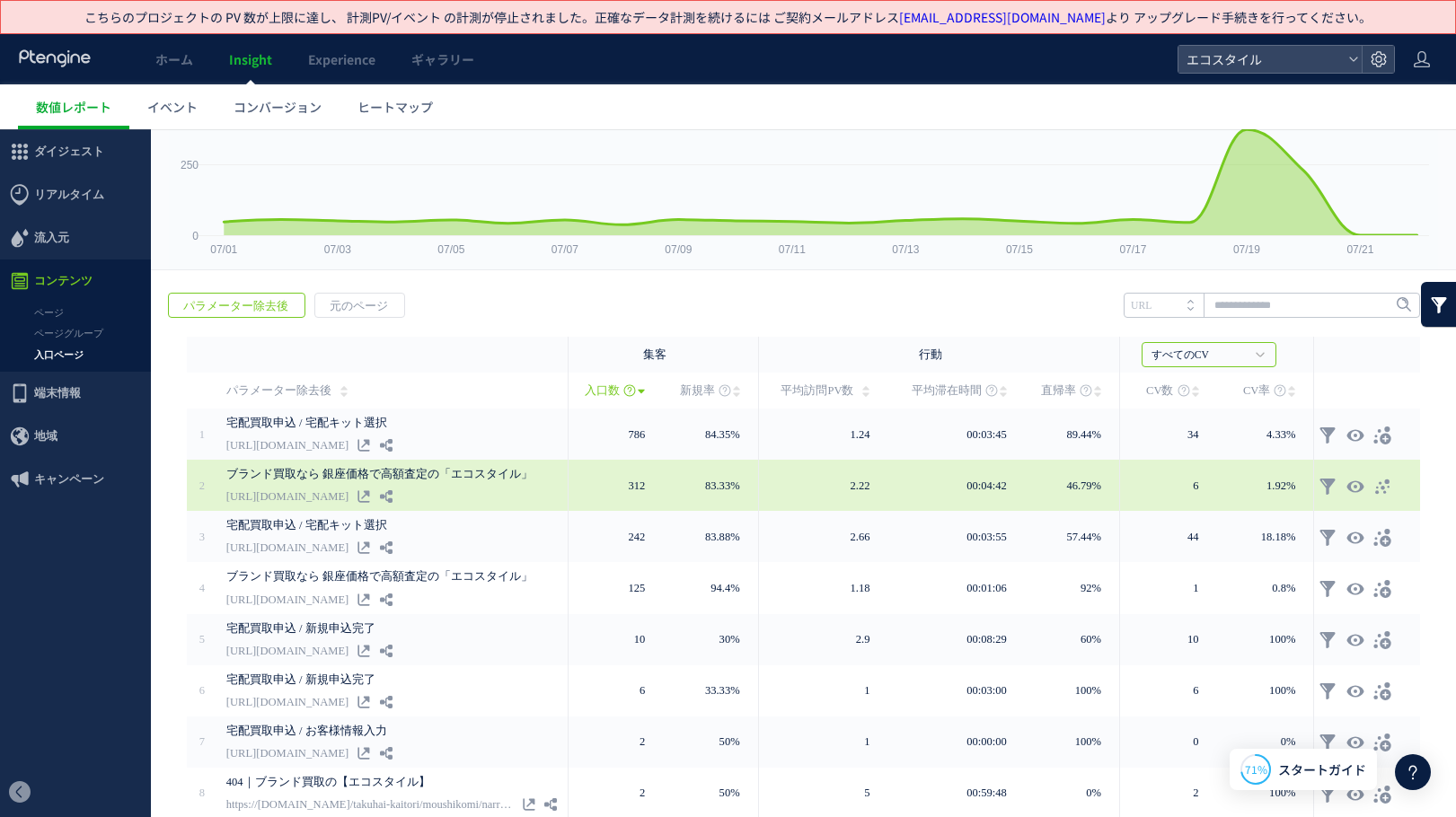 scroll, scrollTop: 138, scrollLeft: 0, axis: vertical 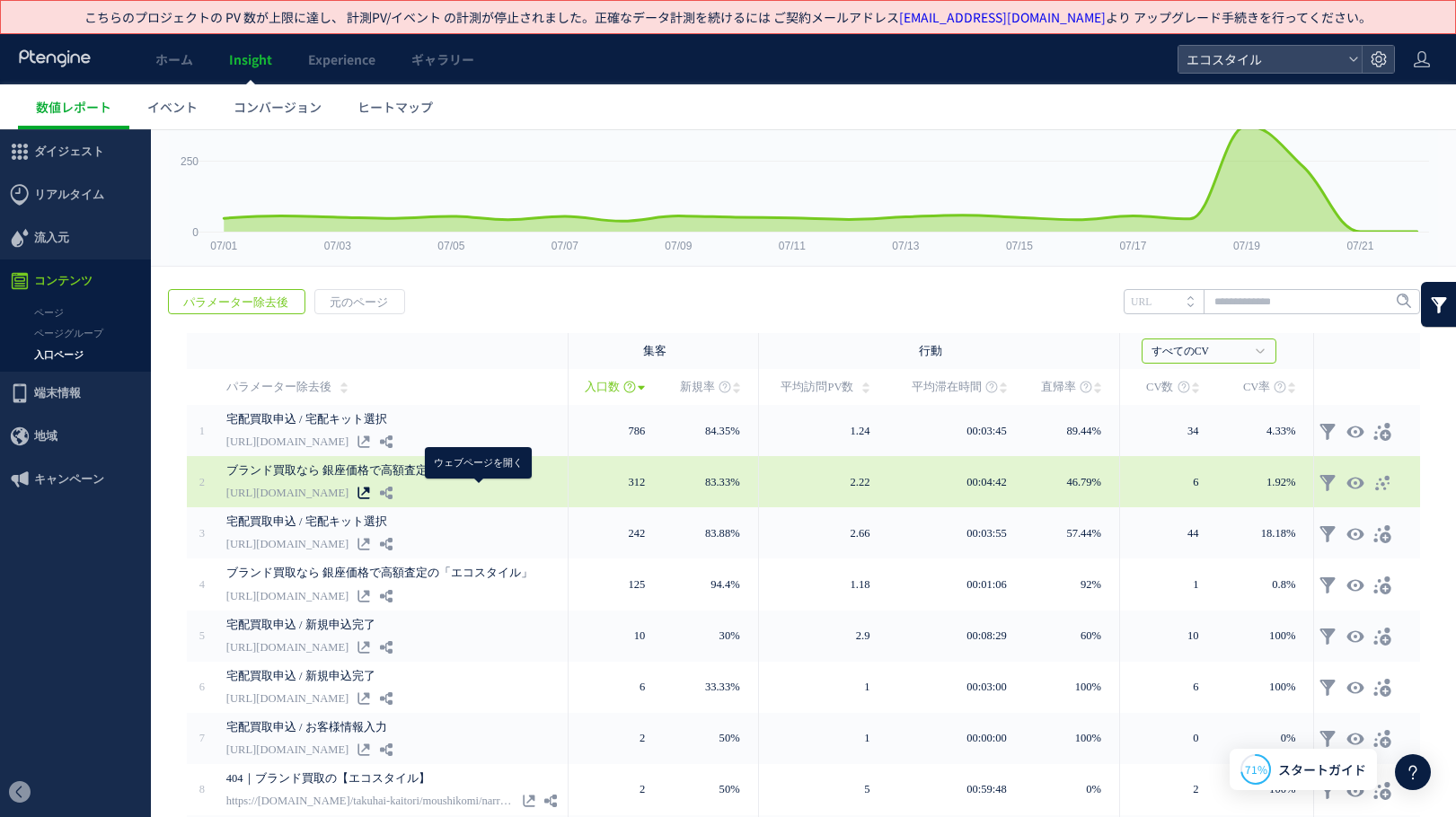 click 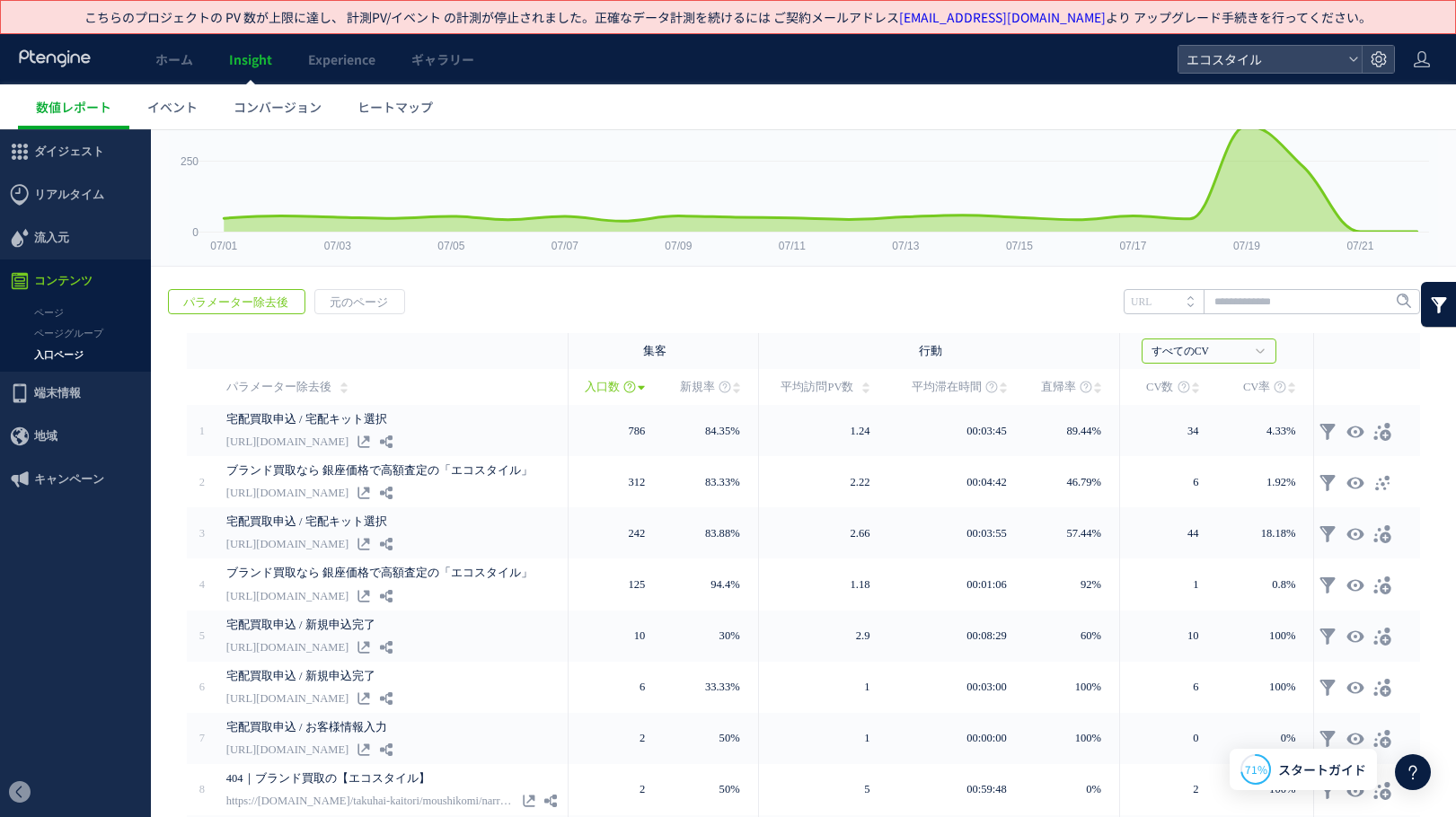 click on "入口ページ" at bounding box center [75, 355] 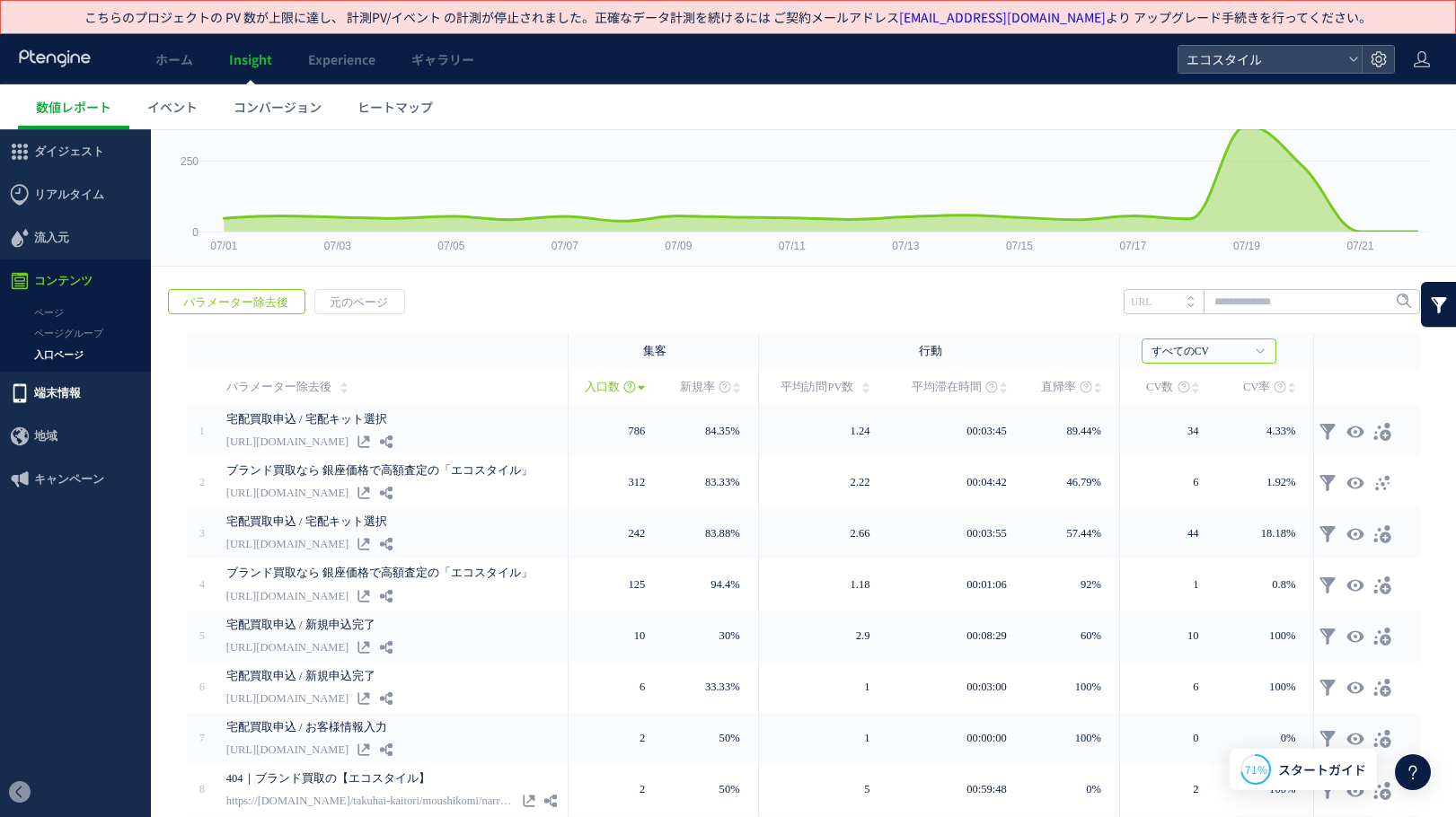 click on "端末情報" at bounding box center [57, 393] 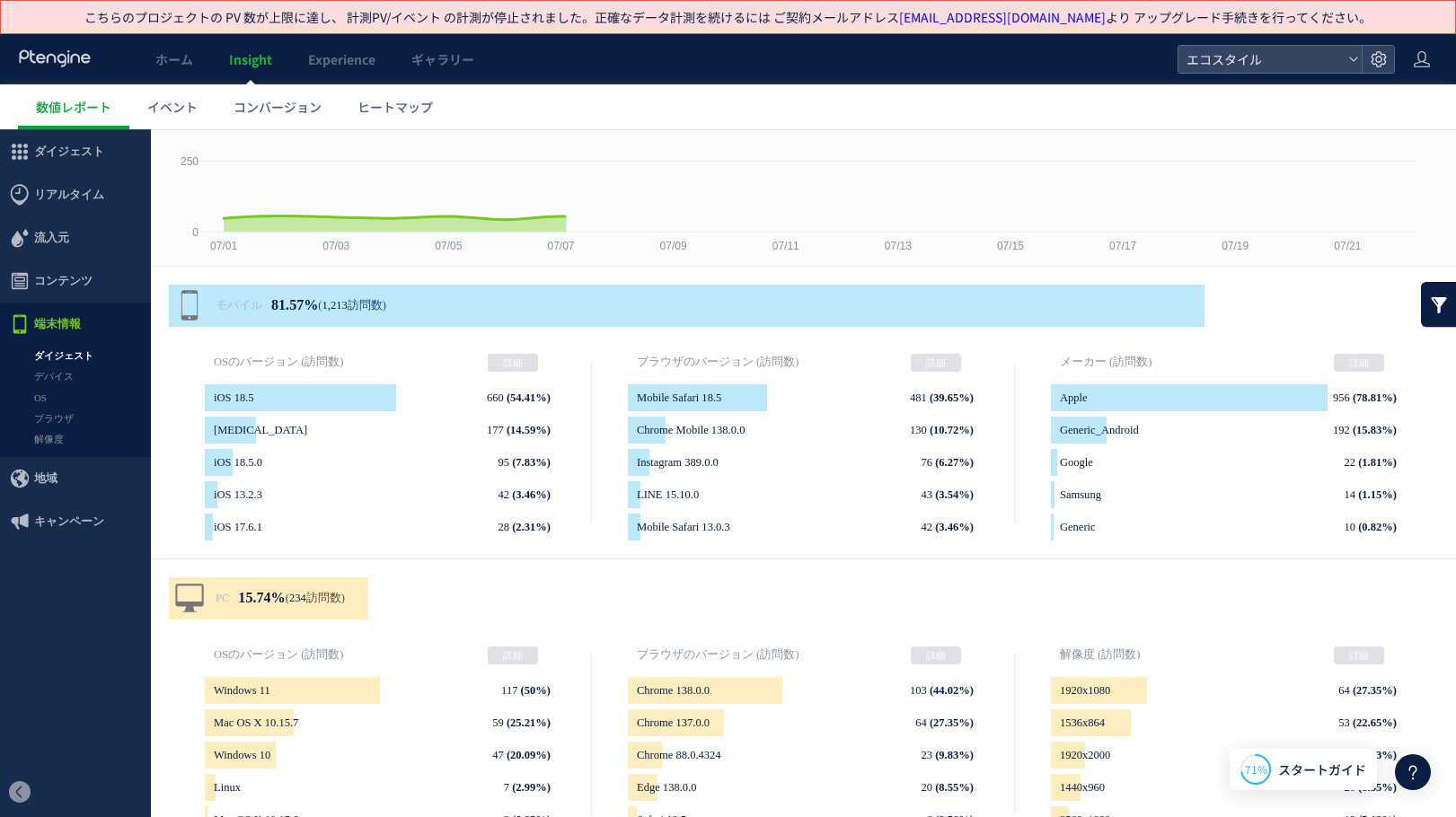 click on "地域" at bounding box center (75, 479) 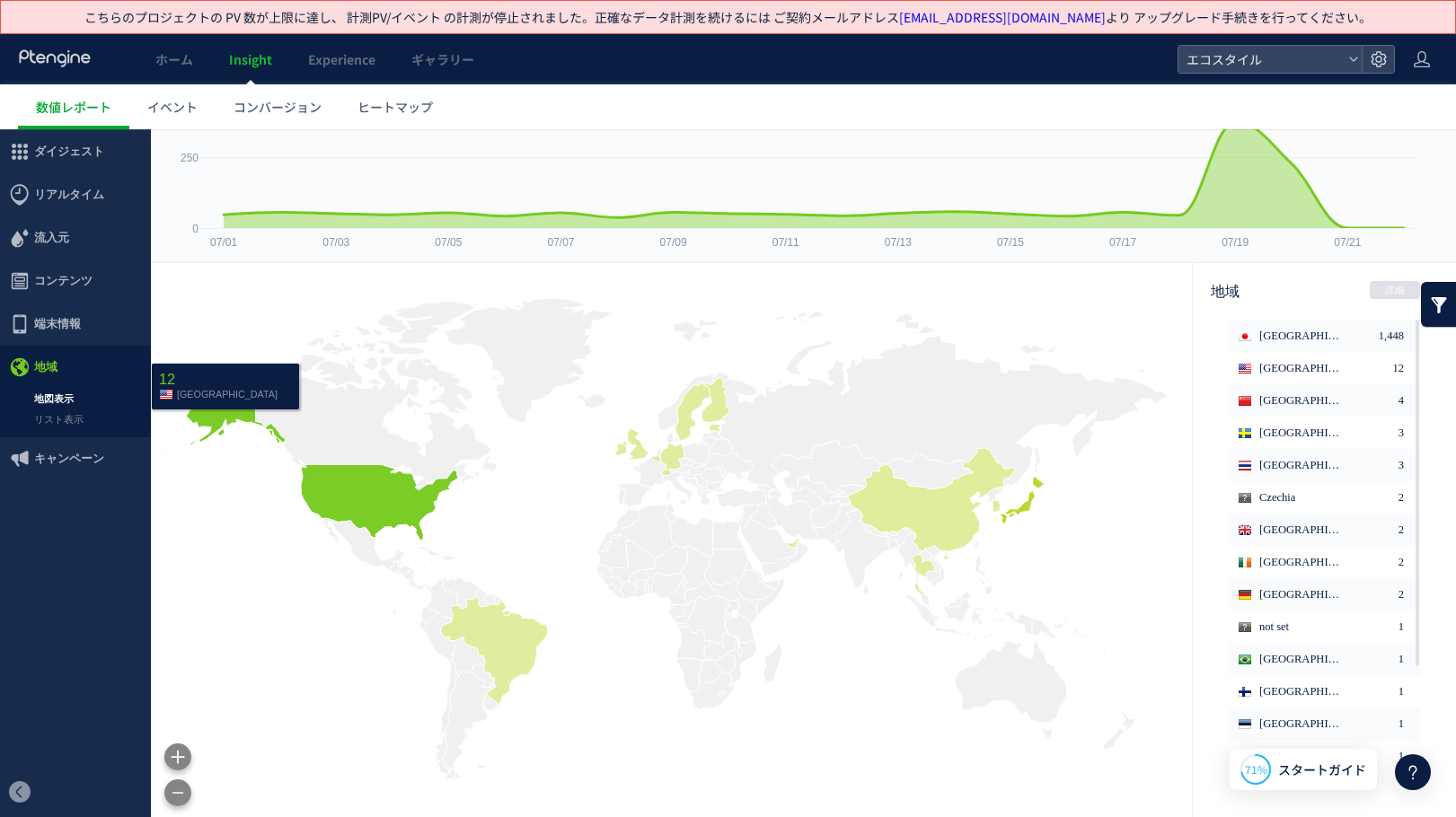 scroll, scrollTop: 145, scrollLeft: 0, axis: vertical 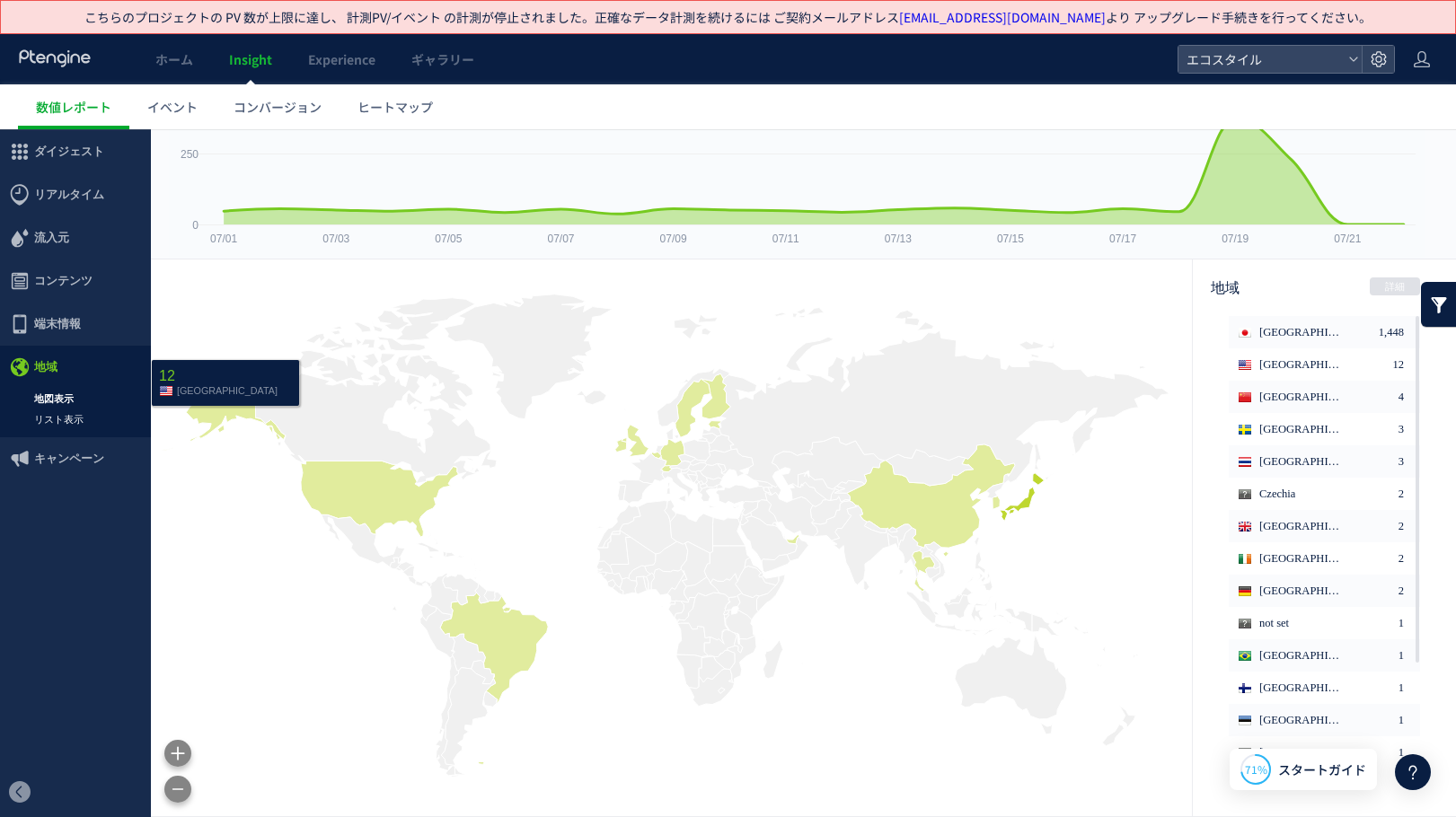 click on "リスト表示" at bounding box center [75, 419] 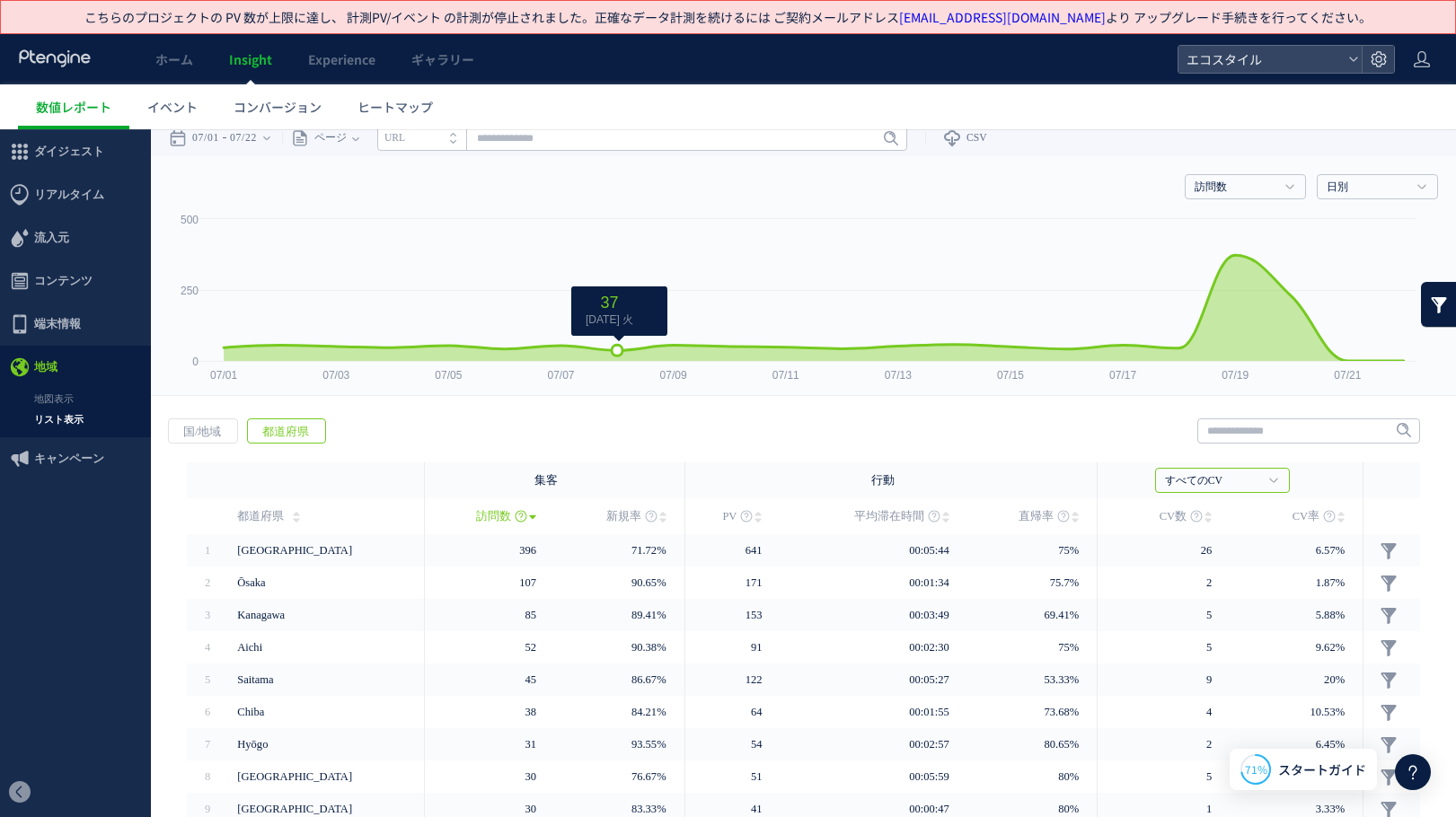 scroll, scrollTop: 0, scrollLeft: 0, axis: both 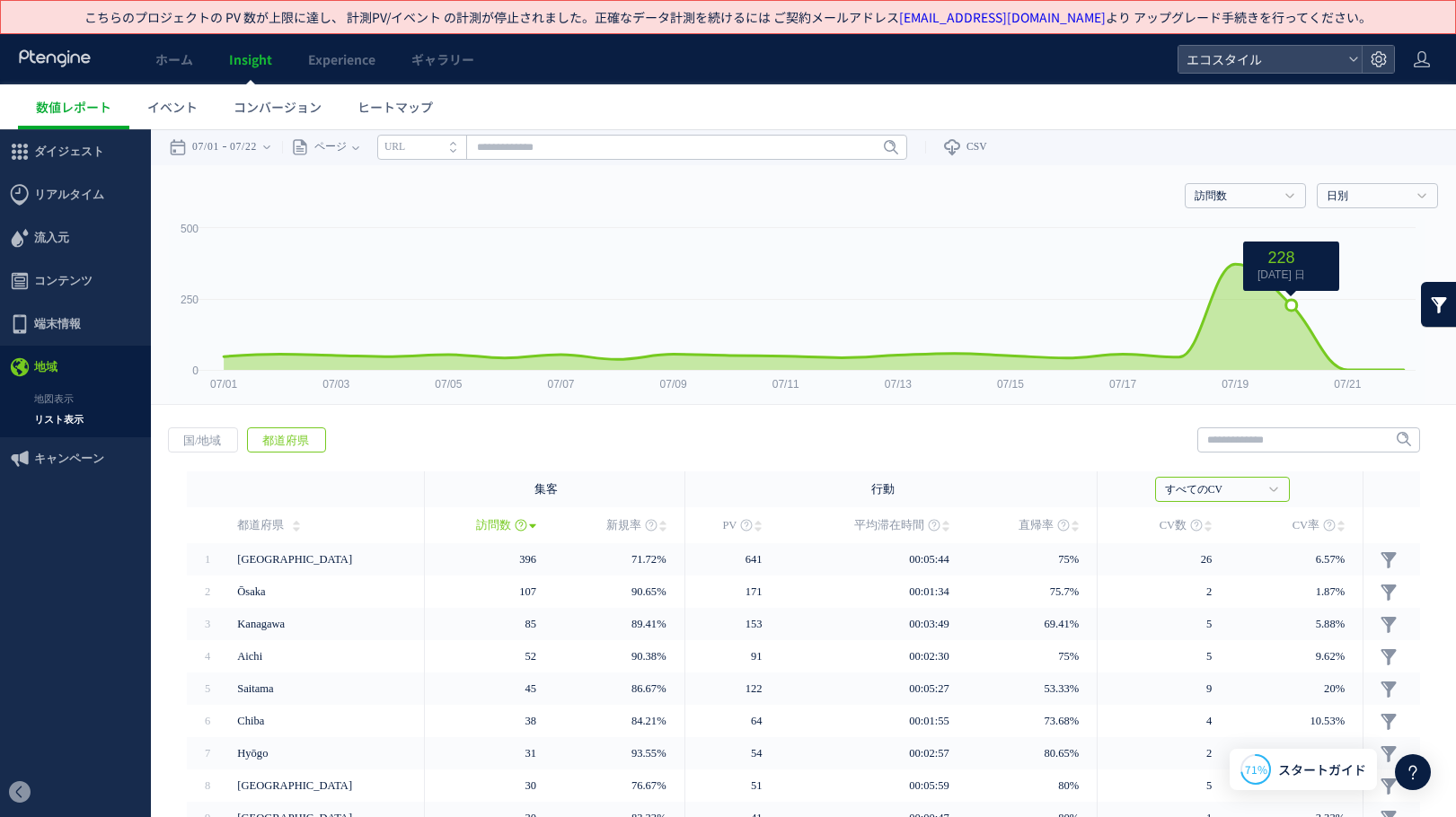 click 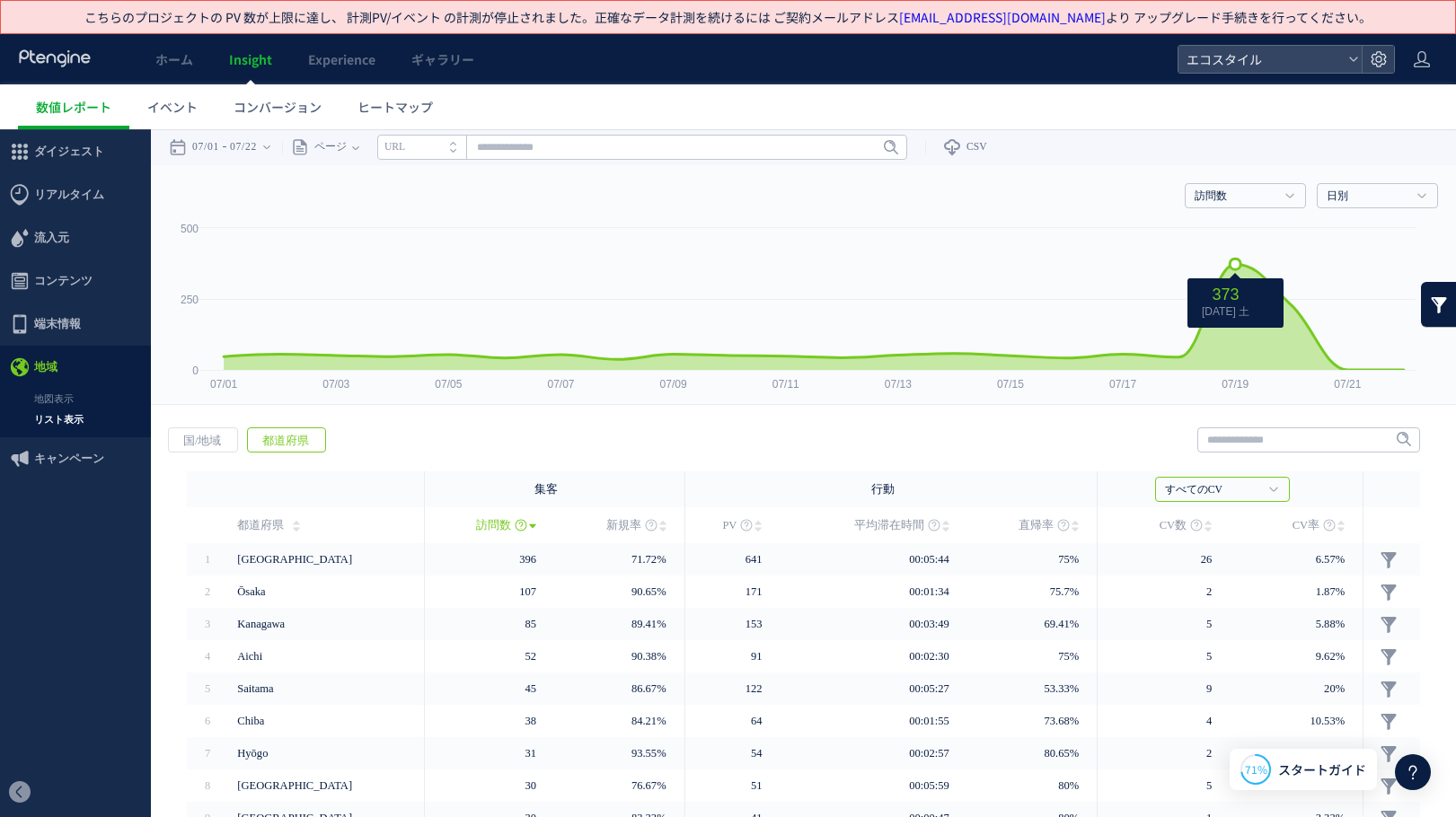 click on "373   [DATE] 土" at bounding box center (1225, 303) 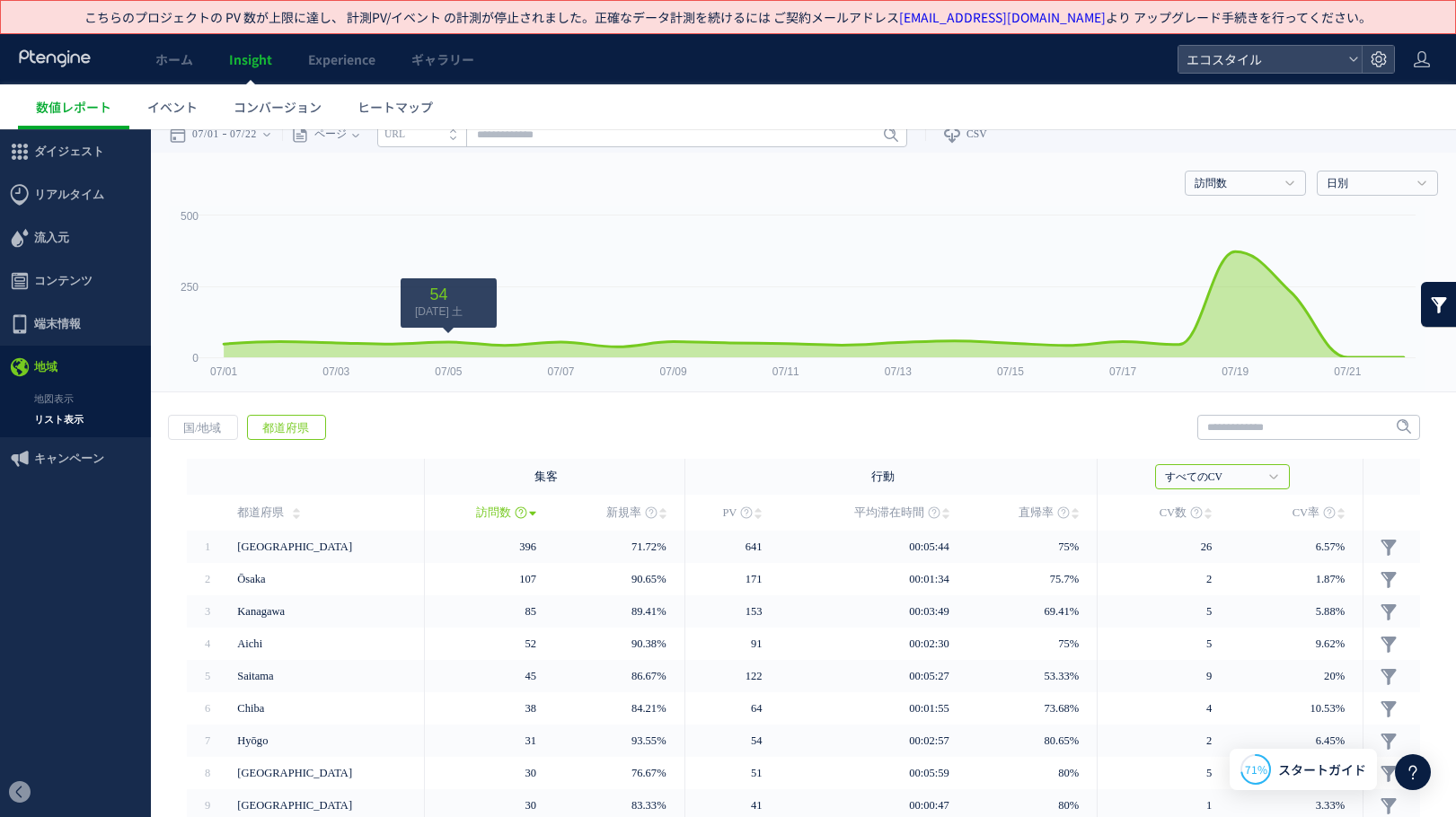 scroll, scrollTop: 0, scrollLeft: 0, axis: both 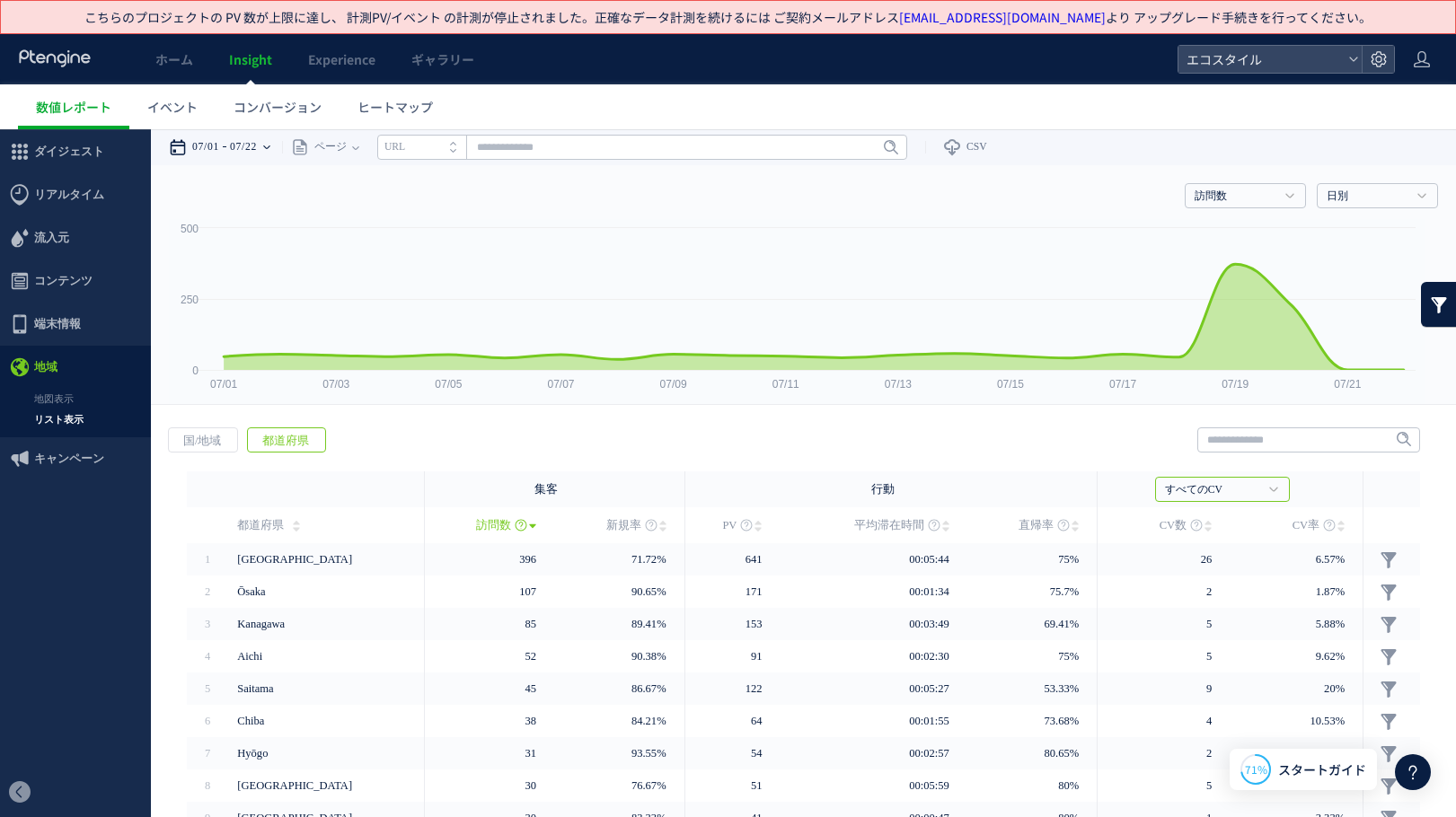 click on "07/22" at bounding box center (243, 147) 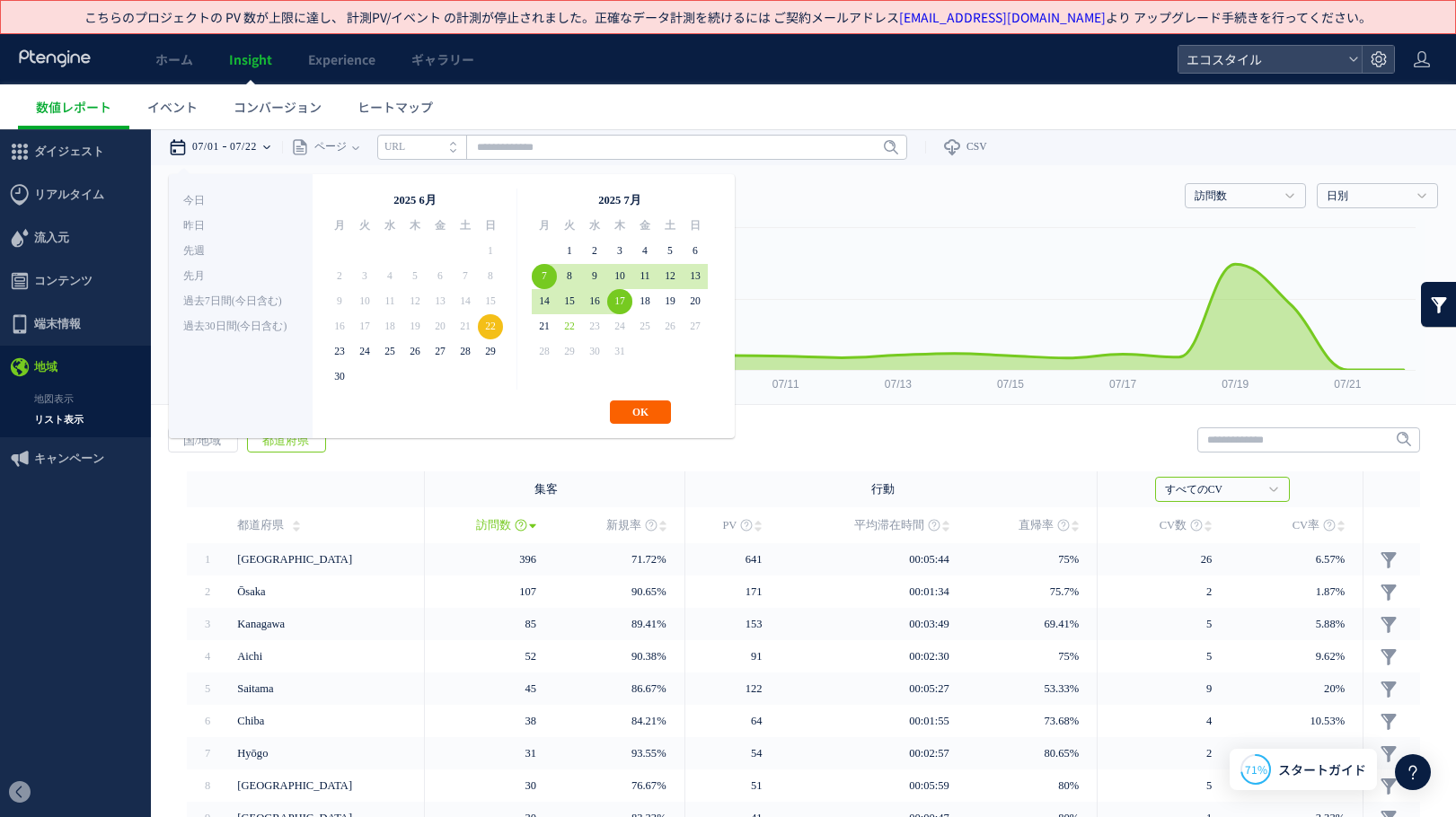 click on "OK" at bounding box center (640, 412) 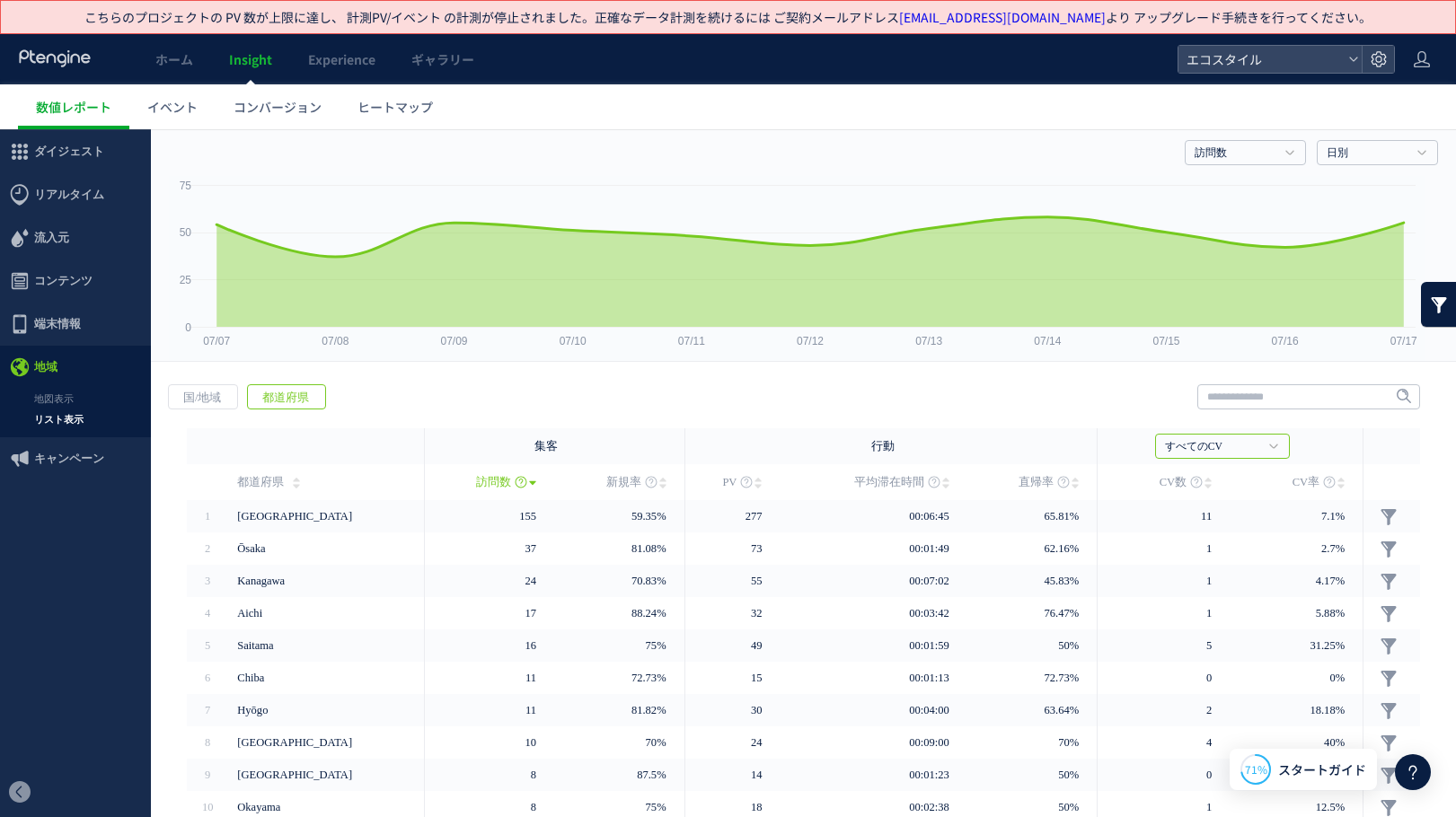 scroll, scrollTop: 66, scrollLeft: 0, axis: vertical 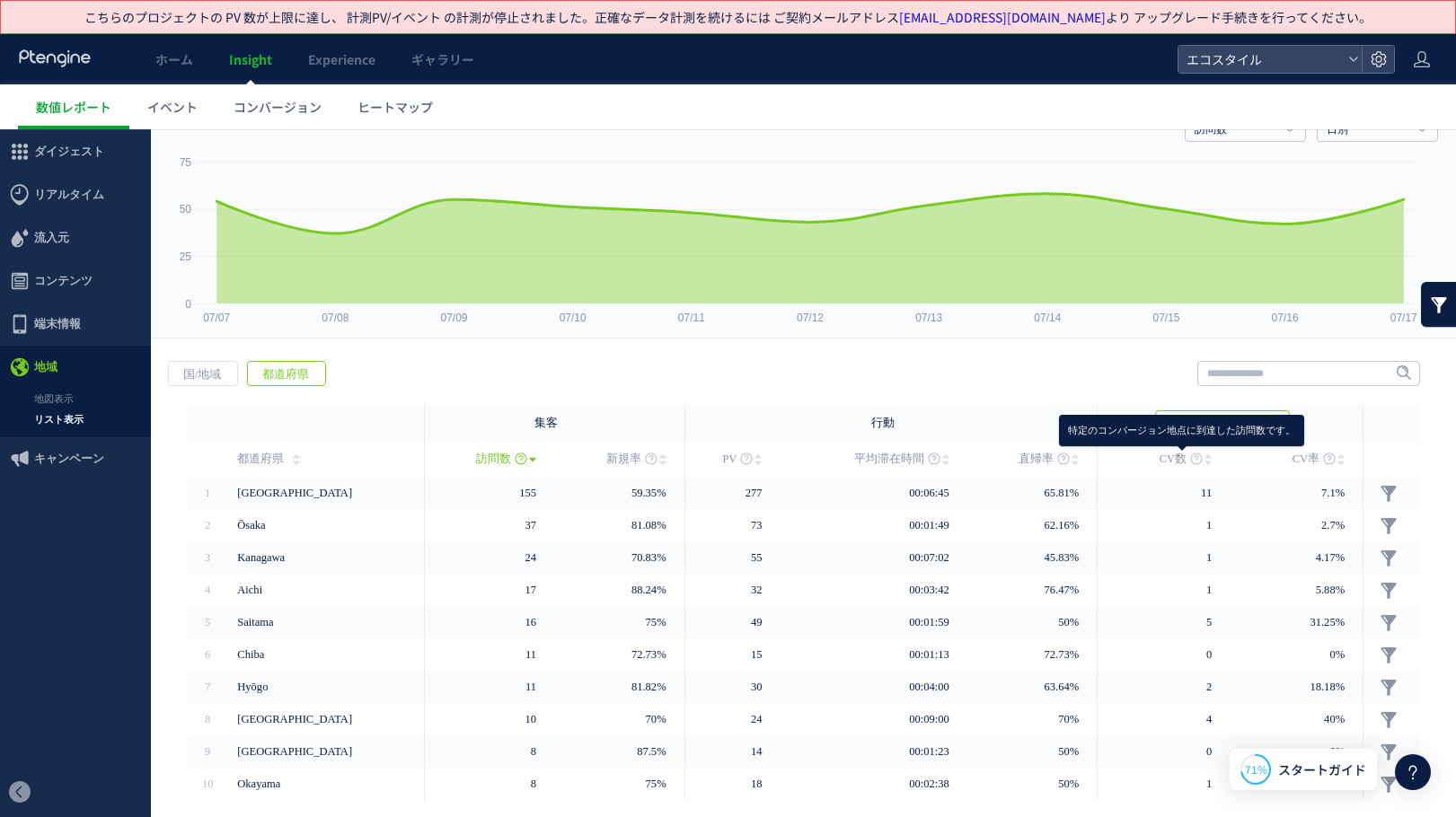 click 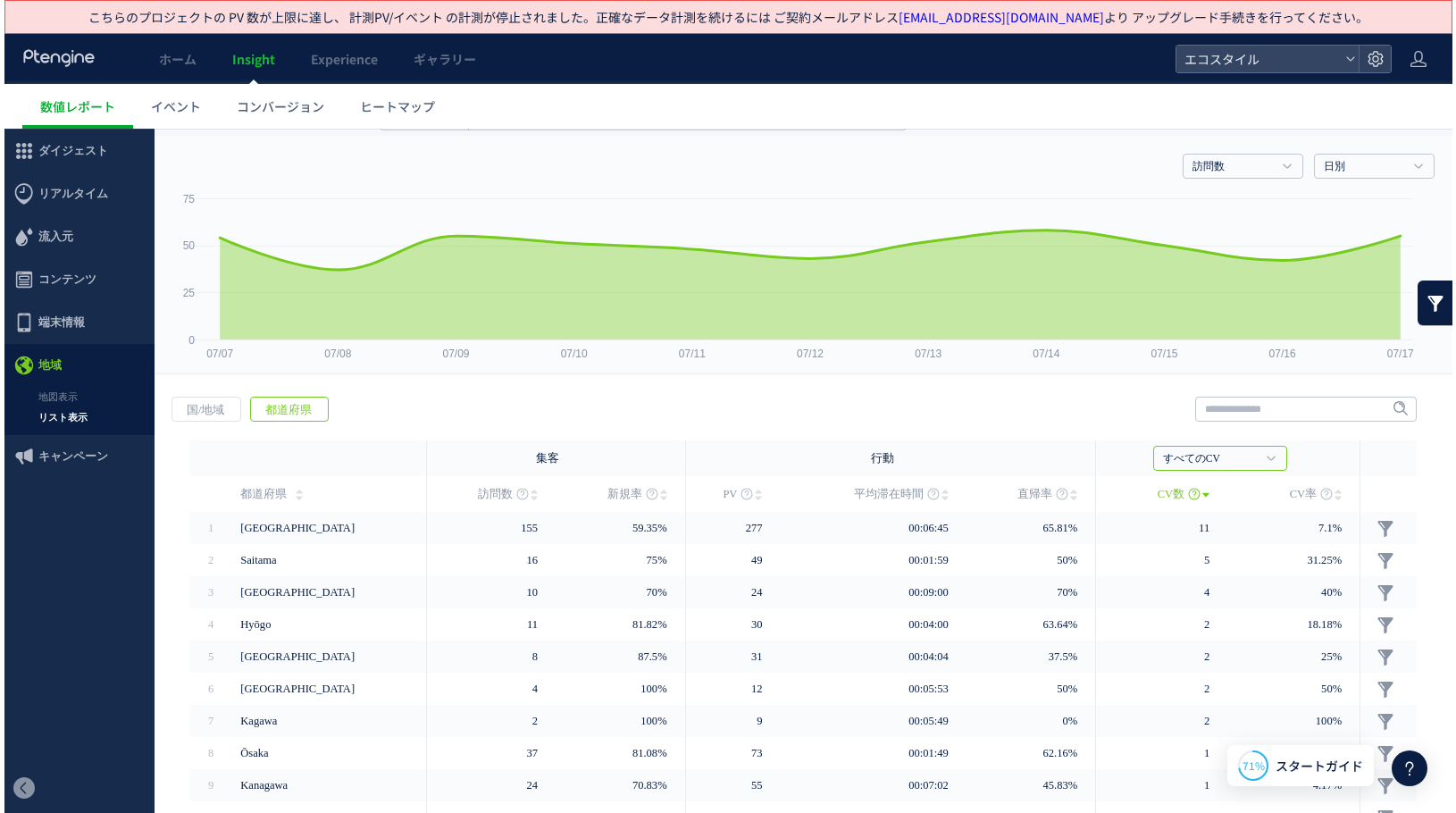 scroll, scrollTop: 0, scrollLeft: 0, axis: both 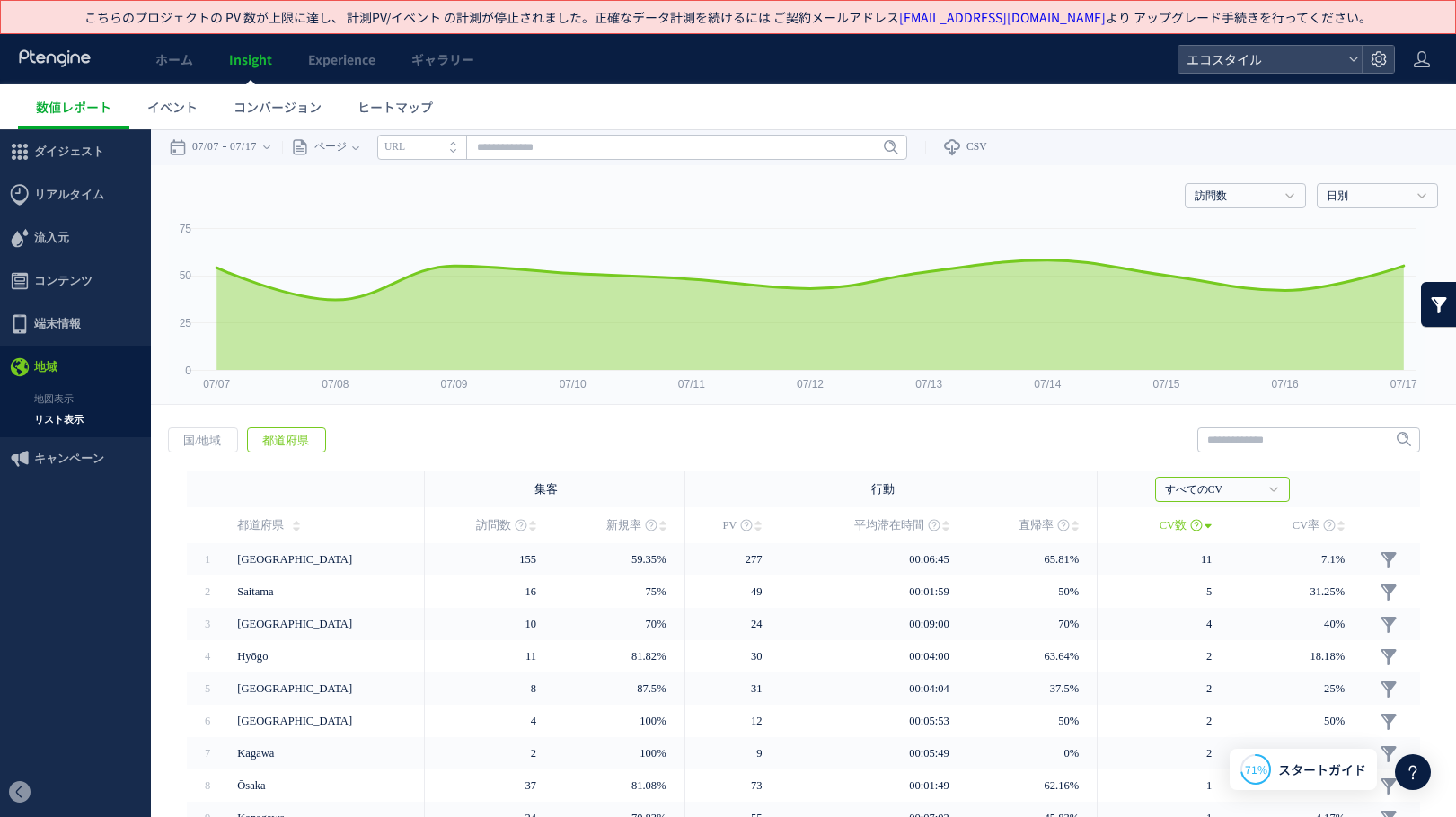 click on "訪問数" at bounding box center (493, 525) 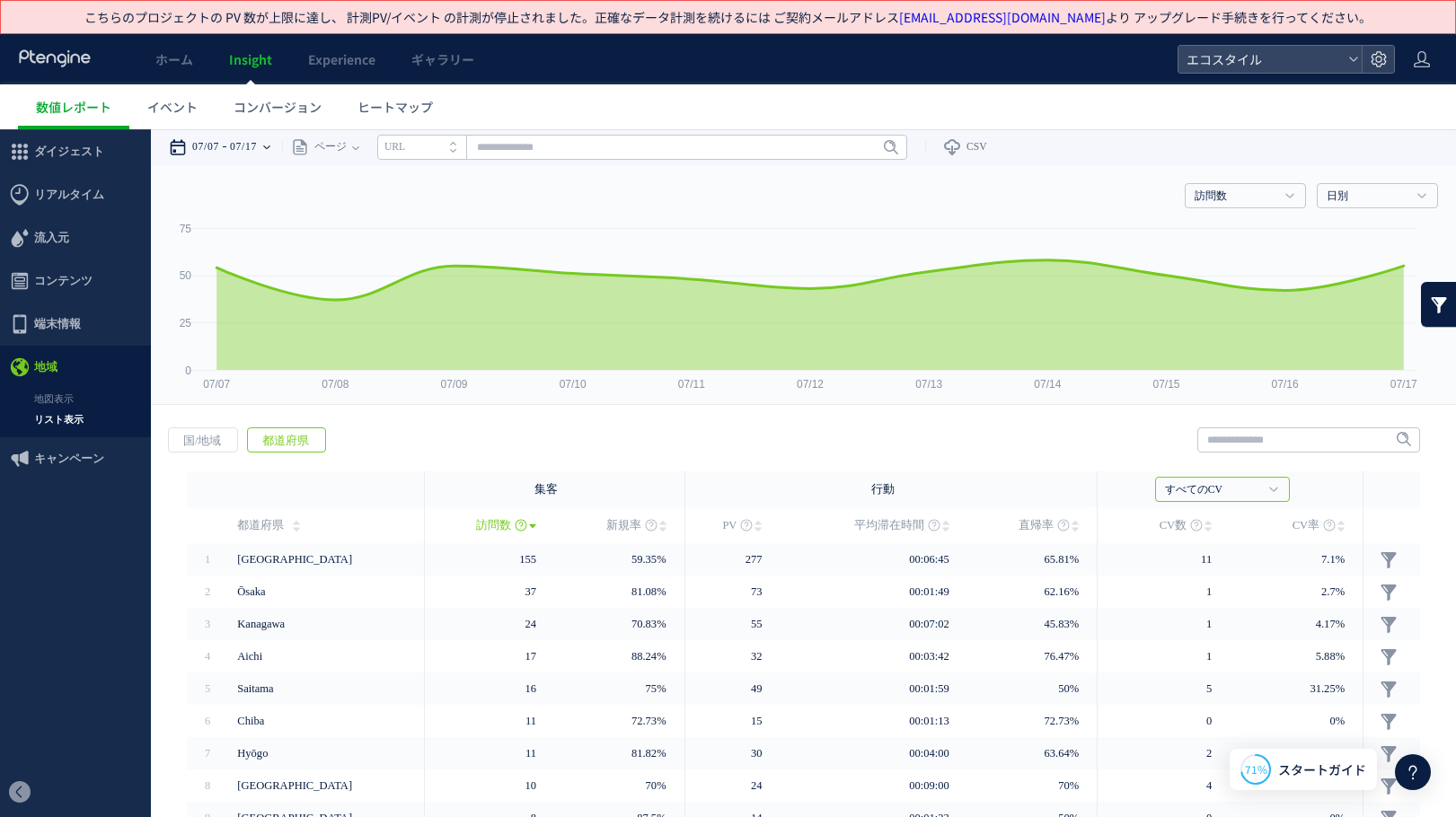 click on "07/07
07/17" at bounding box center (225, 147) 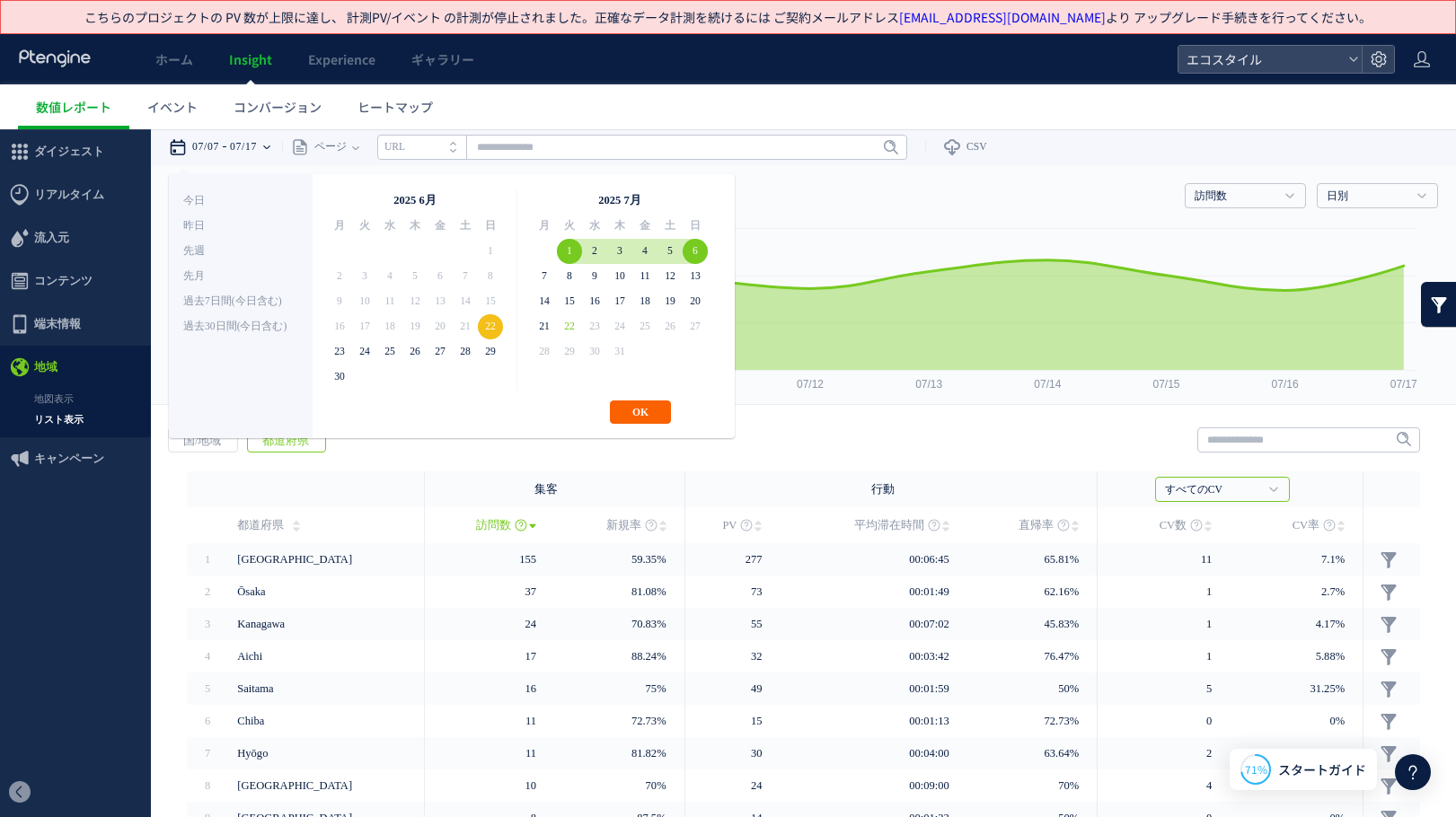 click on "OK" at bounding box center [640, 412] 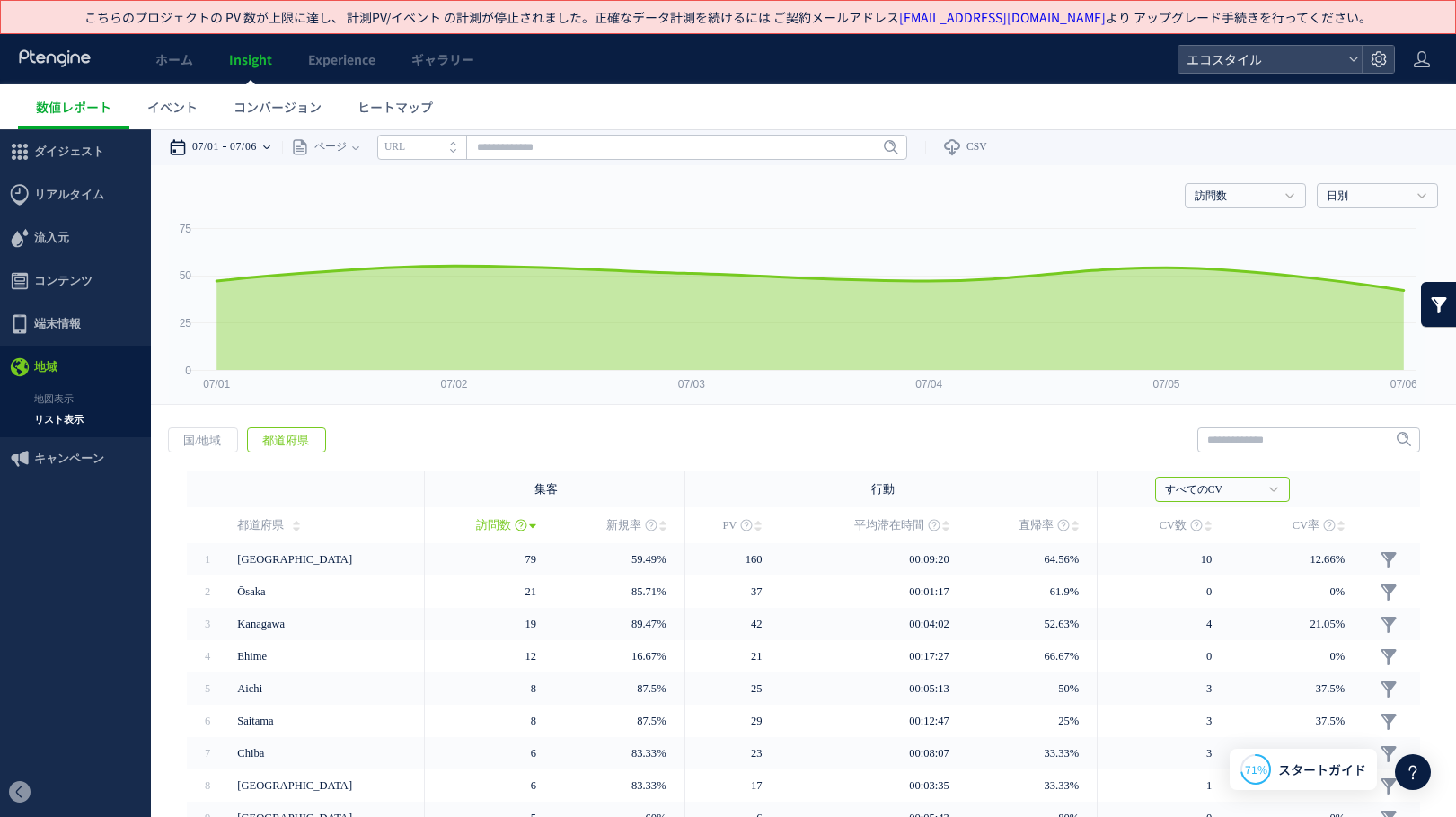 click on "07/06" at bounding box center (243, 147) 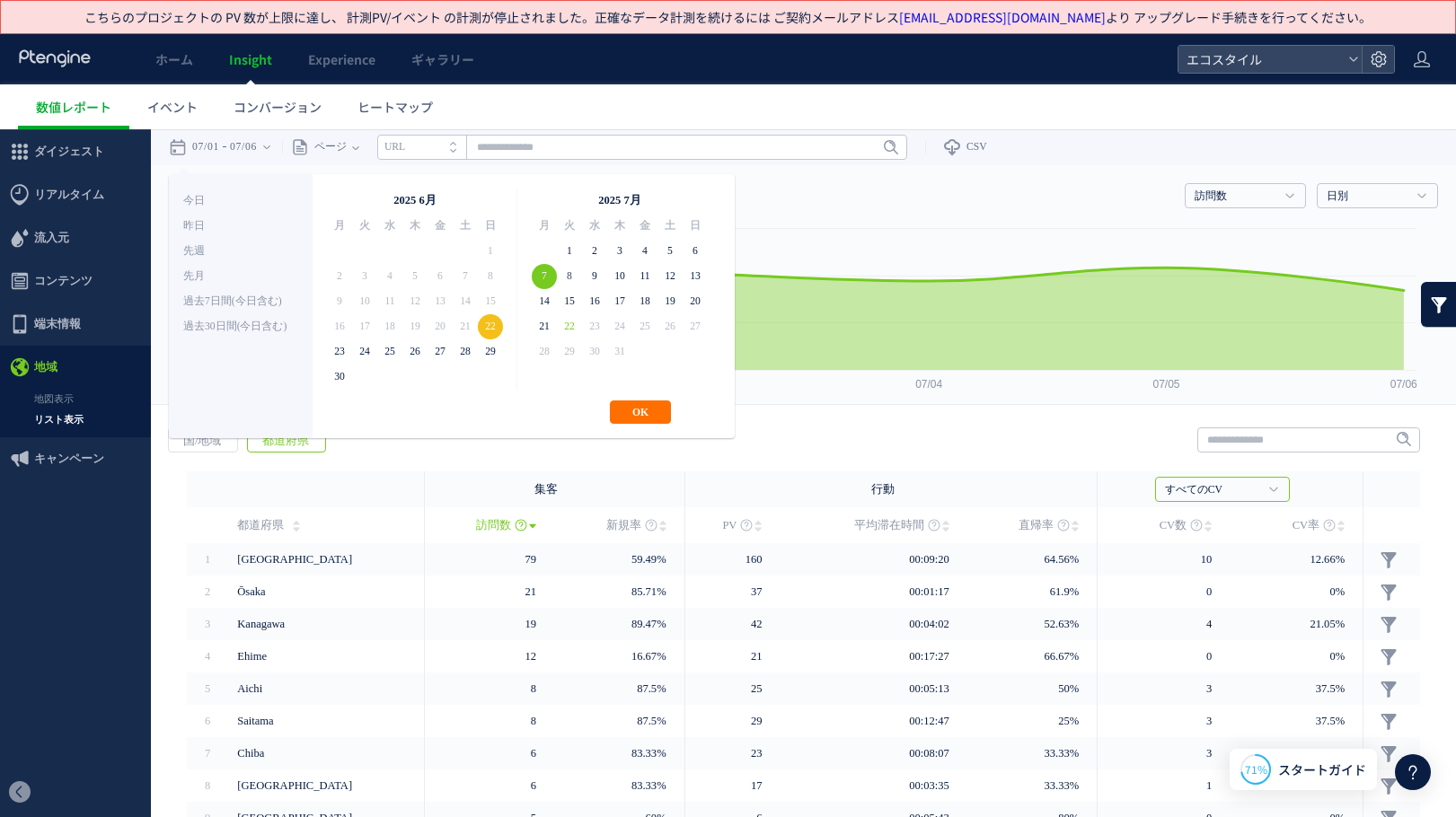 drag, startPoint x: 546, startPoint y: 275, endPoint x: 563, endPoint y: 278, distance: 17.262677 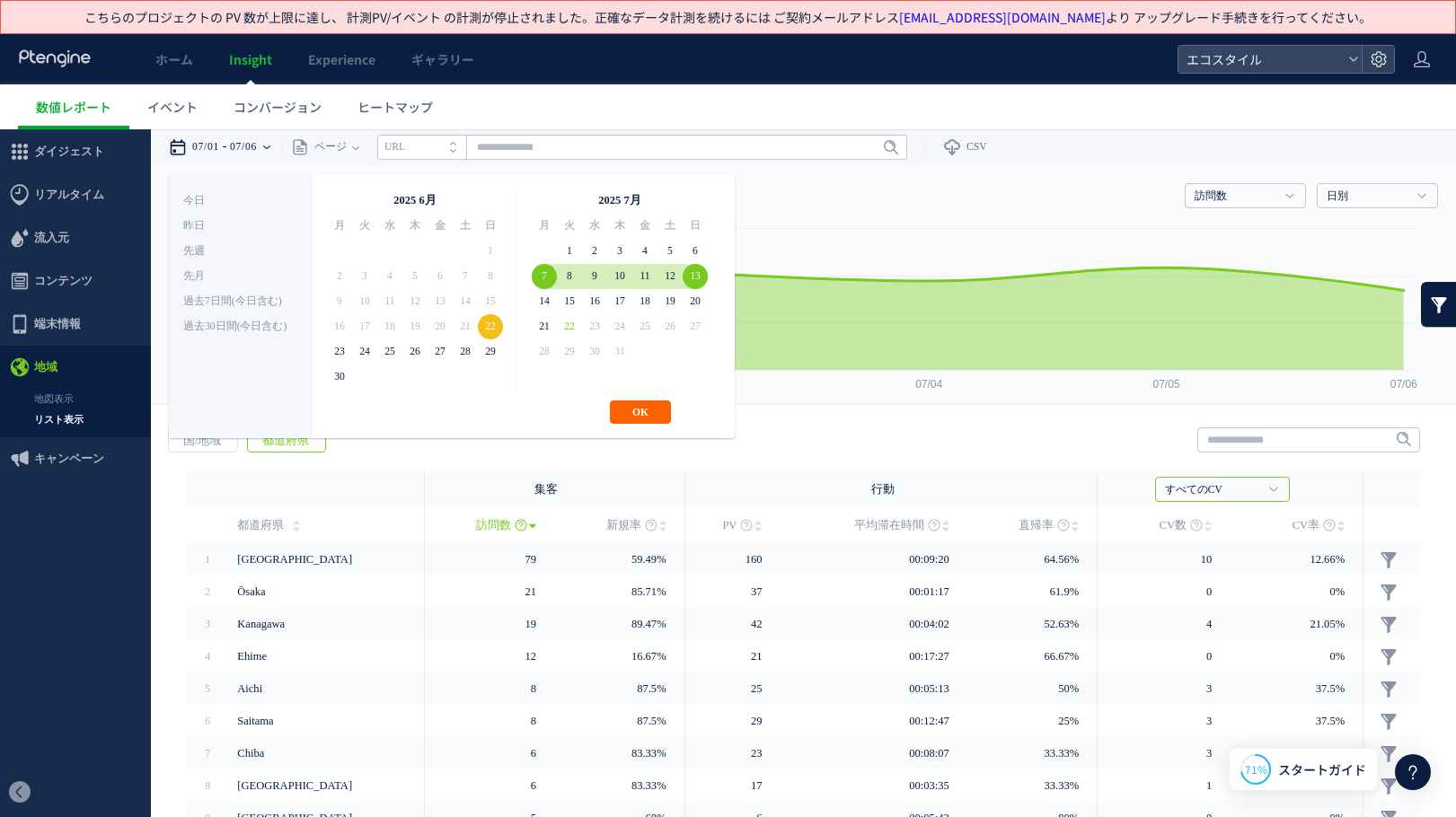 click on "OK" at bounding box center [640, 412] 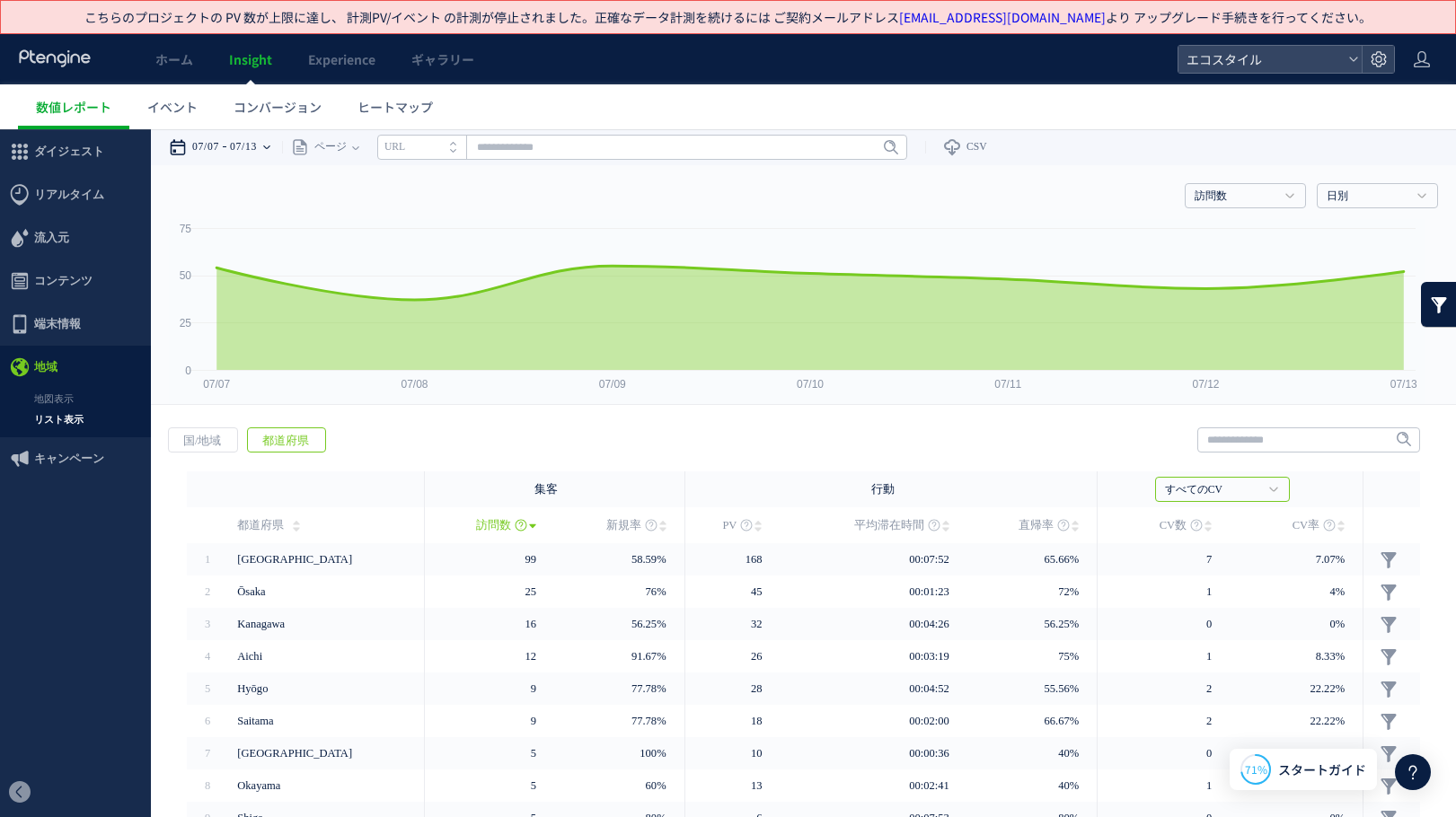 click on "07/07" at bounding box center [206, 147] 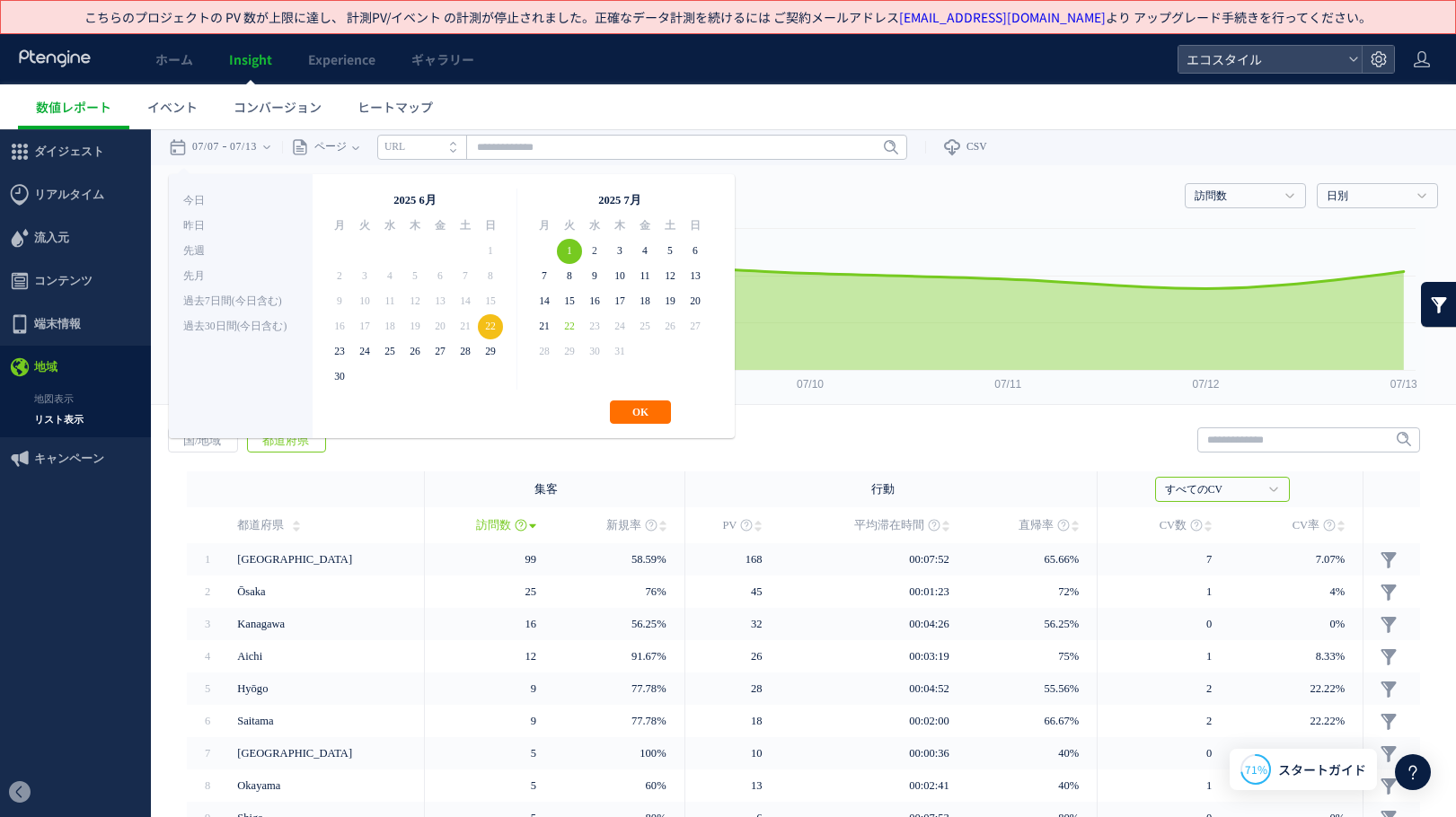 drag, startPoint x: 569, startPoint y: 251, endPoint x: 586, endPoint y: 248, distance: 17.262677 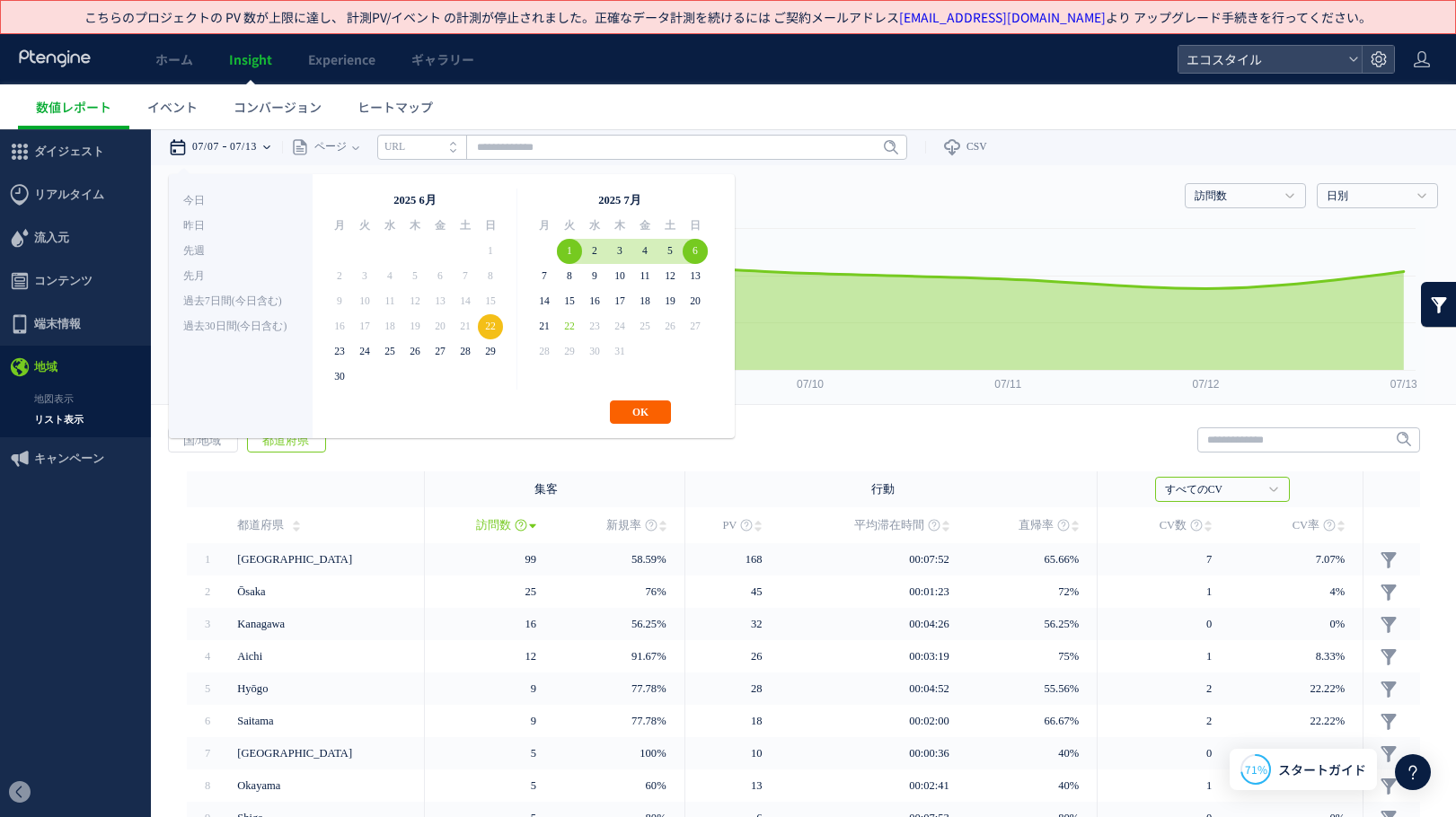 click on "OK" at bounding box center [640, 412] 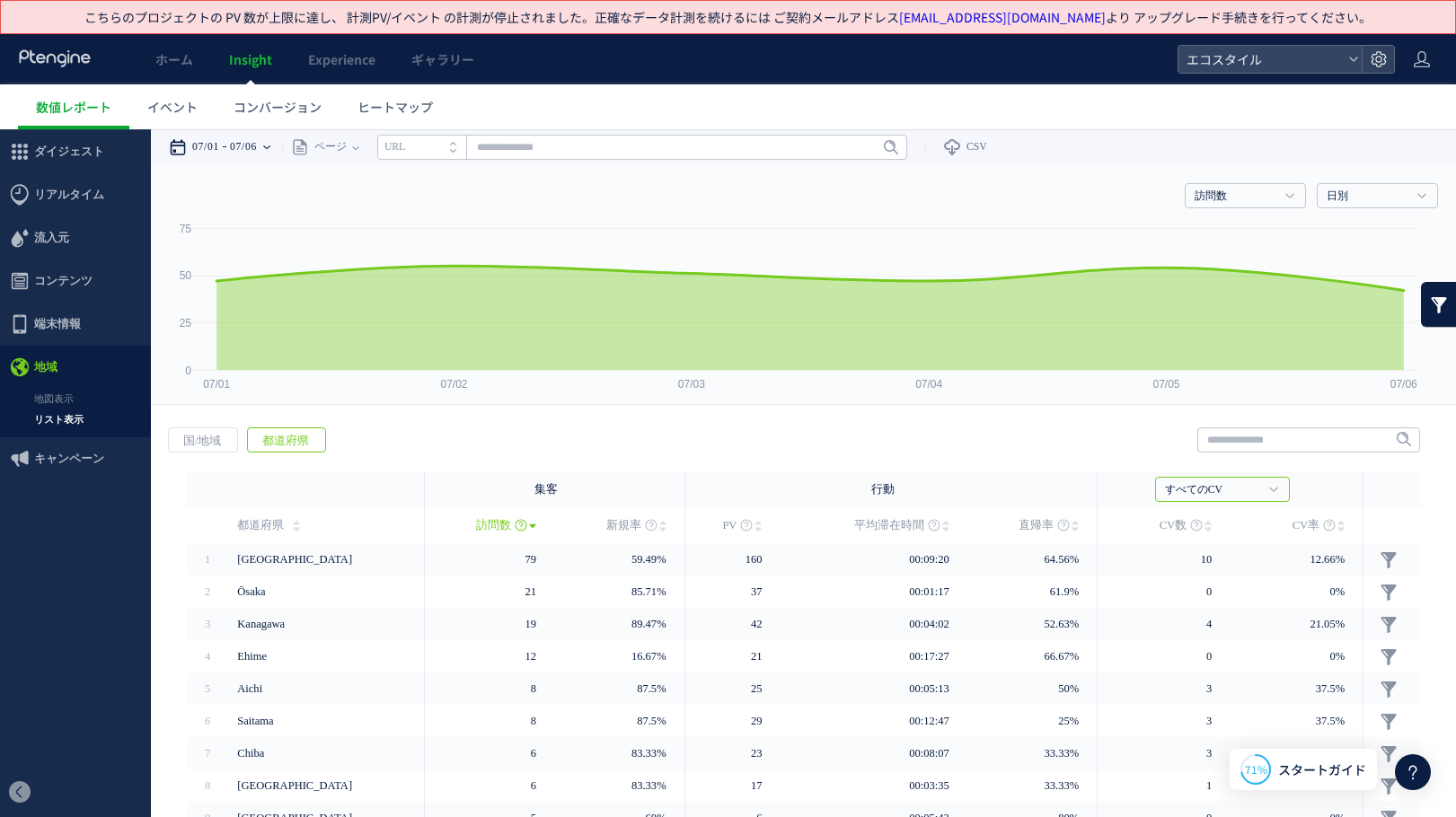 click on "07/06" at bounding box center [243, 147] 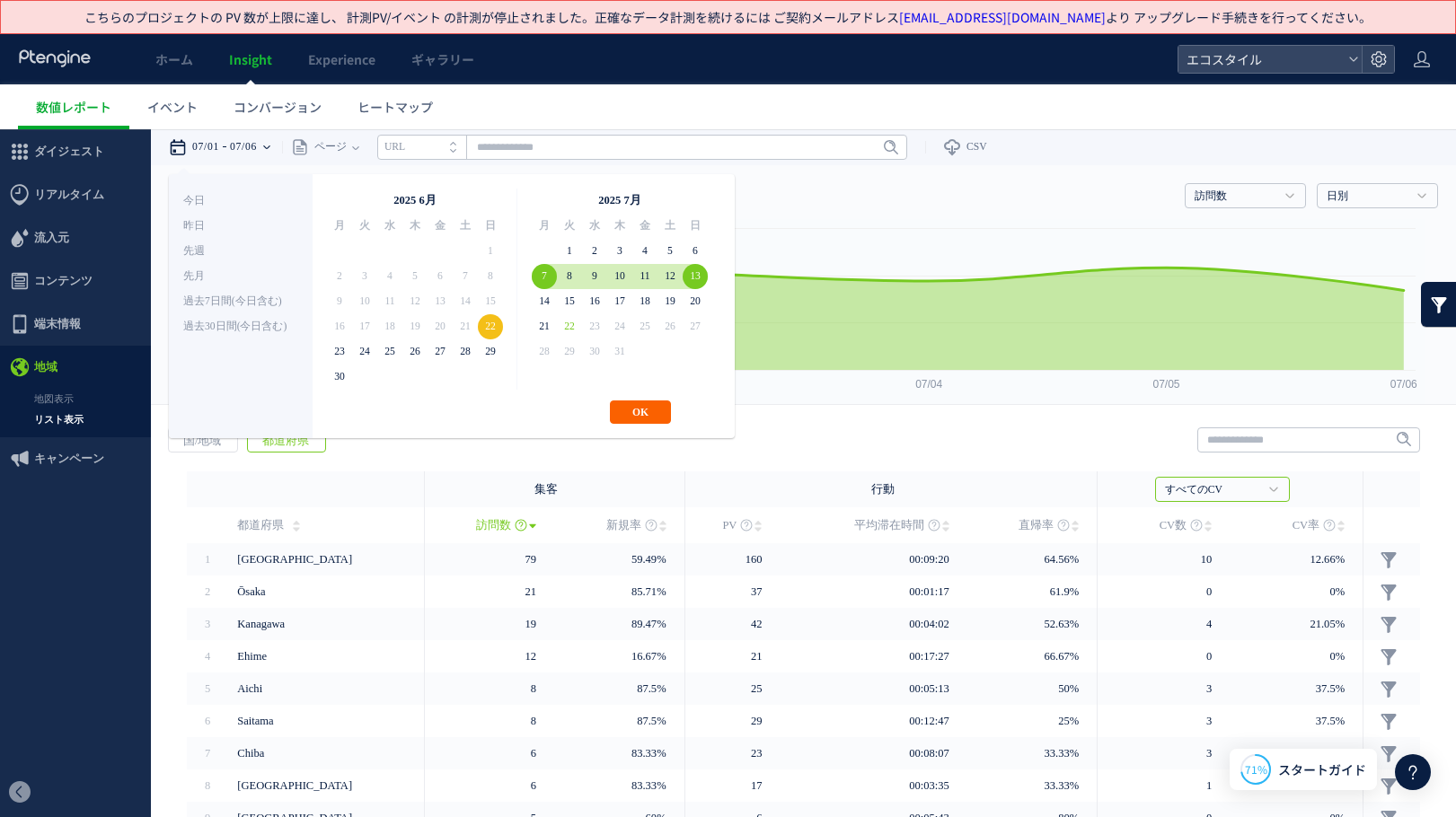 click on "OK" at bounding box center [640, 412] 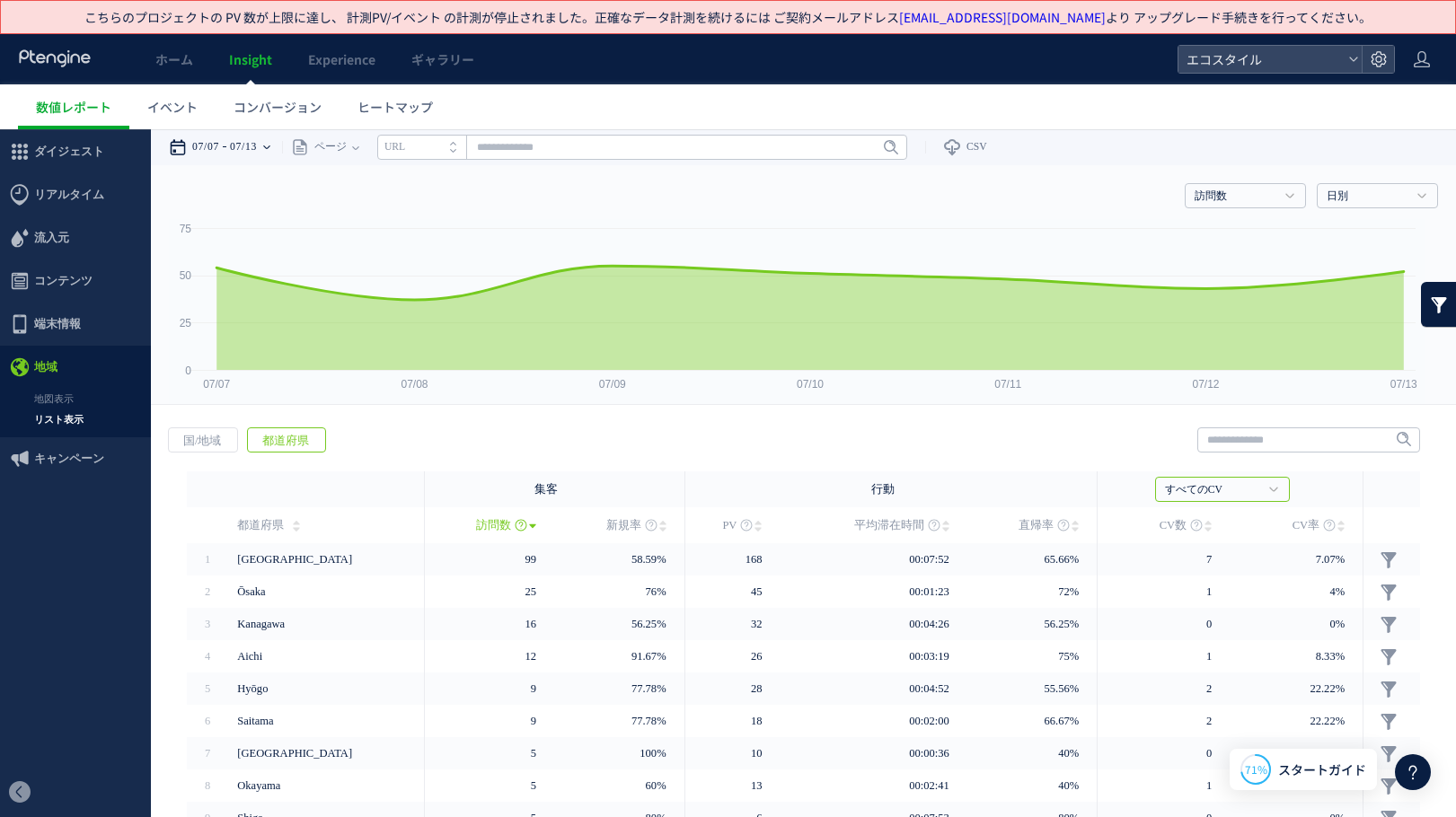 click on "07/13" at bounding box center (243, 147) 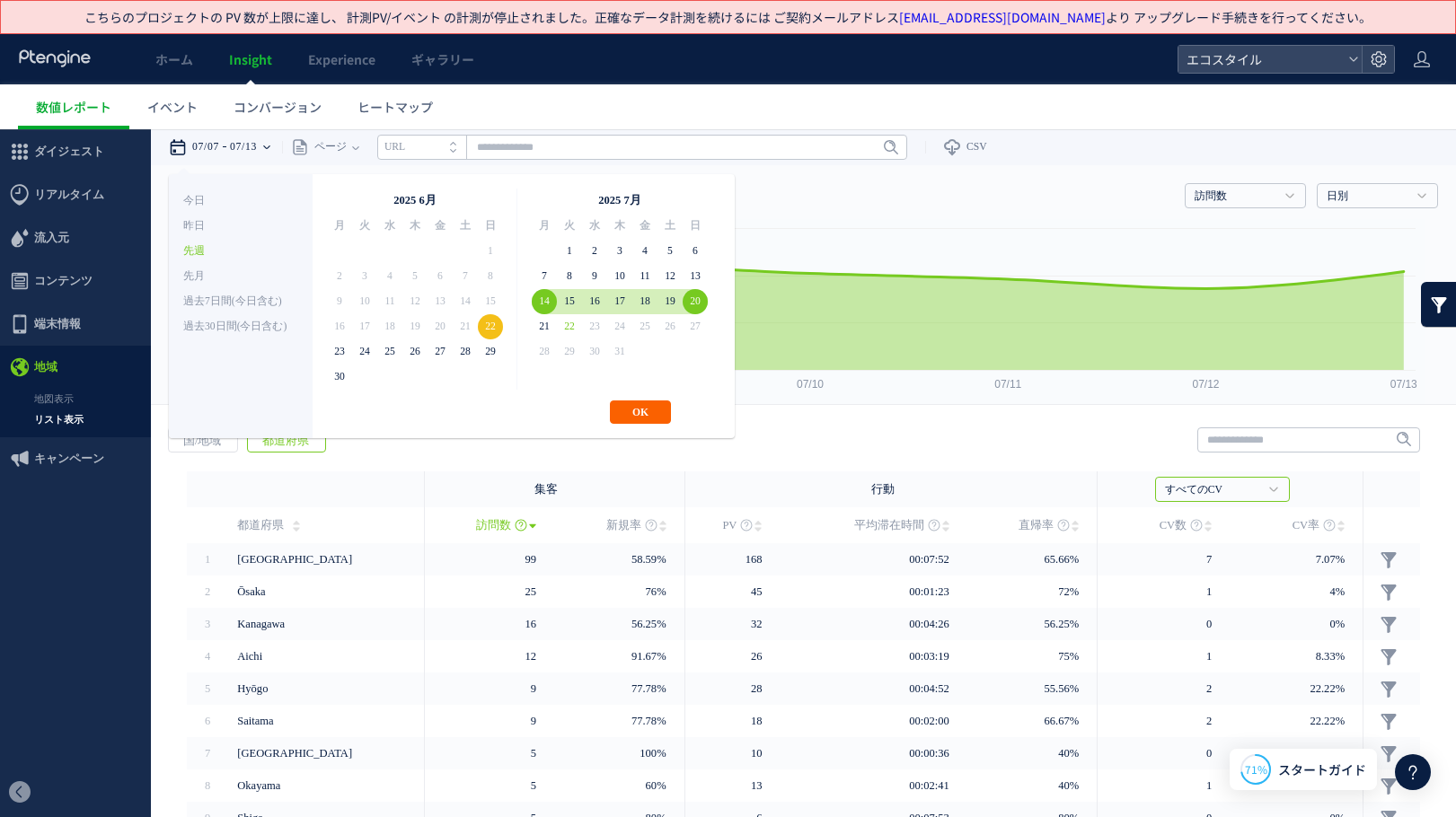 click on "OK" at bounding box center (640, 412) 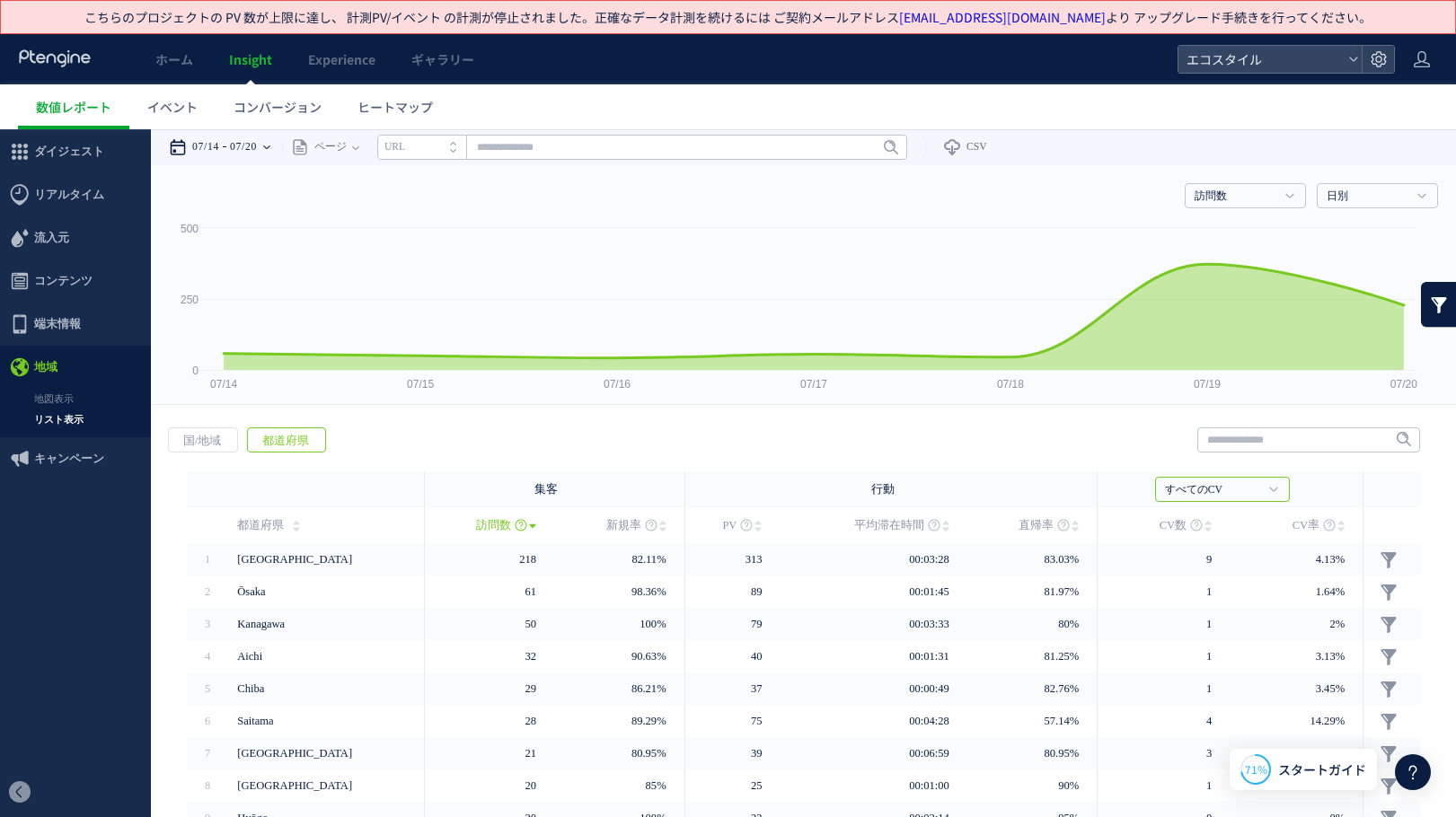 click at bounding box center (267, 147) 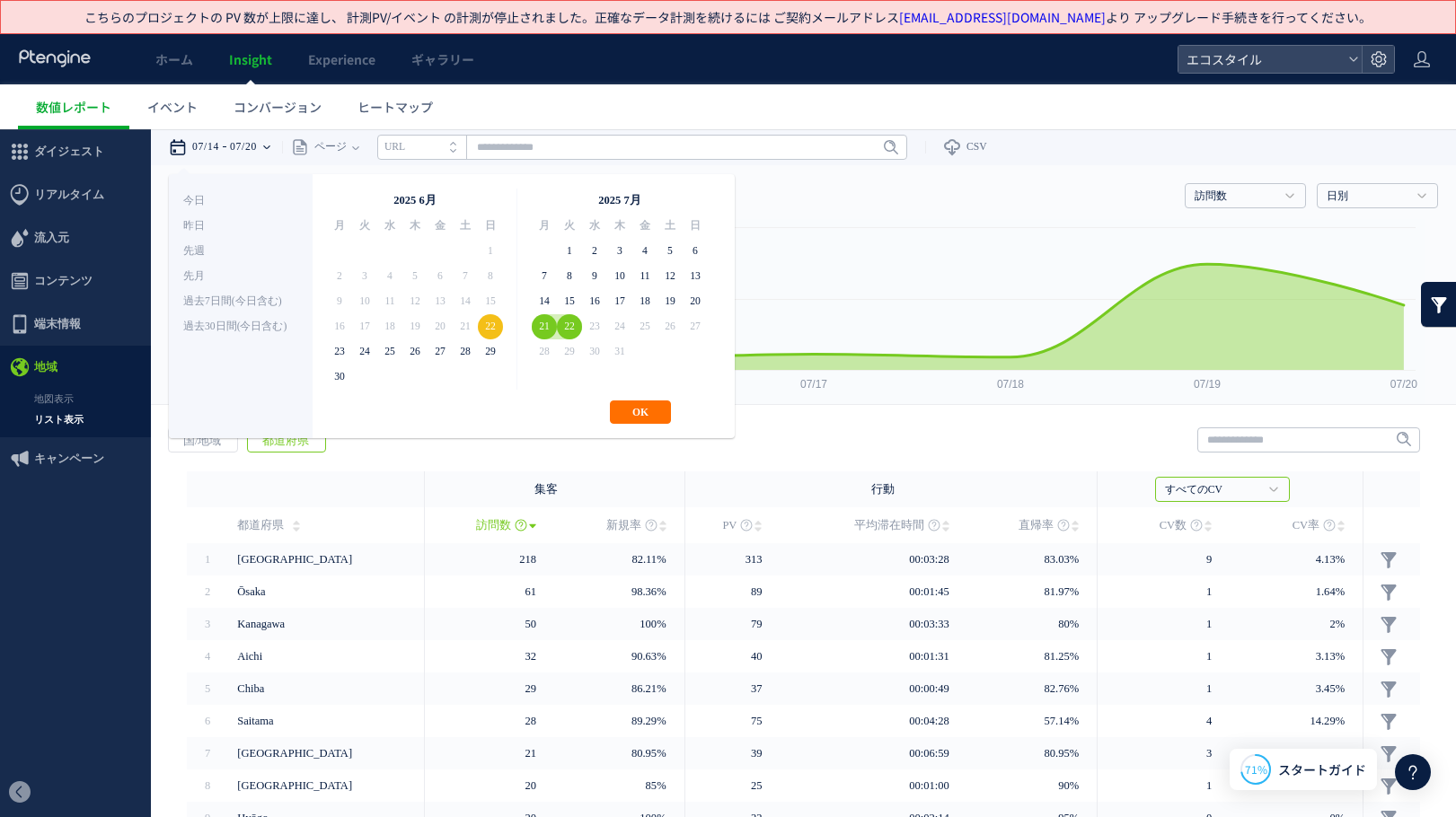 click on "**********" at bounding box center [452, 306] 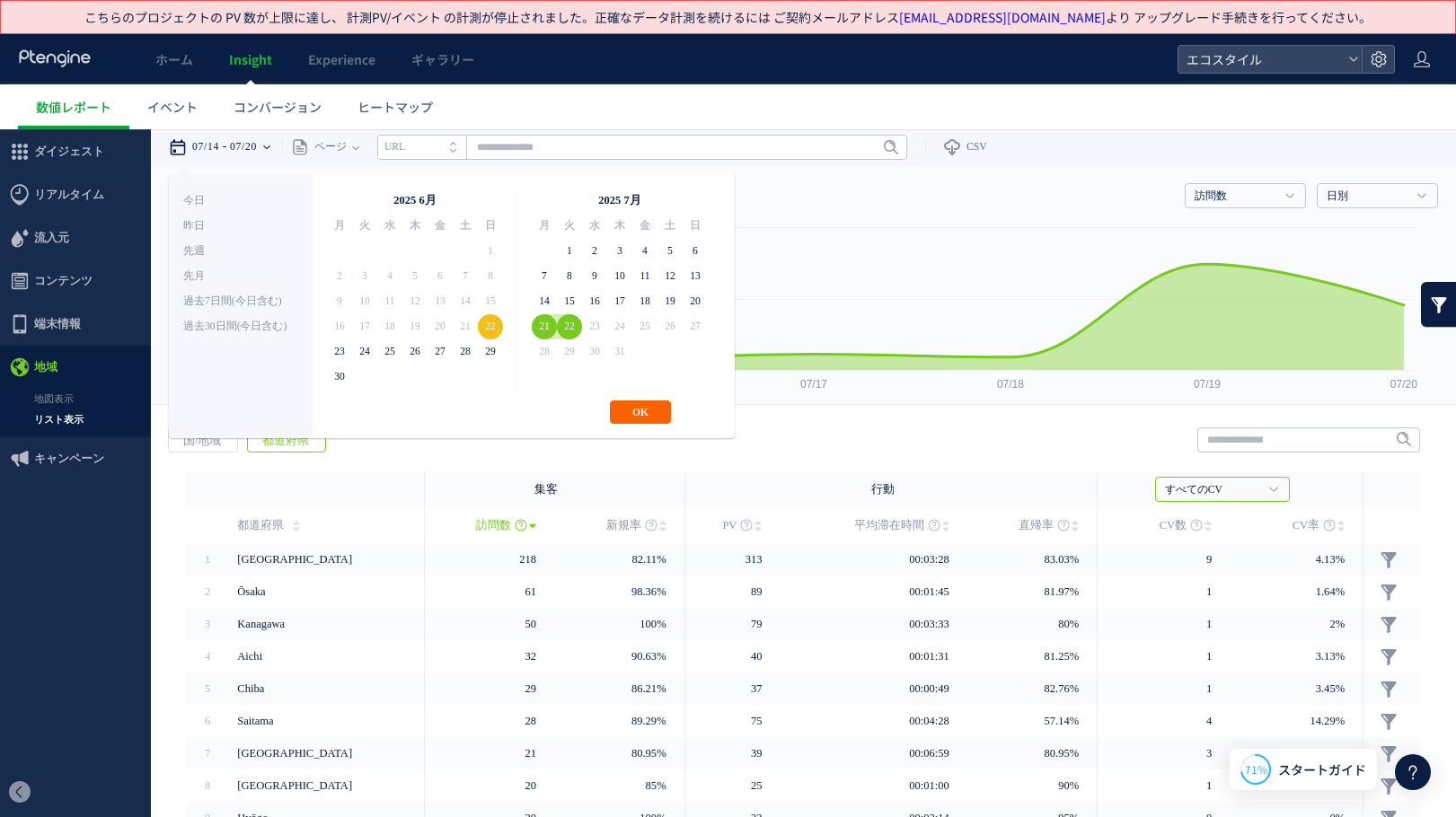 click on "OK" at bounding box center (640, 412) 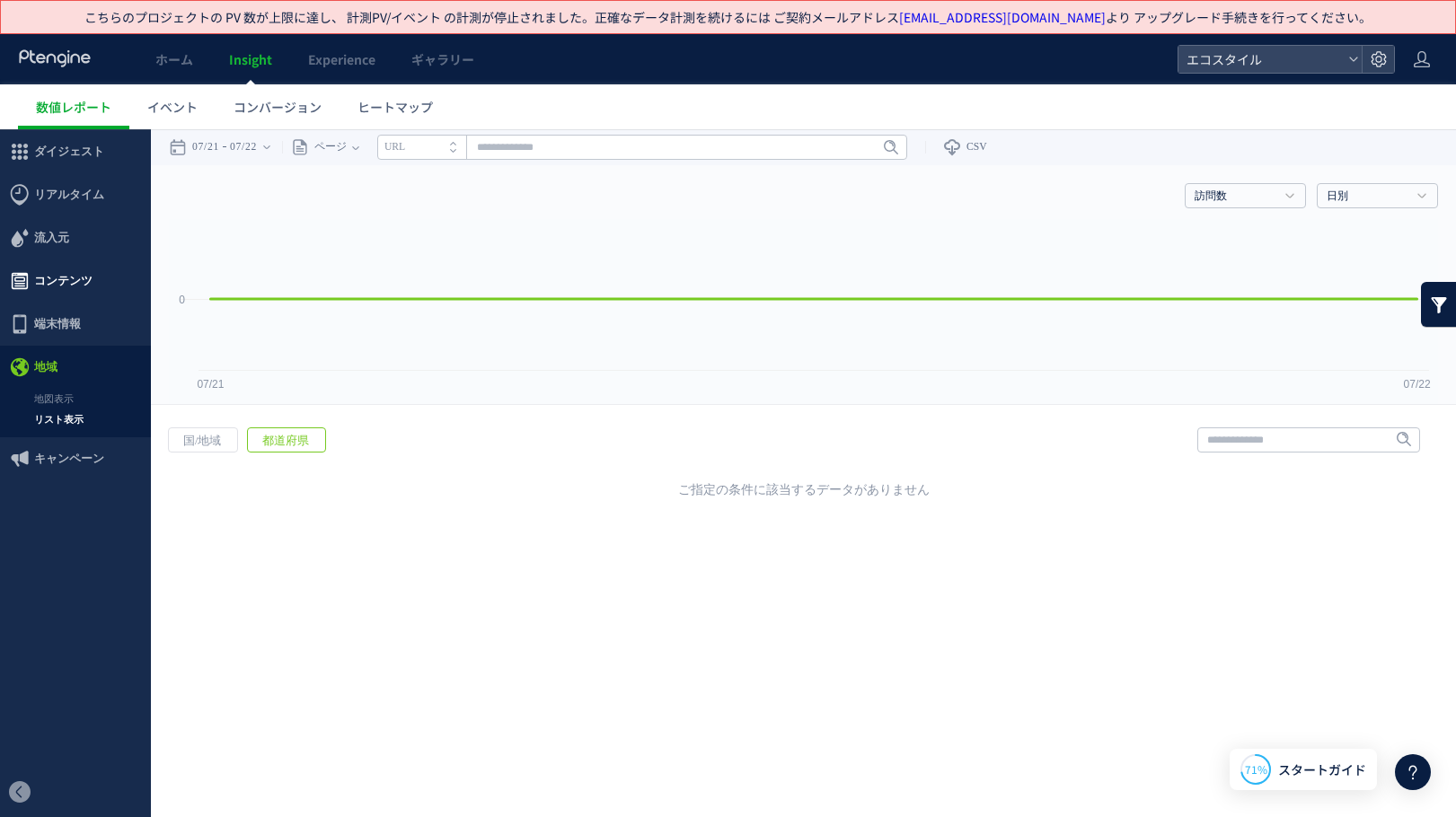 click on "コンテンツ" at bounding box center (63, 281) 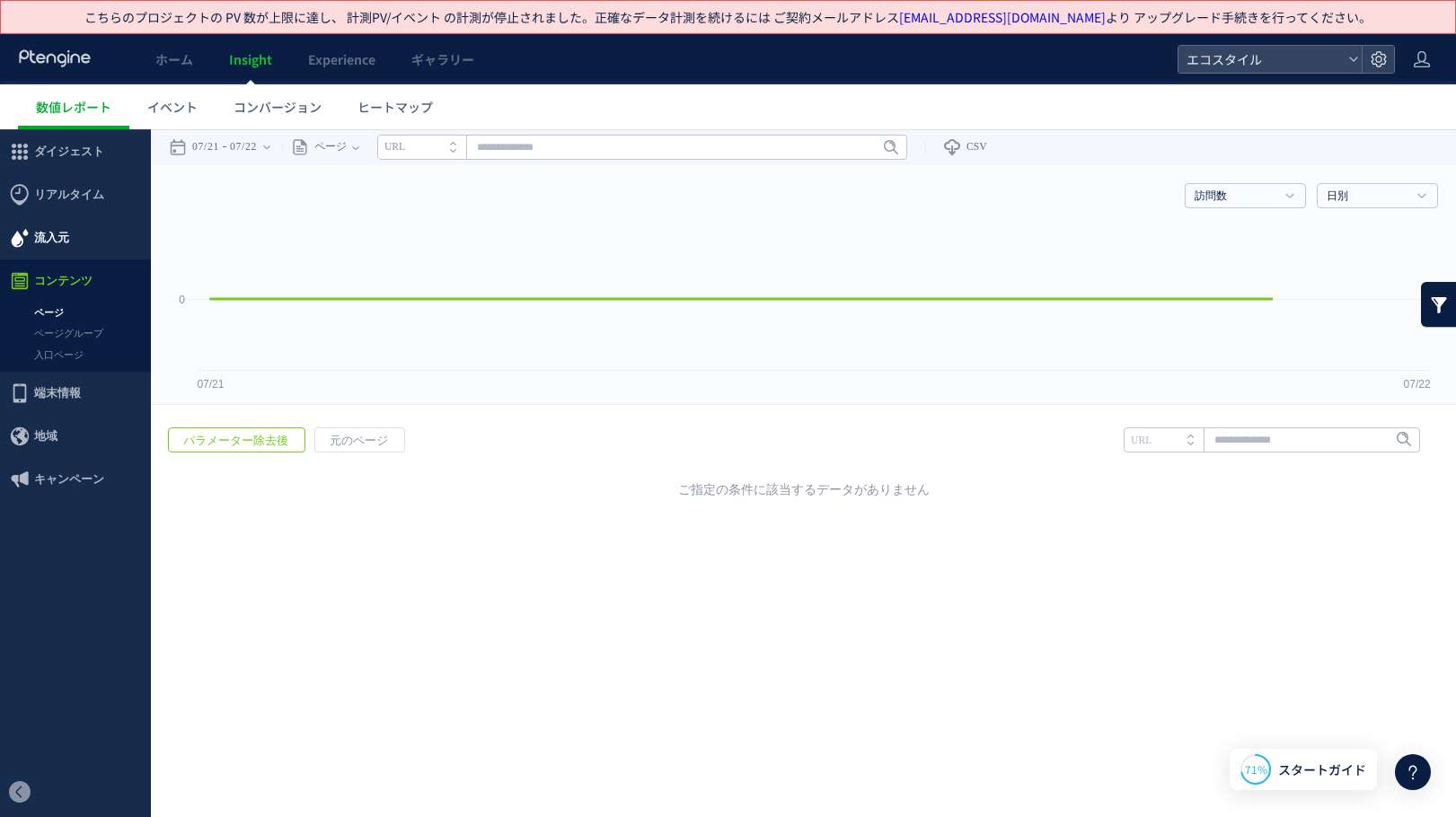 click on "流入元" at bounding box center (75, 238) 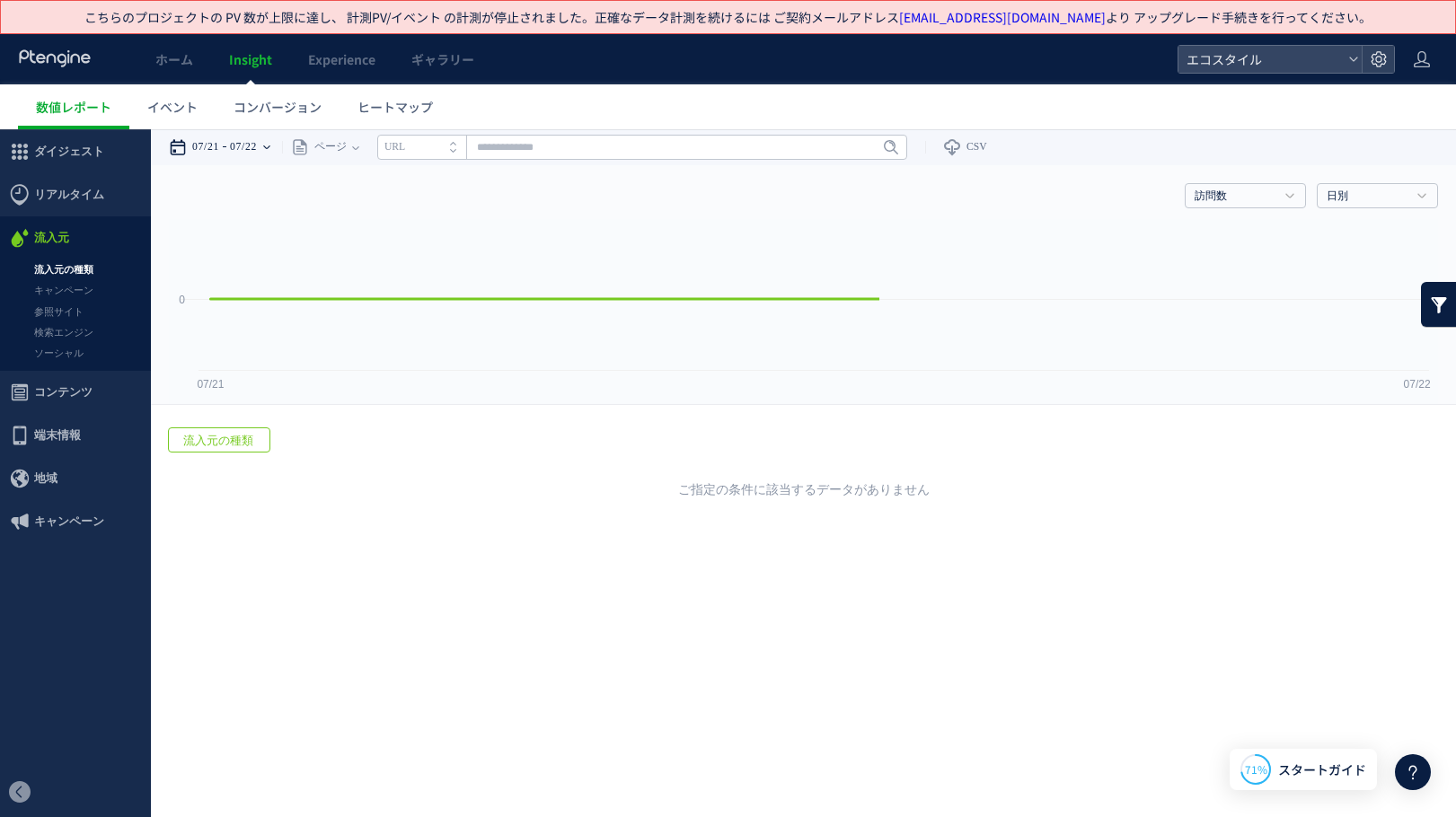 click on "07/22" at bounding box center [243, 147] 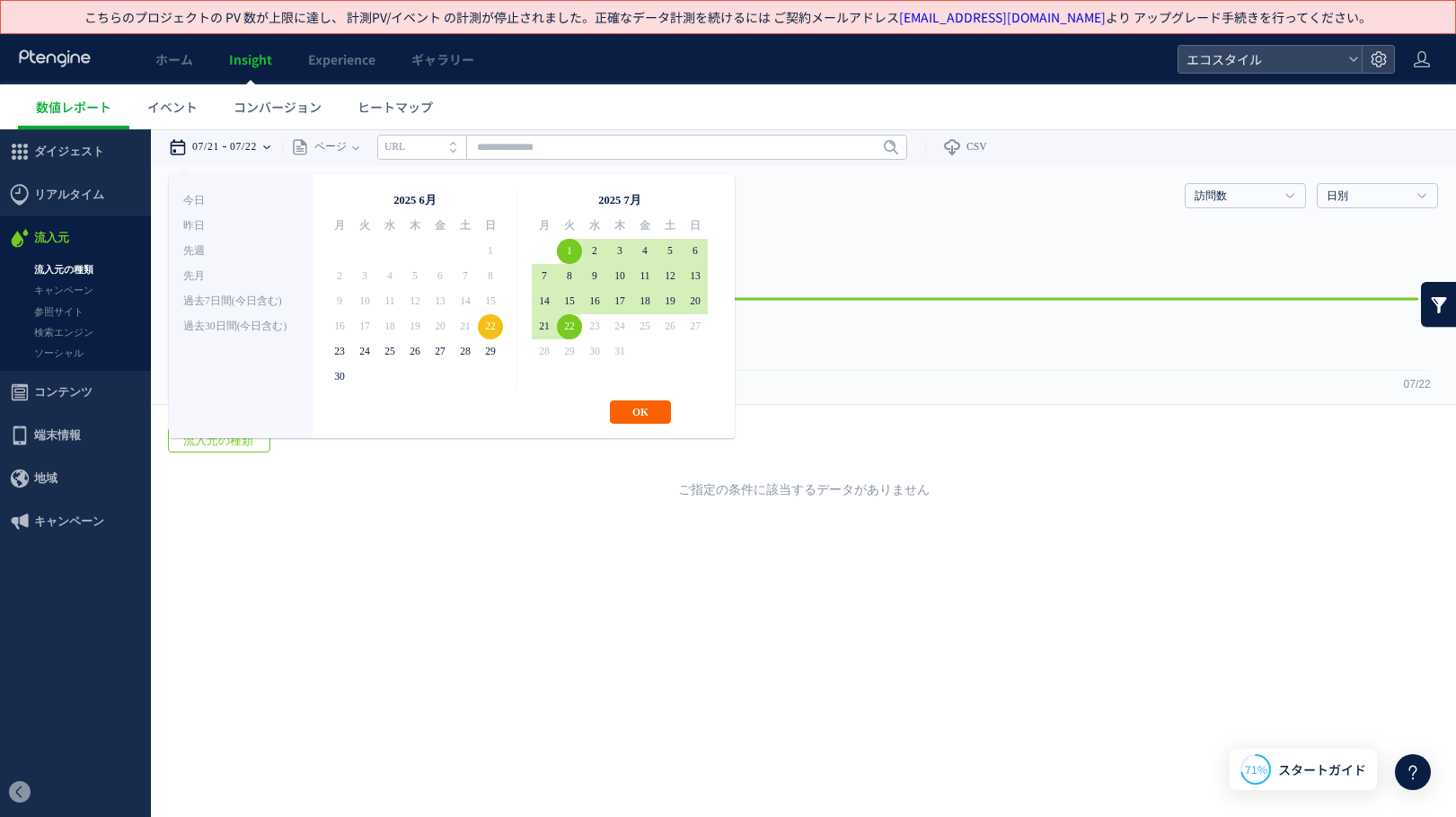 click on "OK" at bounding box center [640, 412] 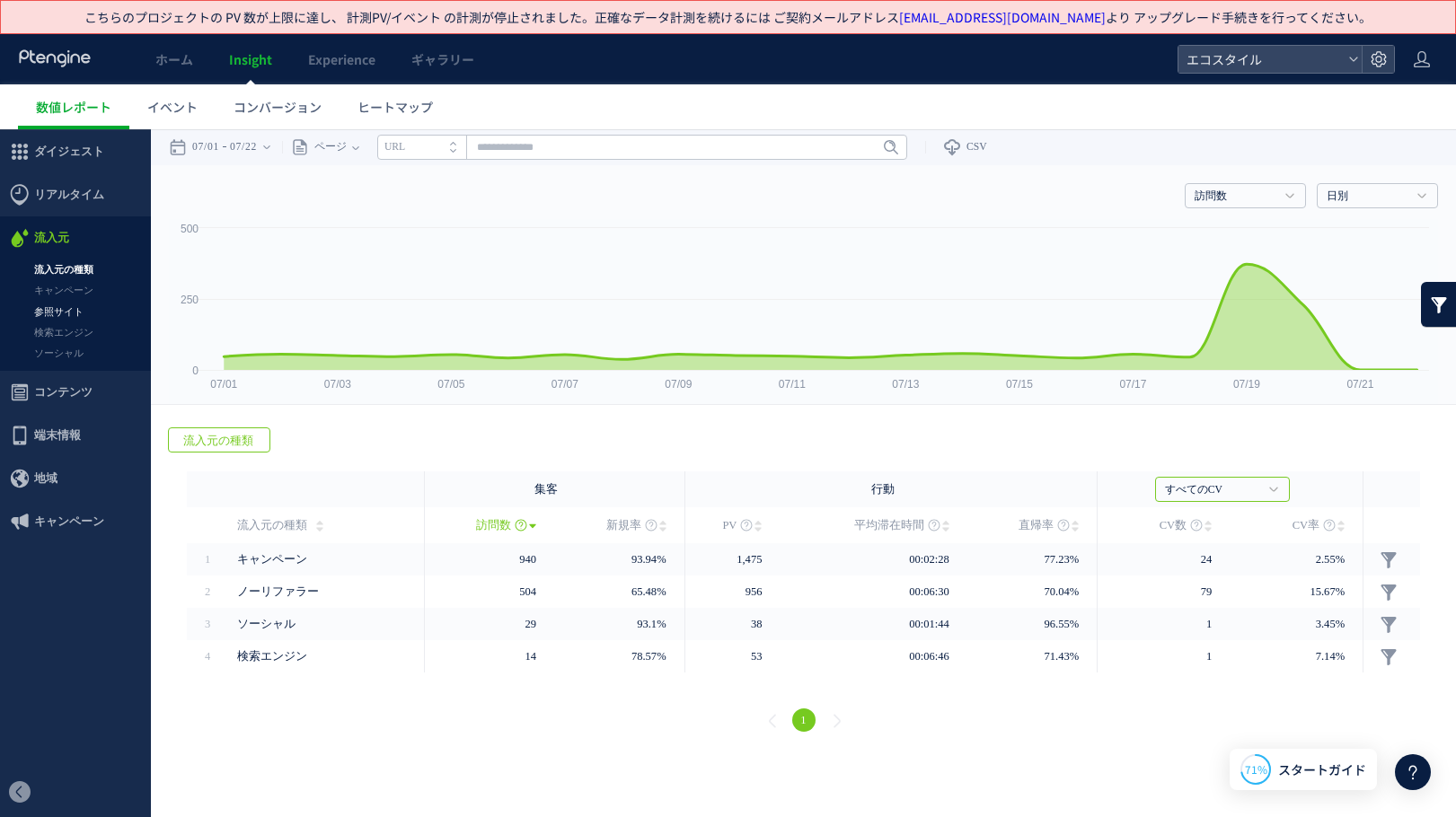 click on "参照サイト" at bounding box center [75, 312] 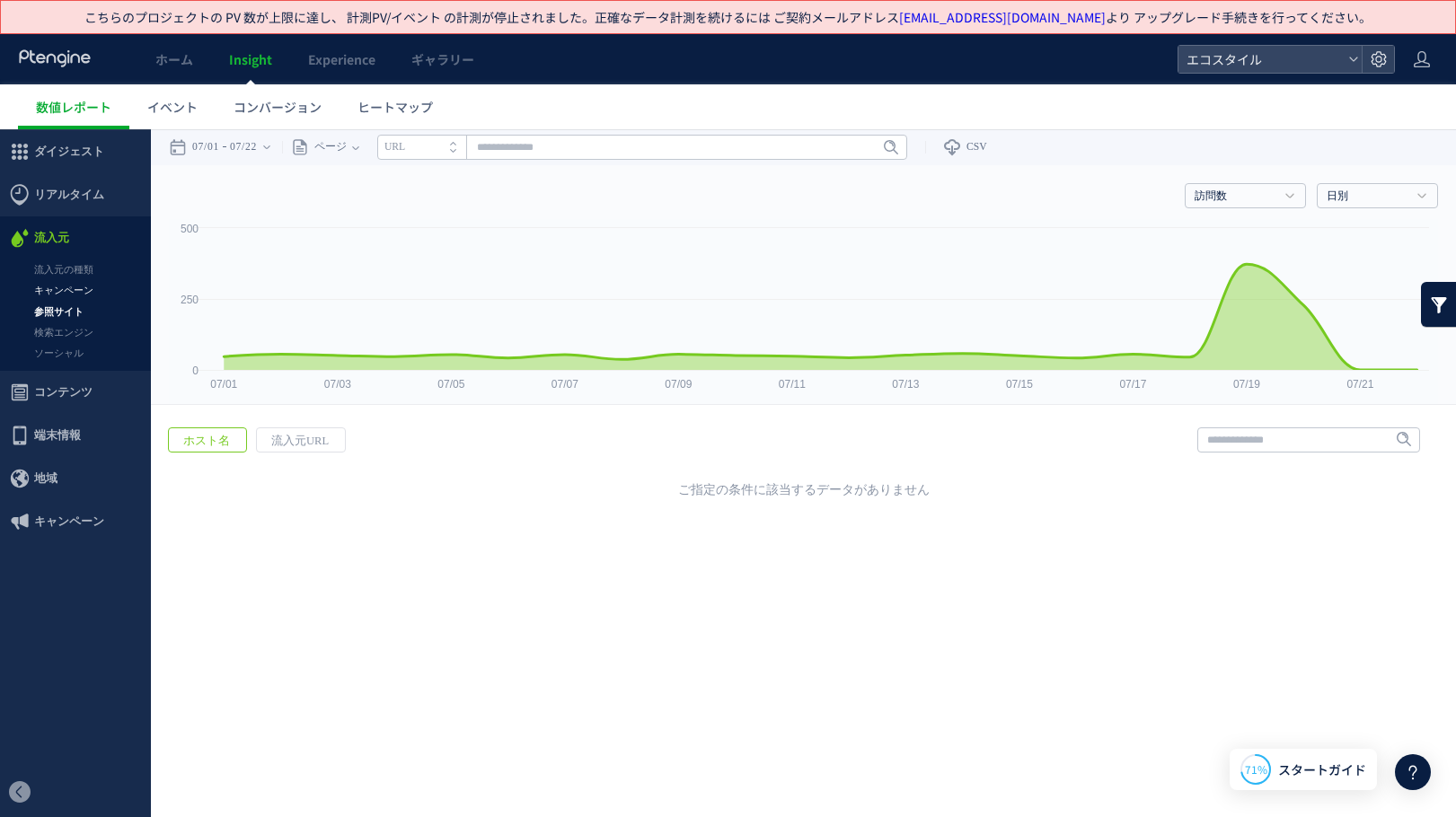 click on "キャンペーン" at bounding box center (75, 290) 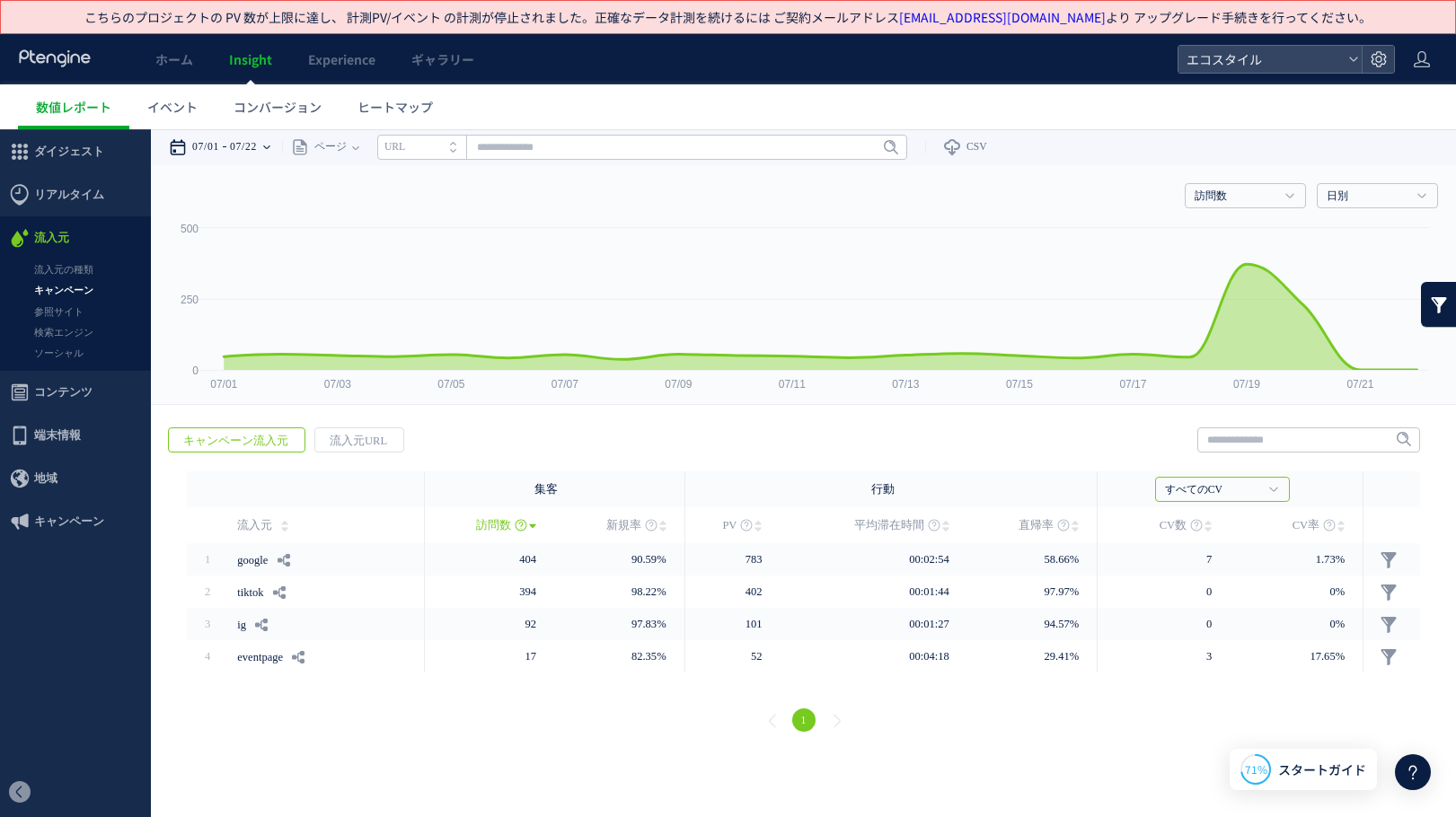 click on "07/22" at bounding box center (243, 147) 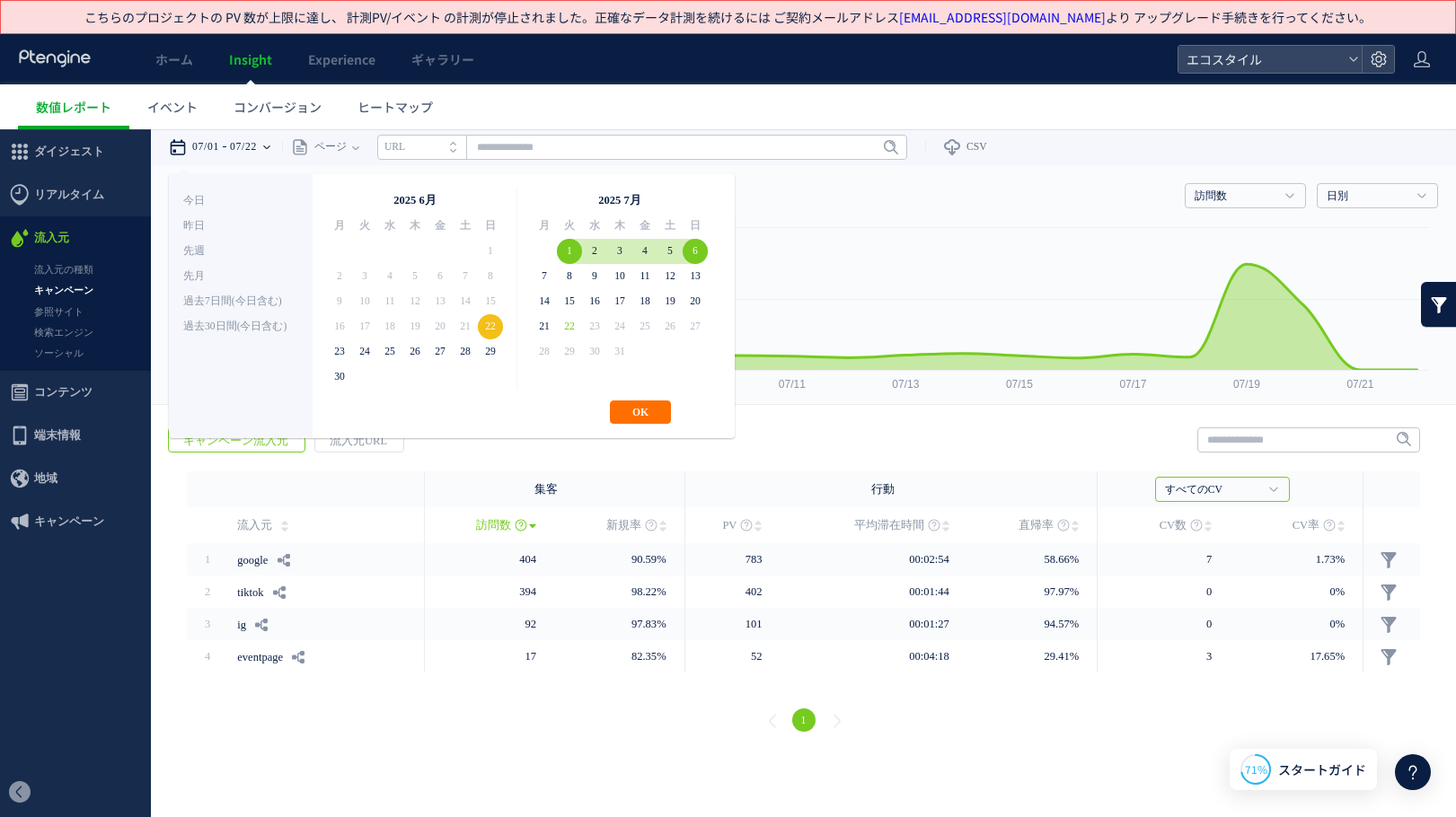 drag, startPoint x: 652, startPoint y: 410, endPoint x: 651, endPoint y: 387, distance: 23.021729 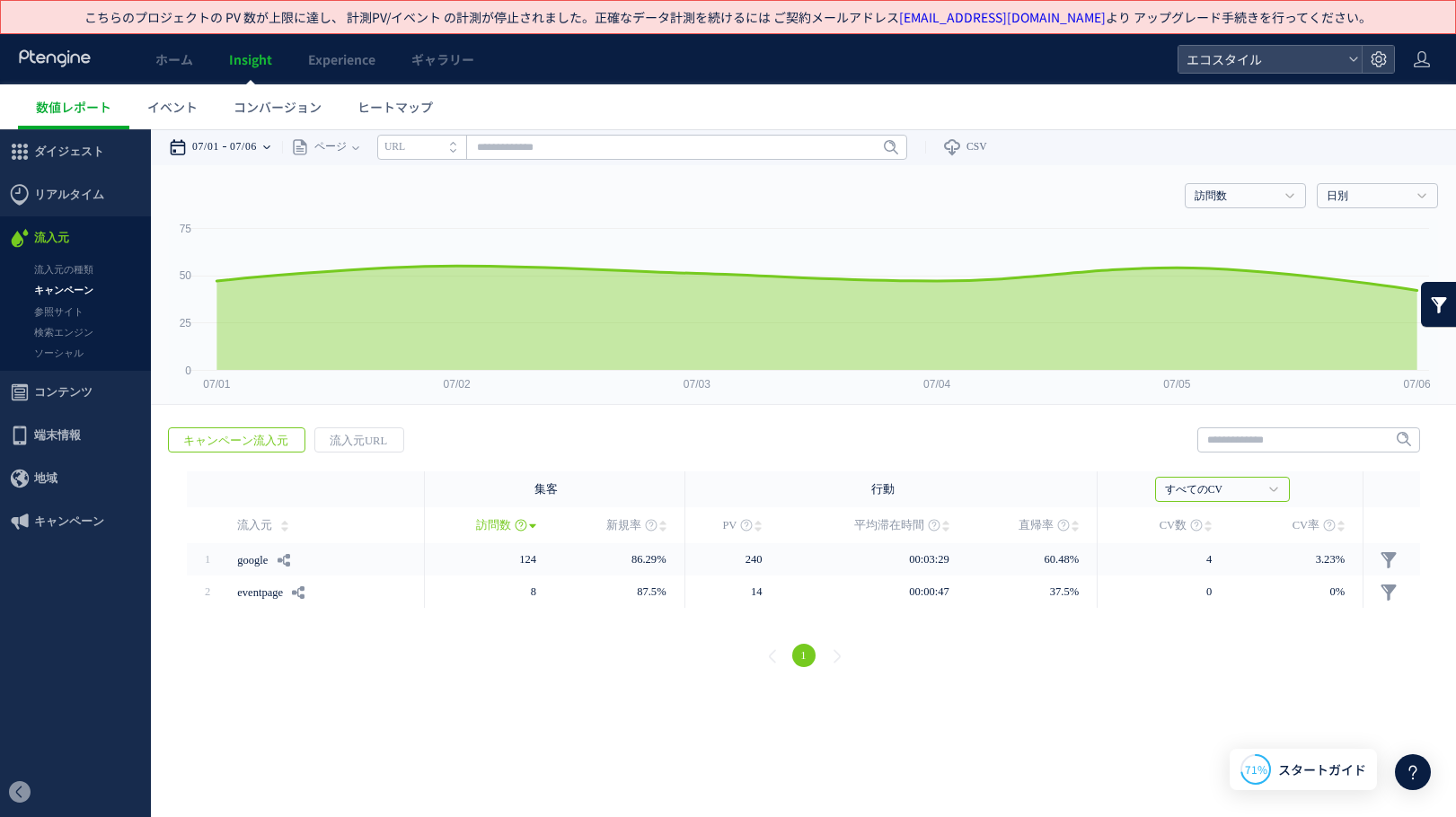 click on "07/06" at bounding box center [243, 147] 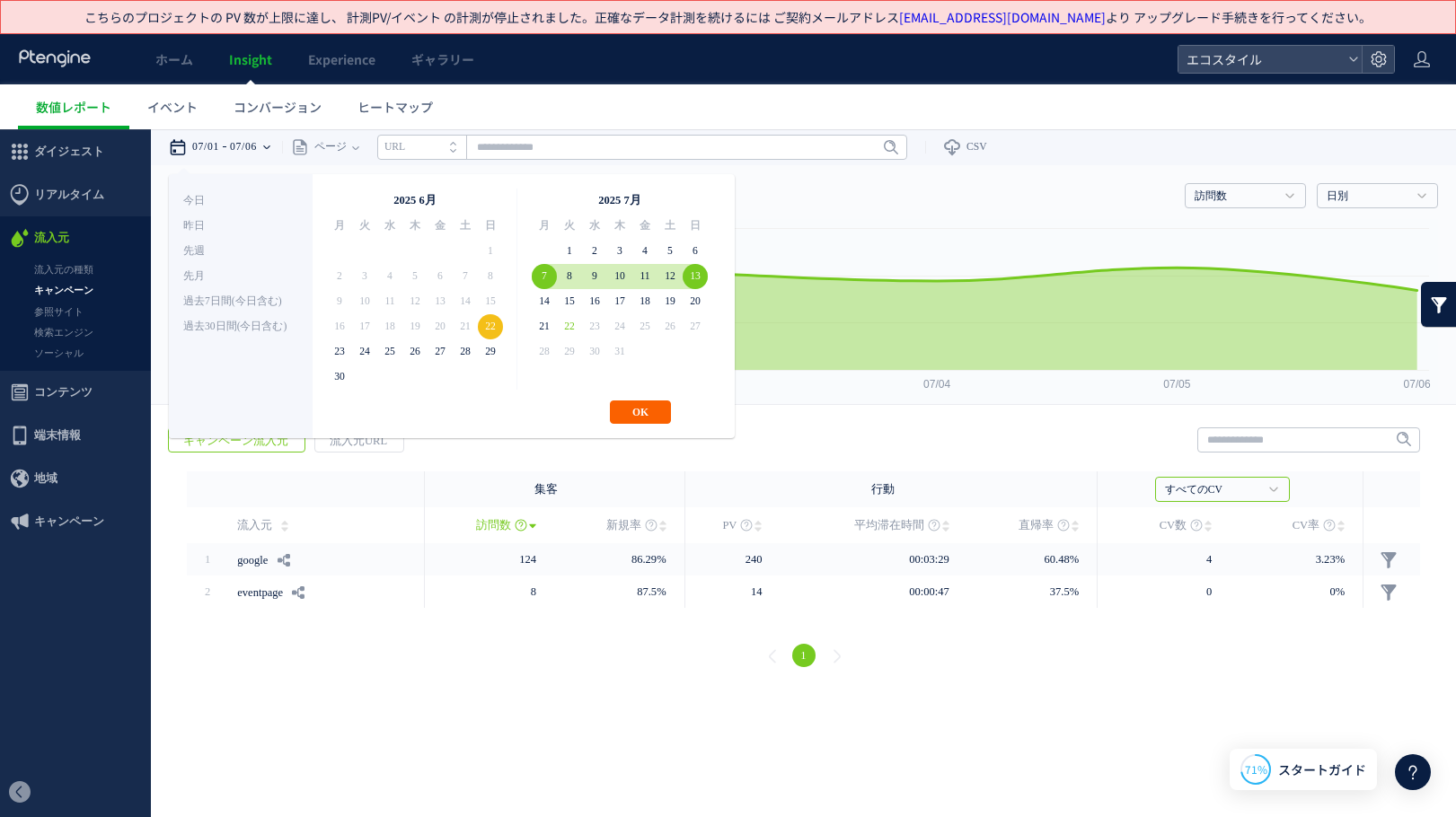 click on "OK" at bounding box center [640, 412] 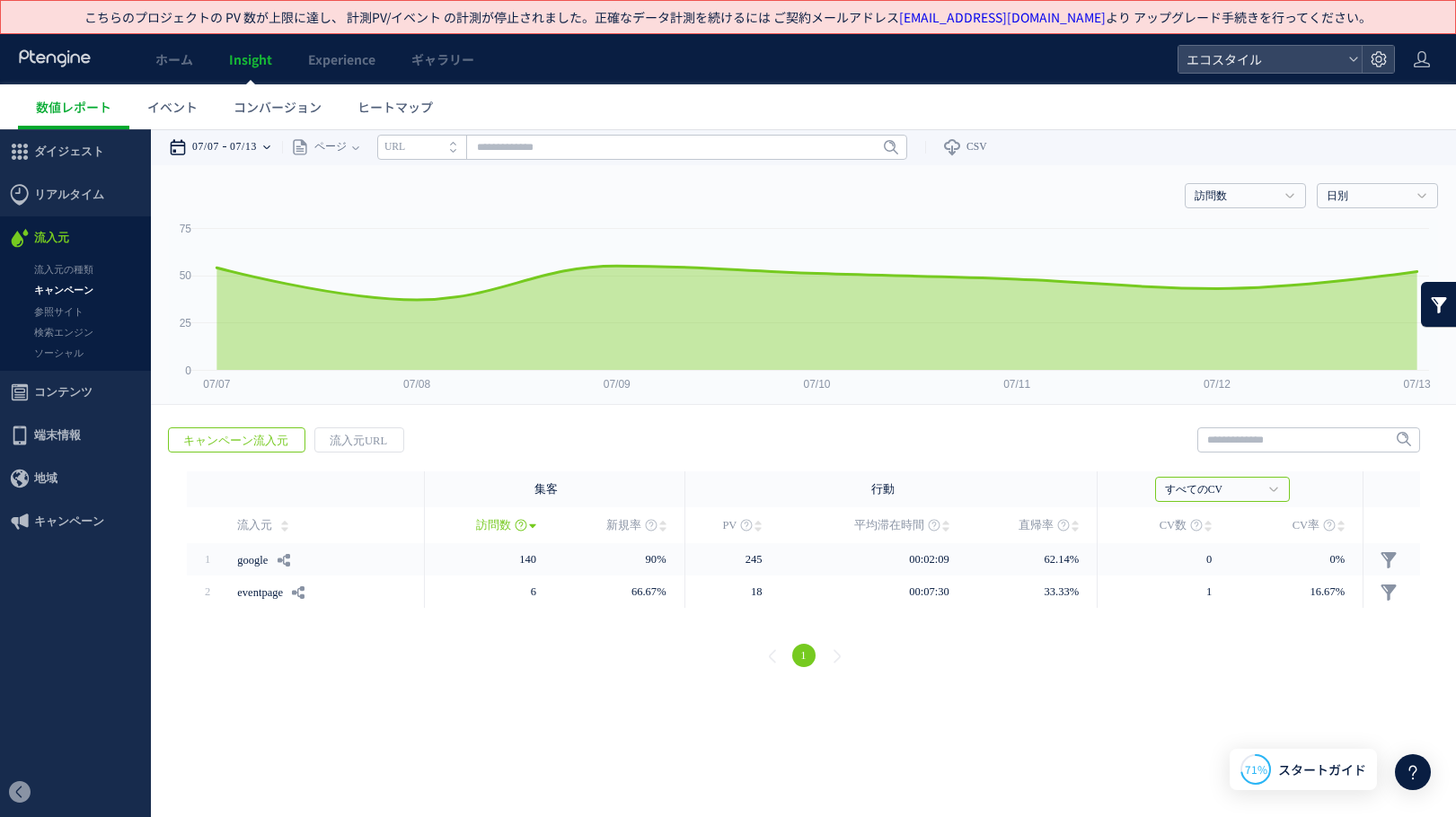 click on "07/13" at bounding box center (243, 147) 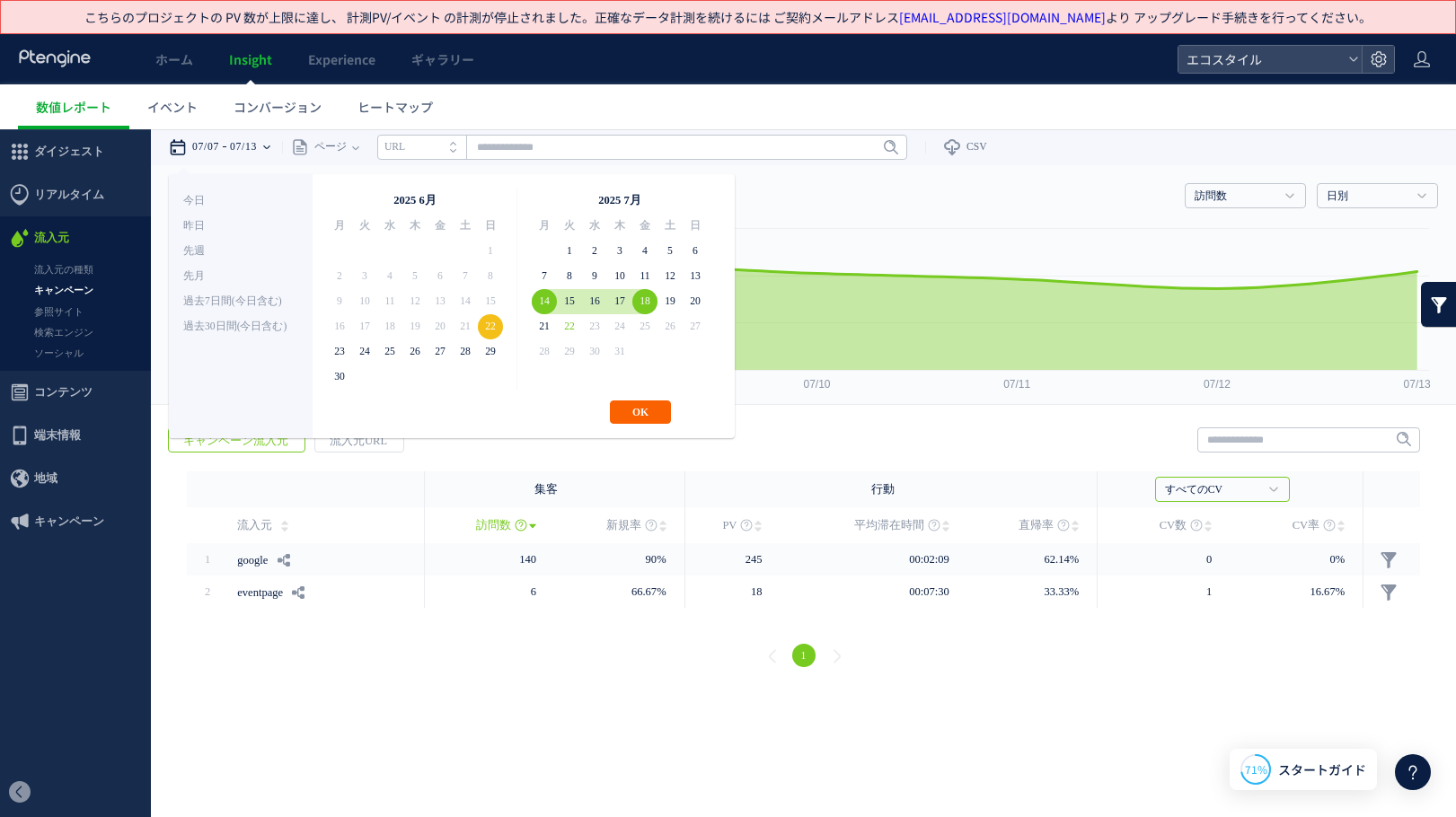 click on "OK" at bounding box center [640, 412] 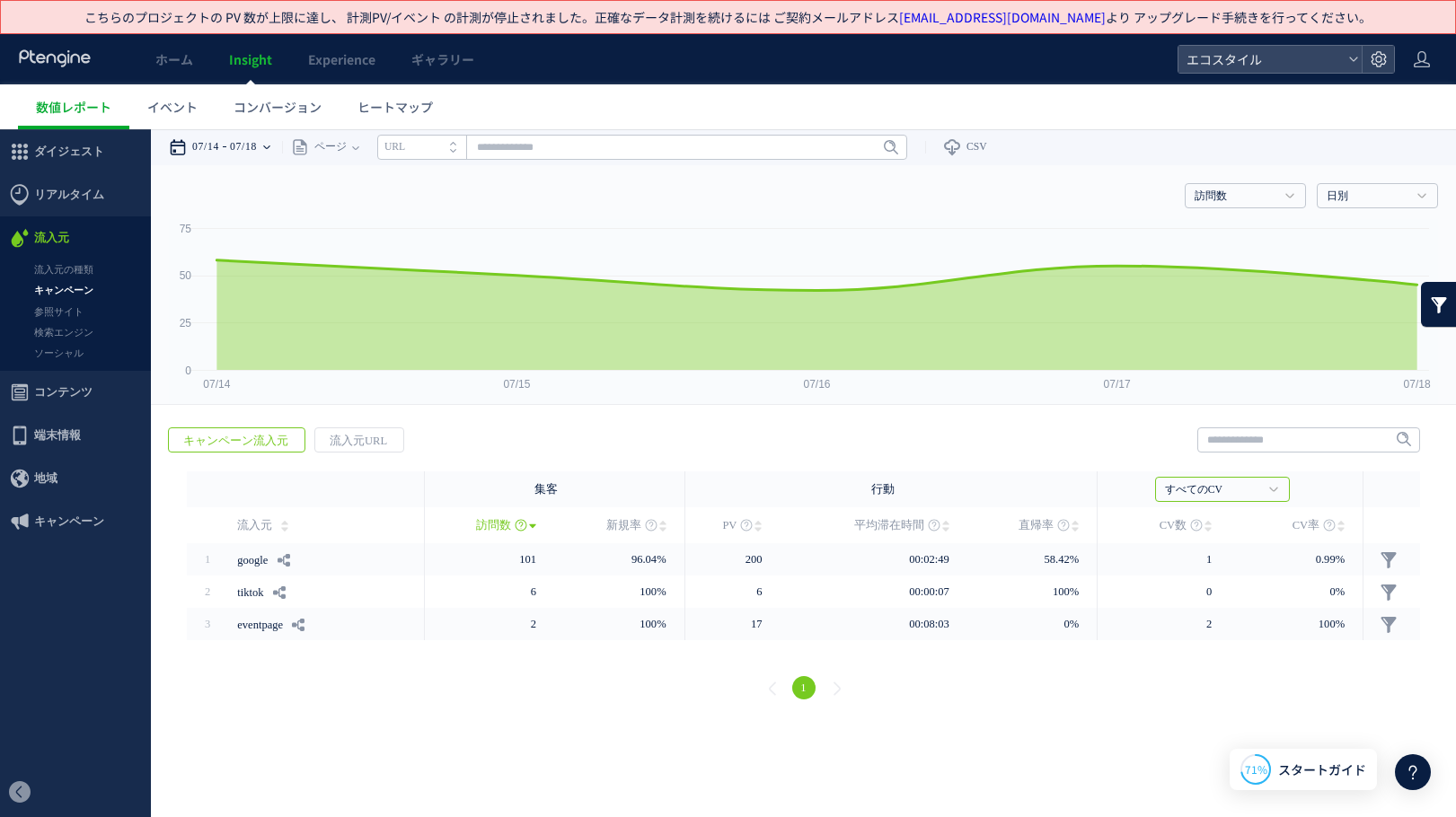 click on "07/18" at bounding box center (243, 147) 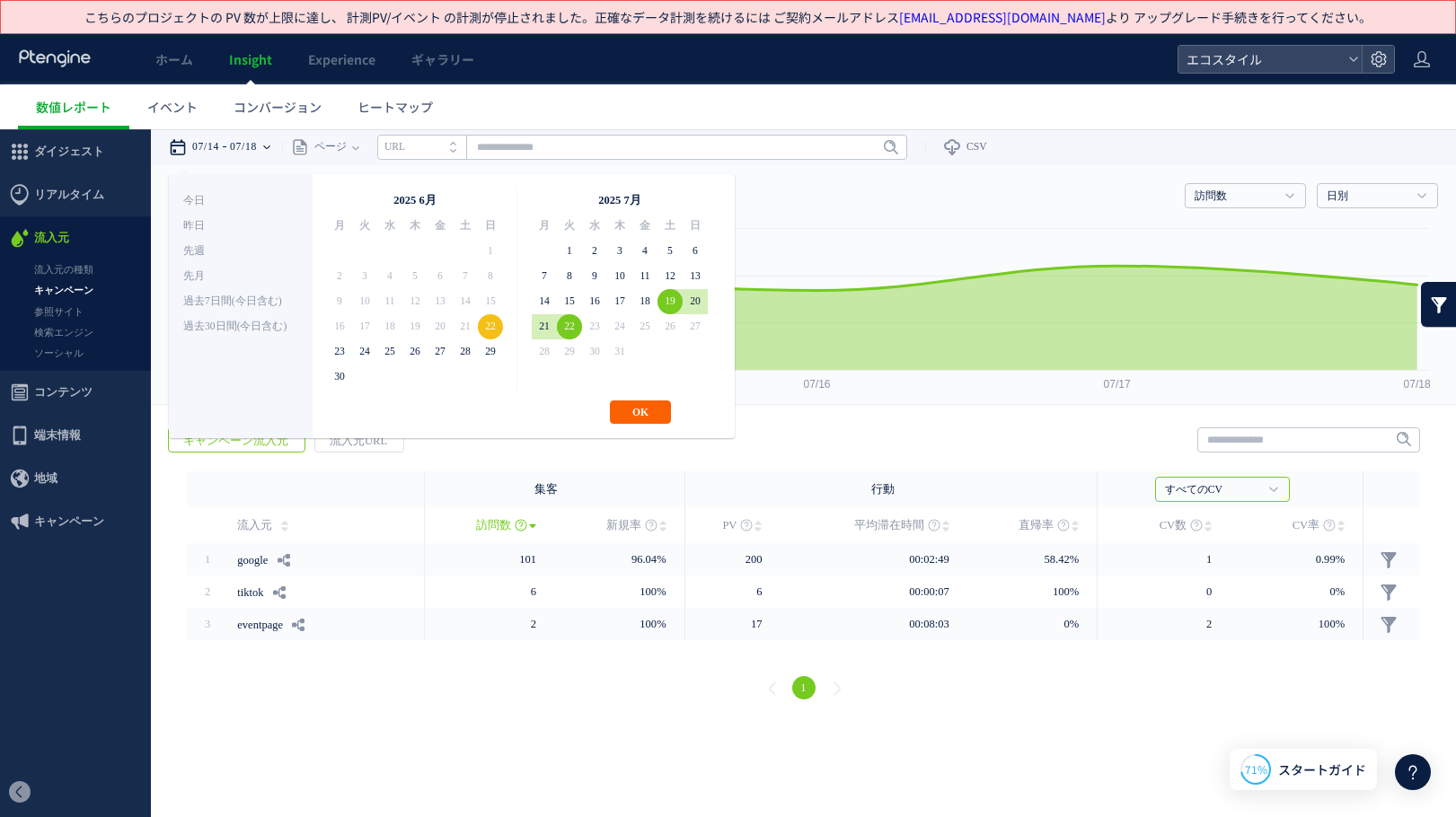 click on "OK" at bounding box center (640, 412) 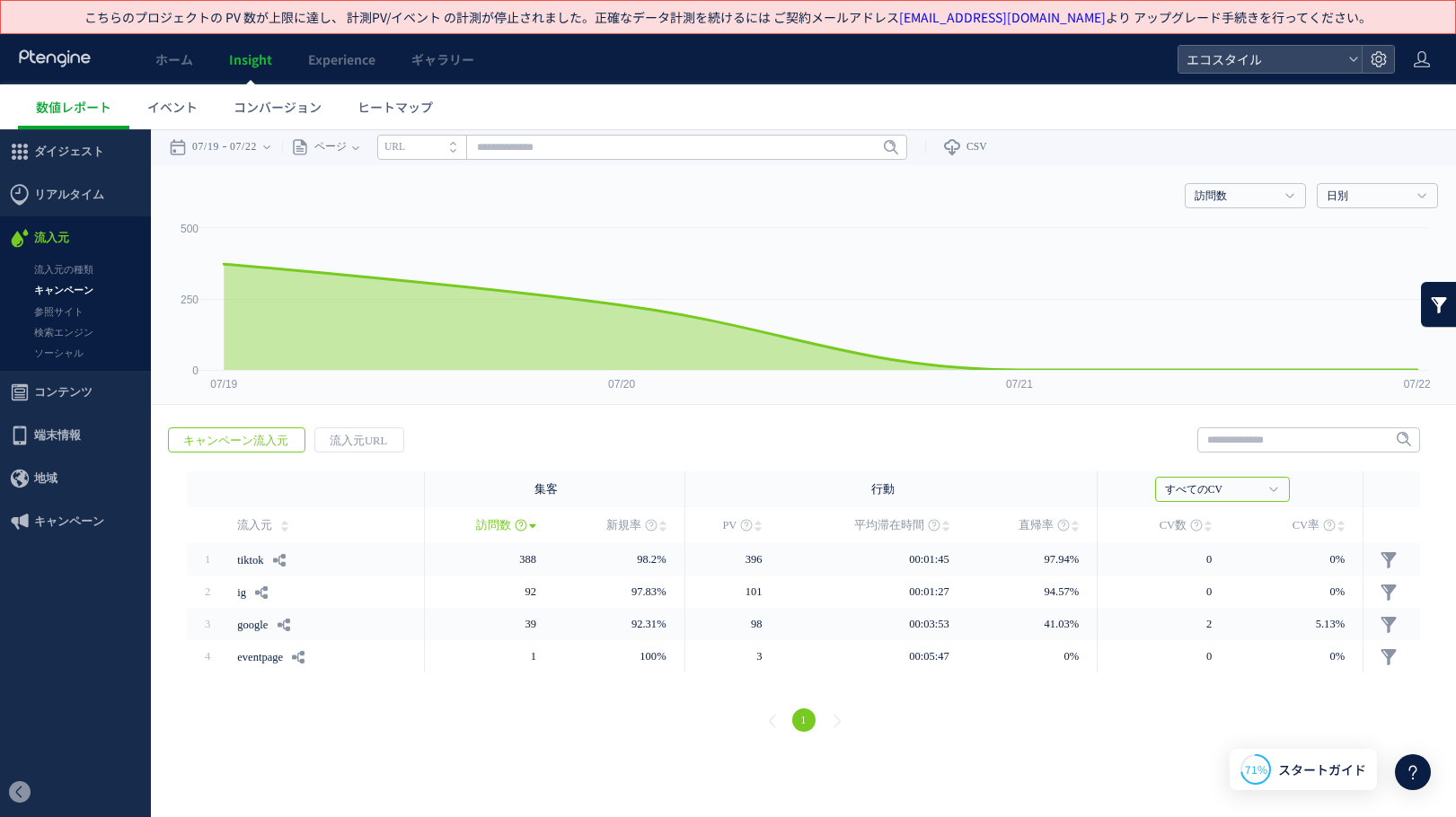 click at bounding box center [1439, 304] 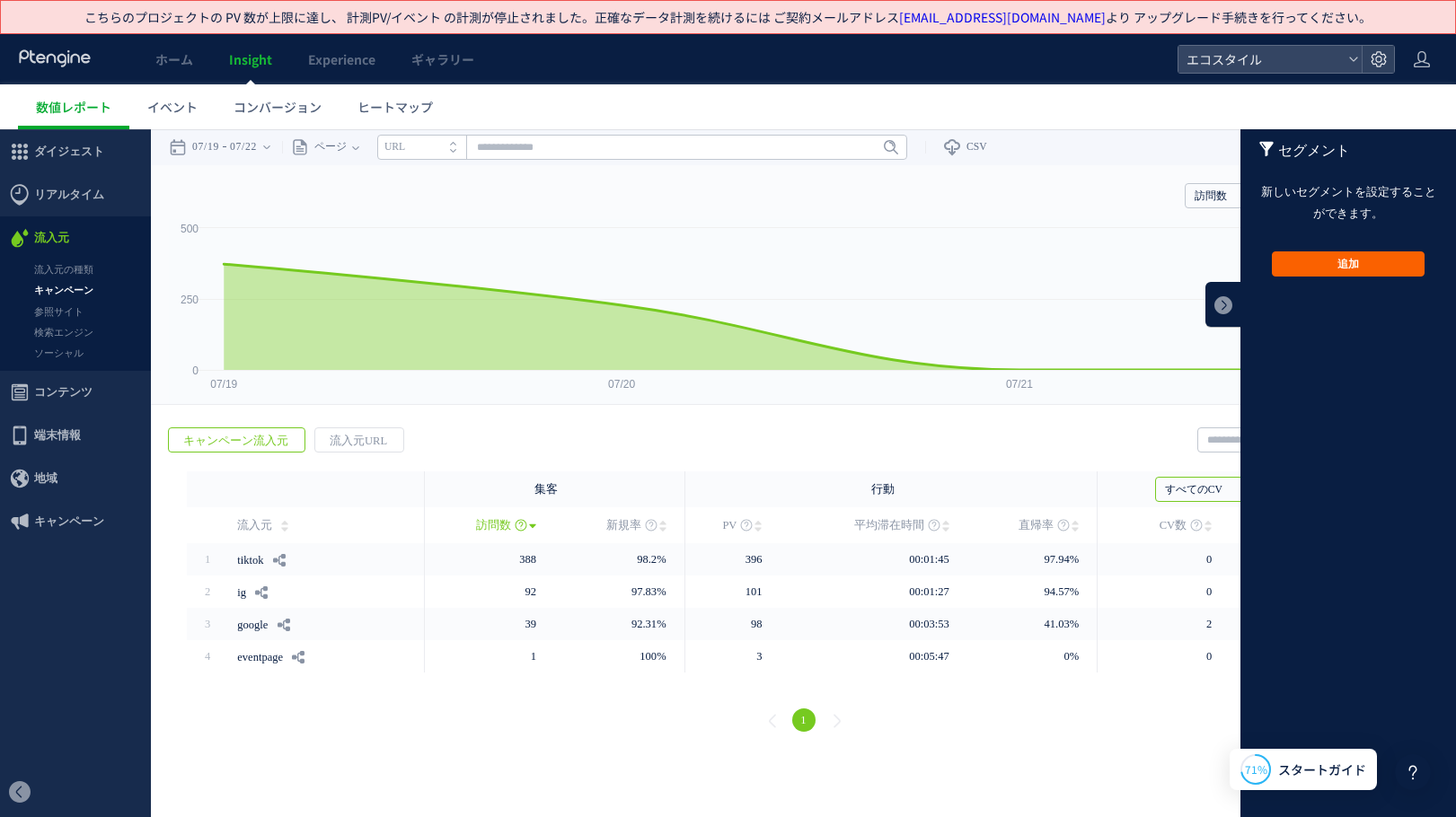 click on "追加" at bounding box center (1348, 264) 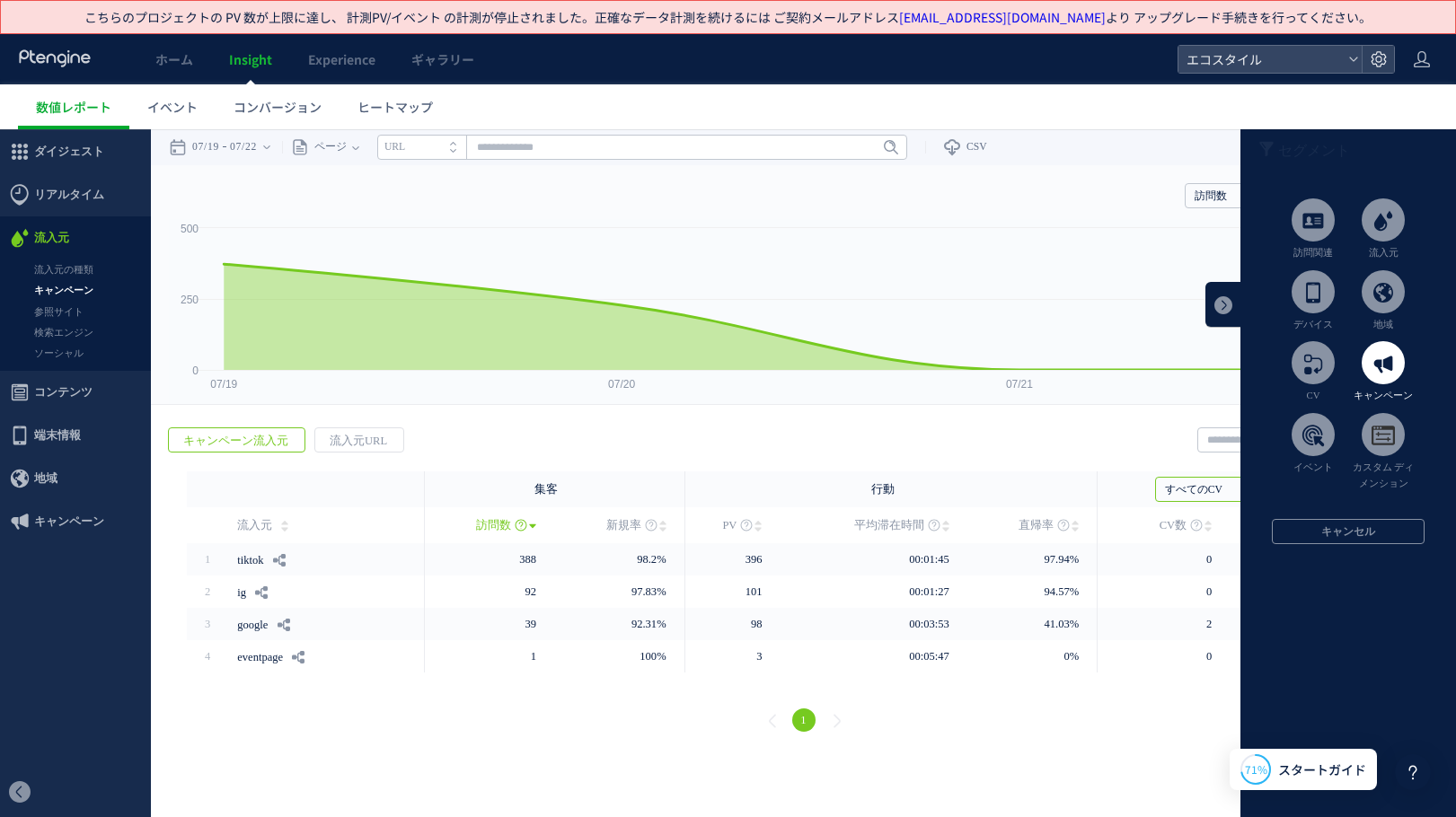 click at bounding box center (1383, 363) 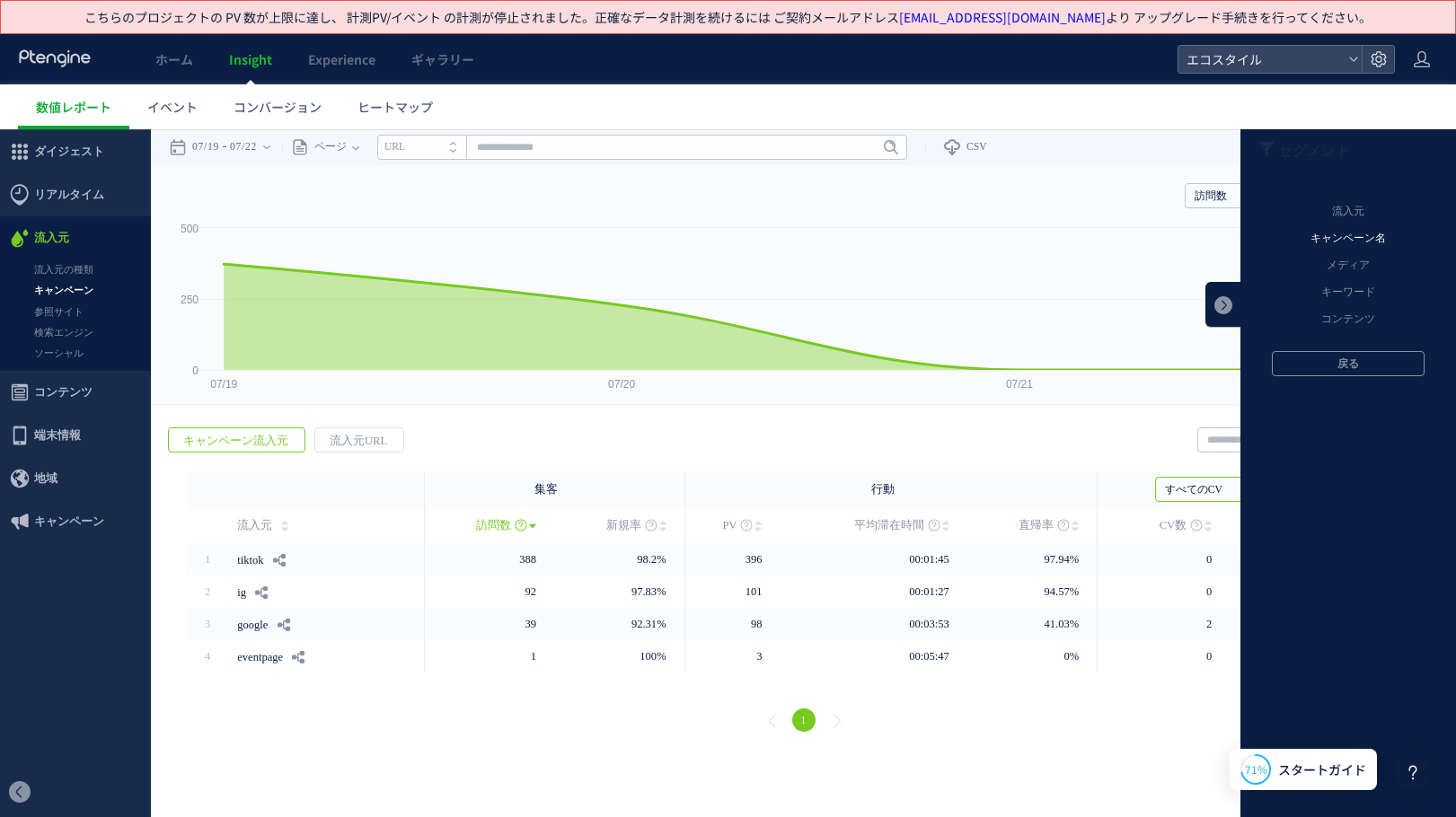 click on "キャンペーン名" at bounding box center [1348, 239] 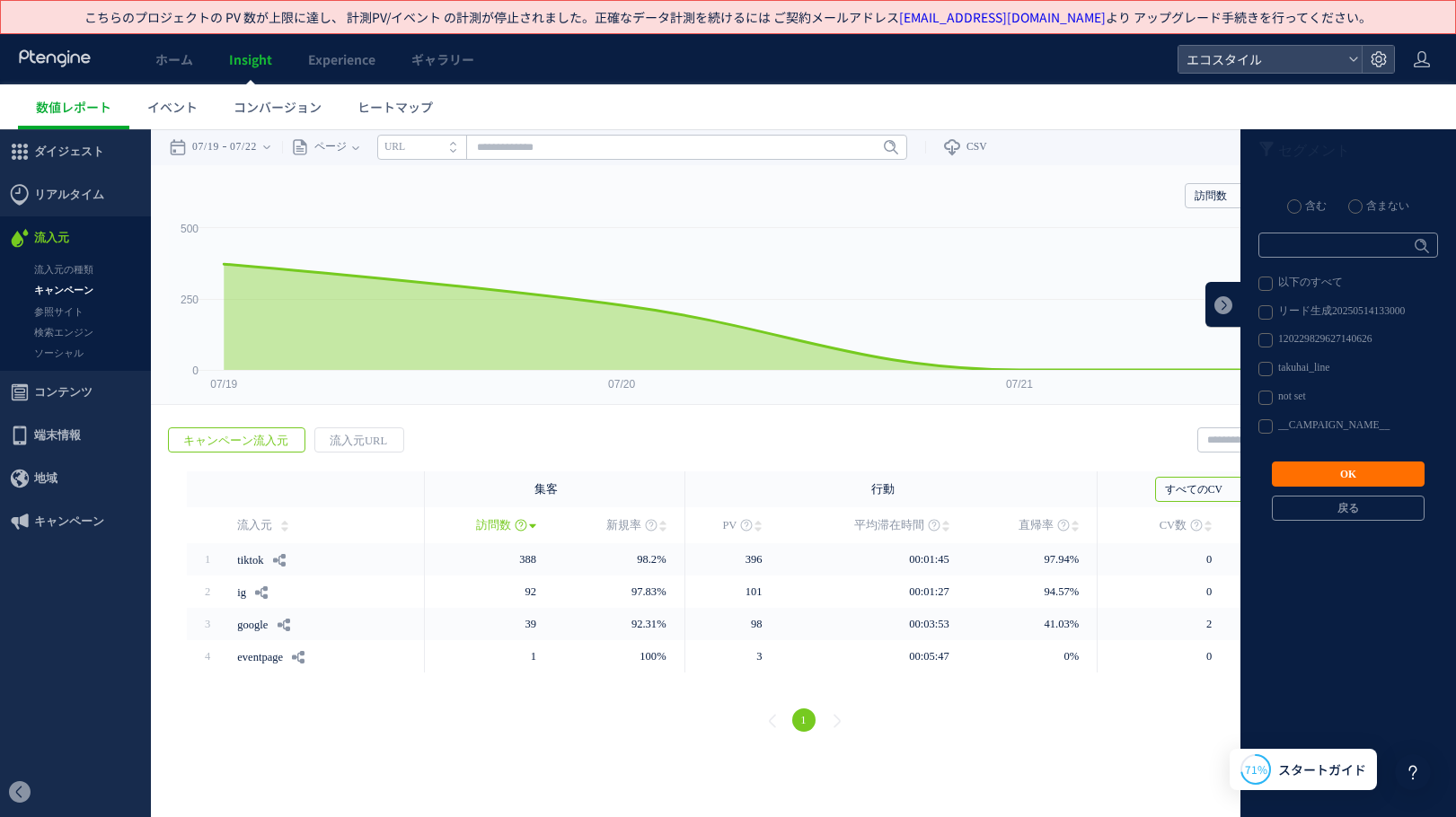 drag, startPoint x: 1309, startPoint y: 496, endPoint x: 1310, endPoint y: 473, distance: 23.021729 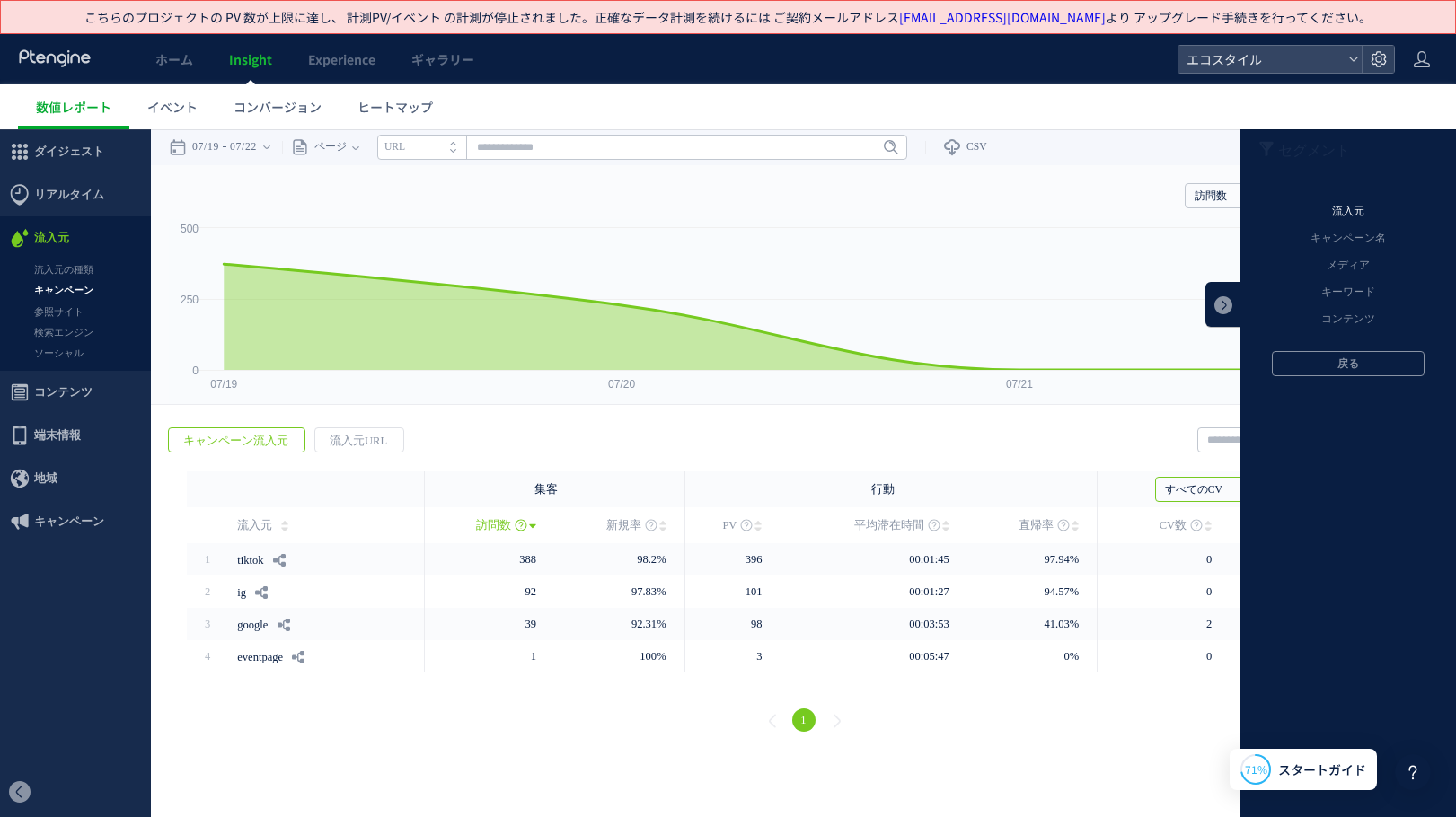 click on "流入元" at bounding box center [1348, 212] 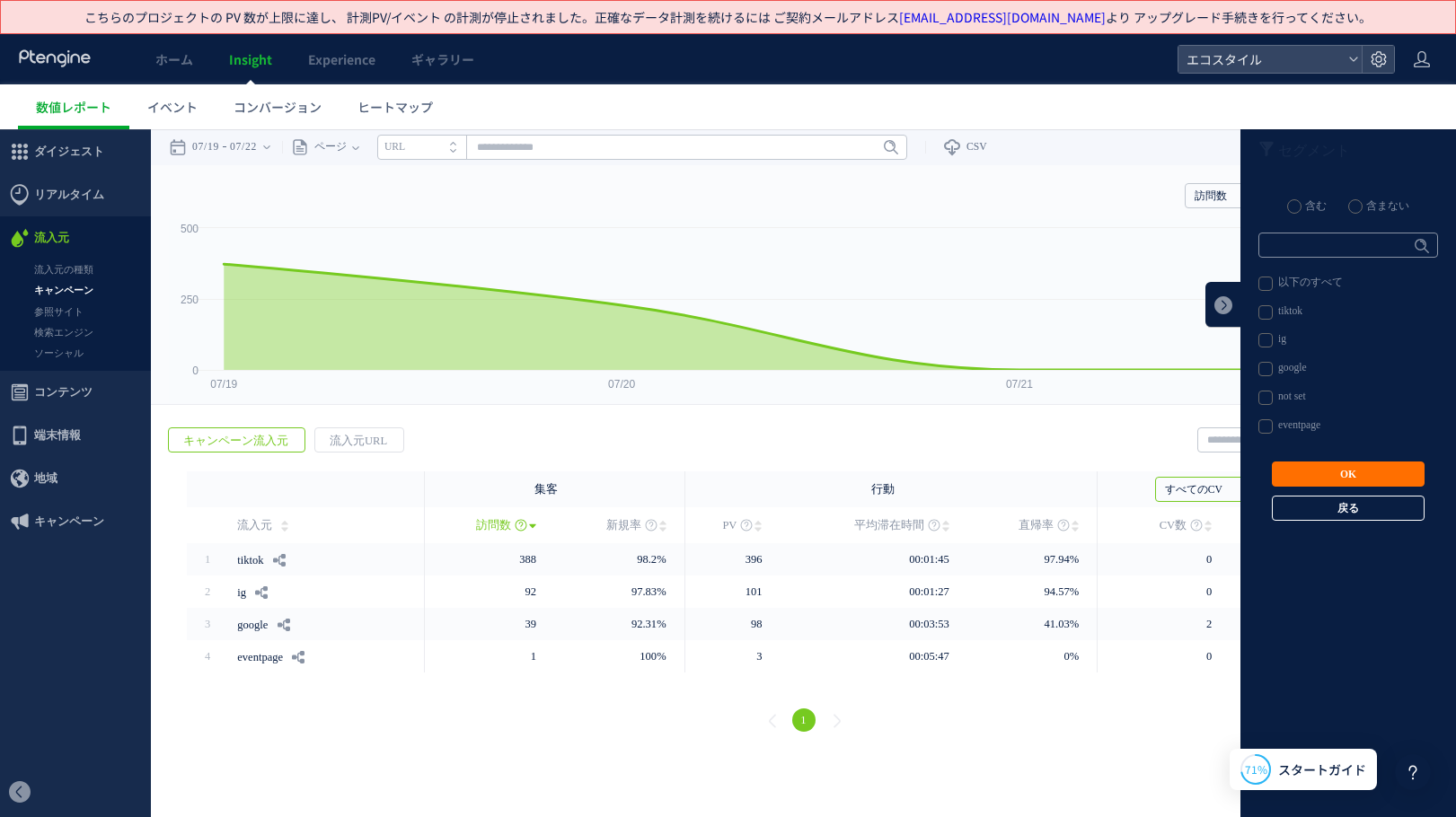 click on "戻る" at bounding box center [1348, 508] 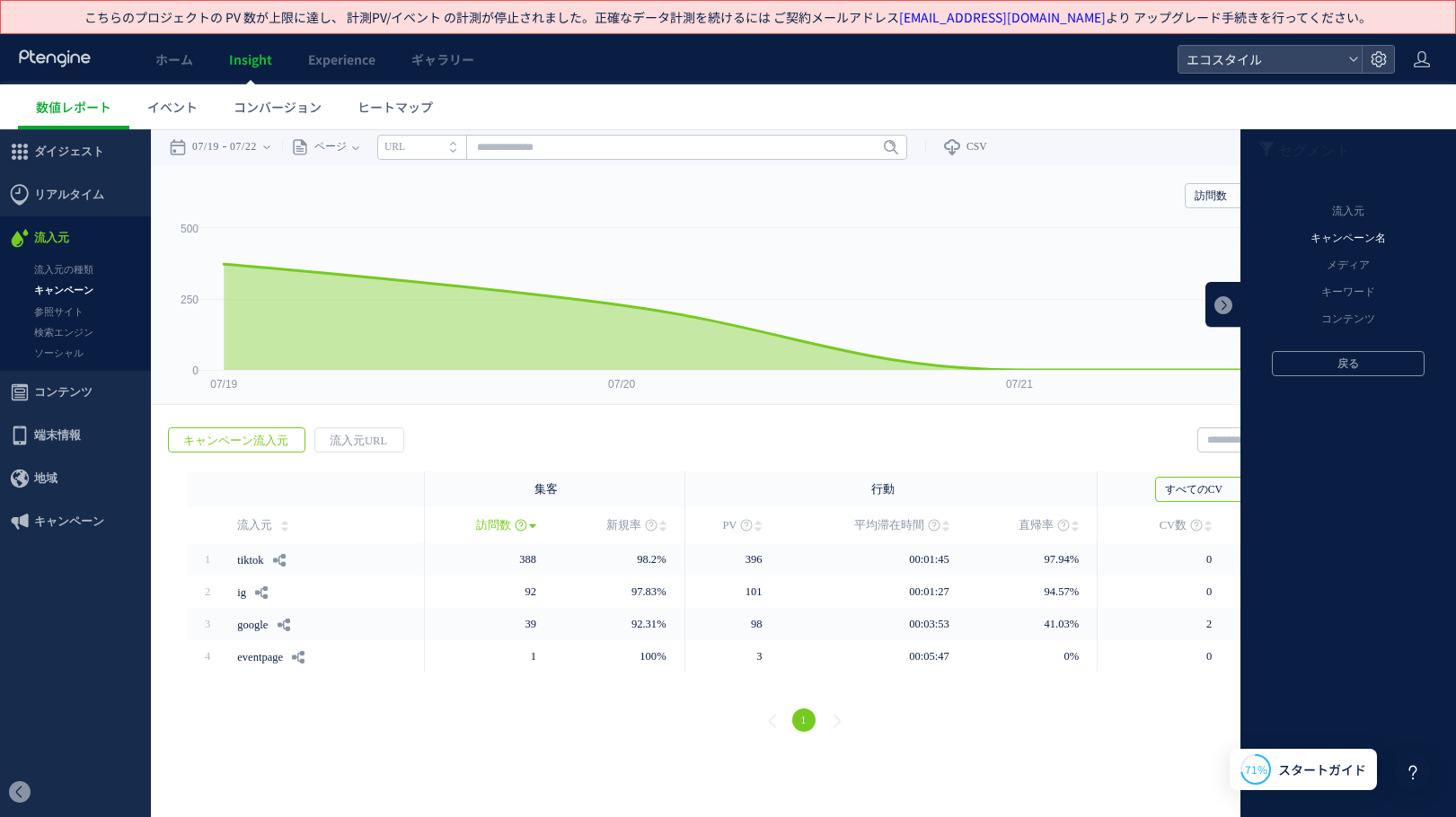 click on "キャンペーン名" at bounding box center [1348, 239] 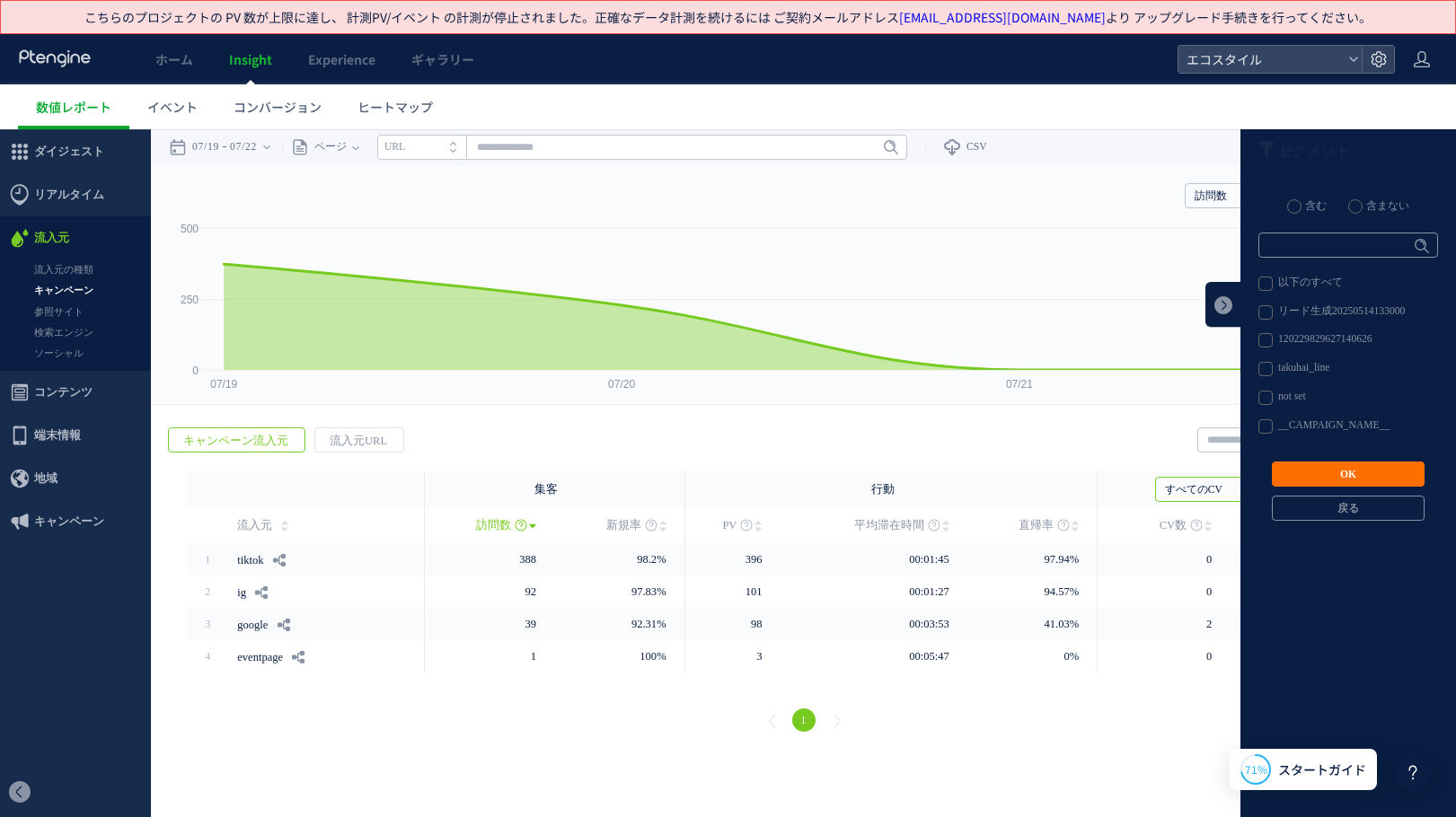 drag, startPoint x: 1264, startPoint y: 371, endPoint x: 1277, endPoint y: 387, distance: 20.61553 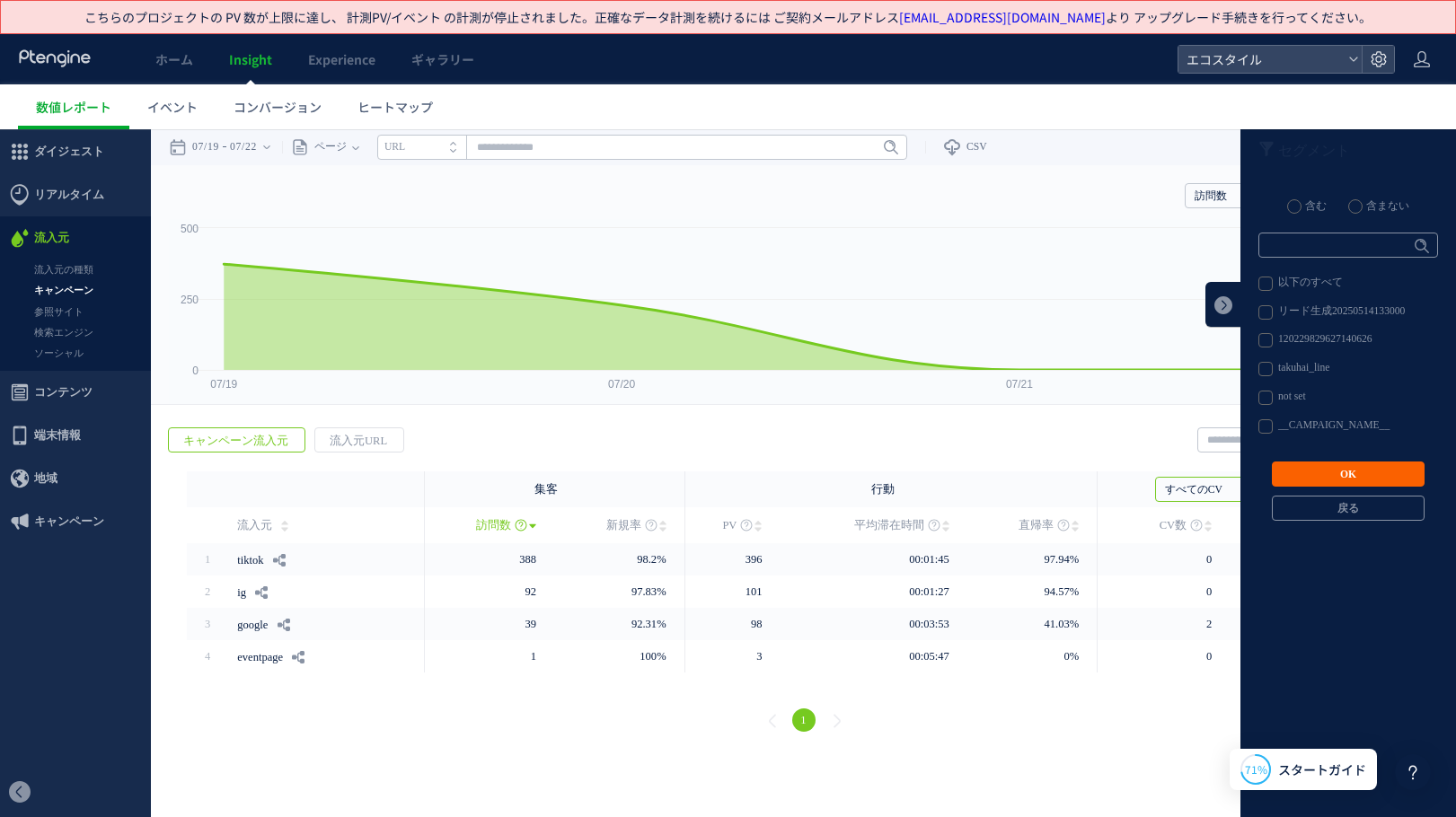 click on "OK" at bounding box center [1348, 474] 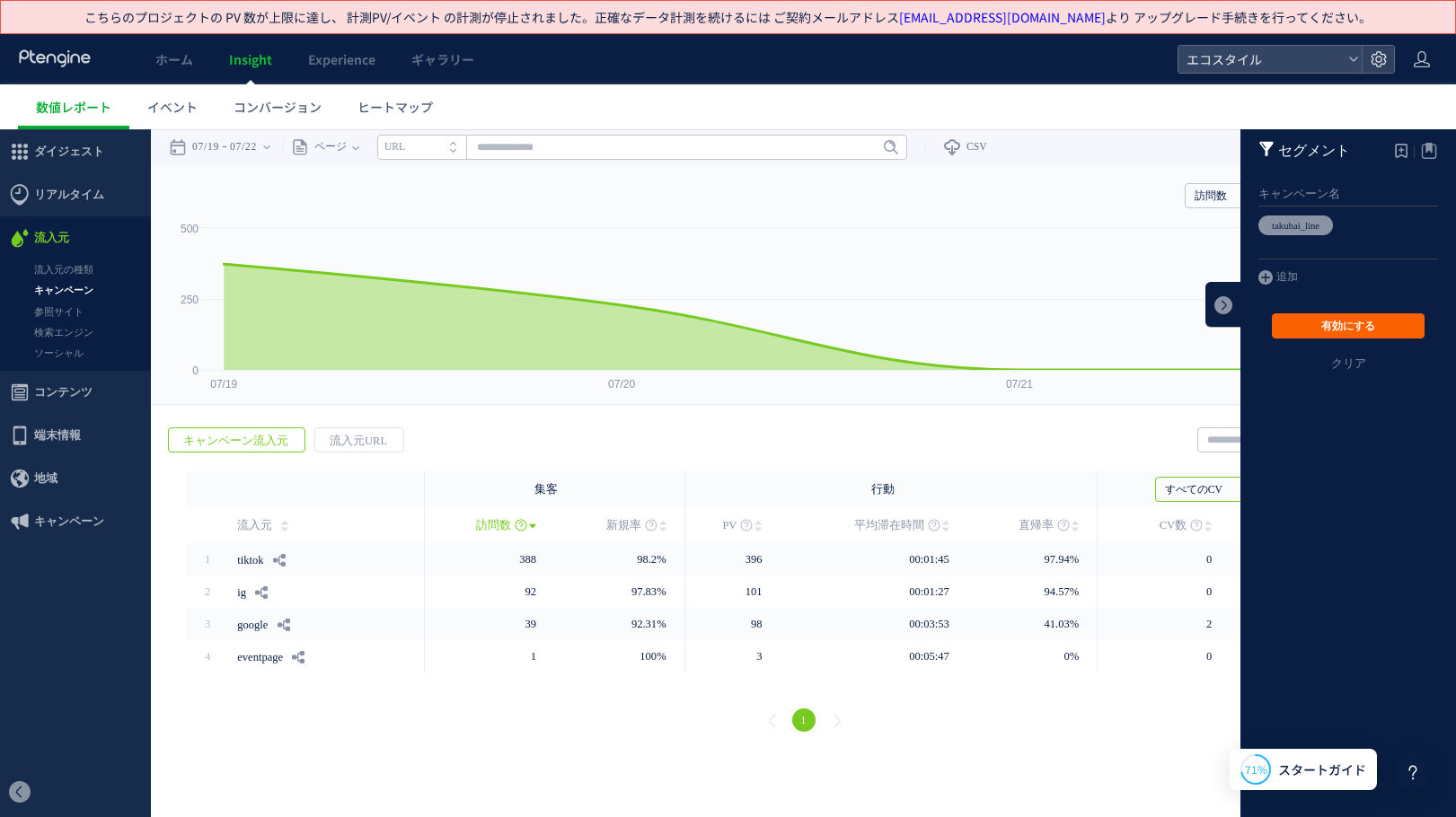 click on "有効にする" at bounding box center (1348, 326) 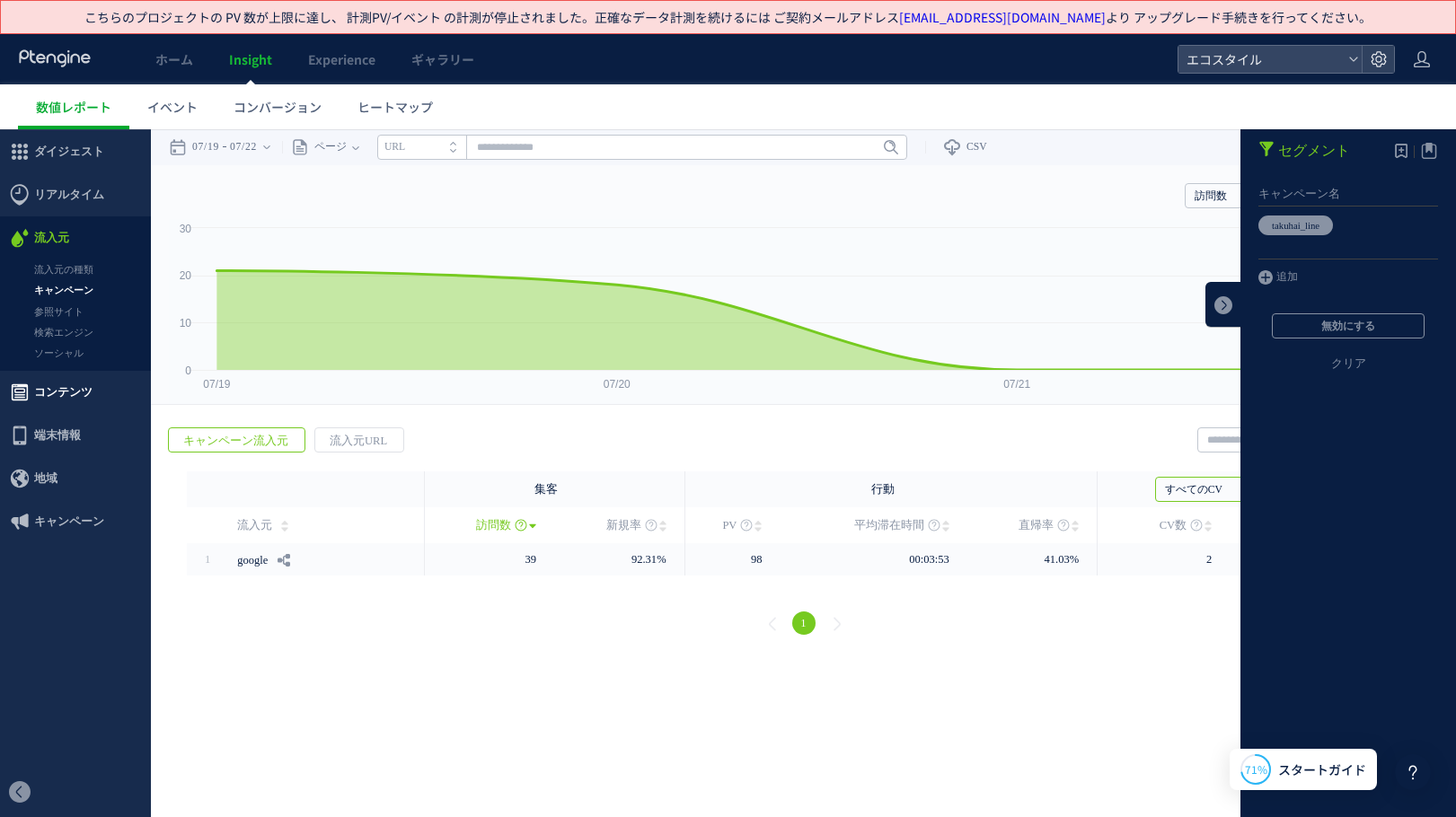 click on "コンテンツ" at bounding box center [63, 392] 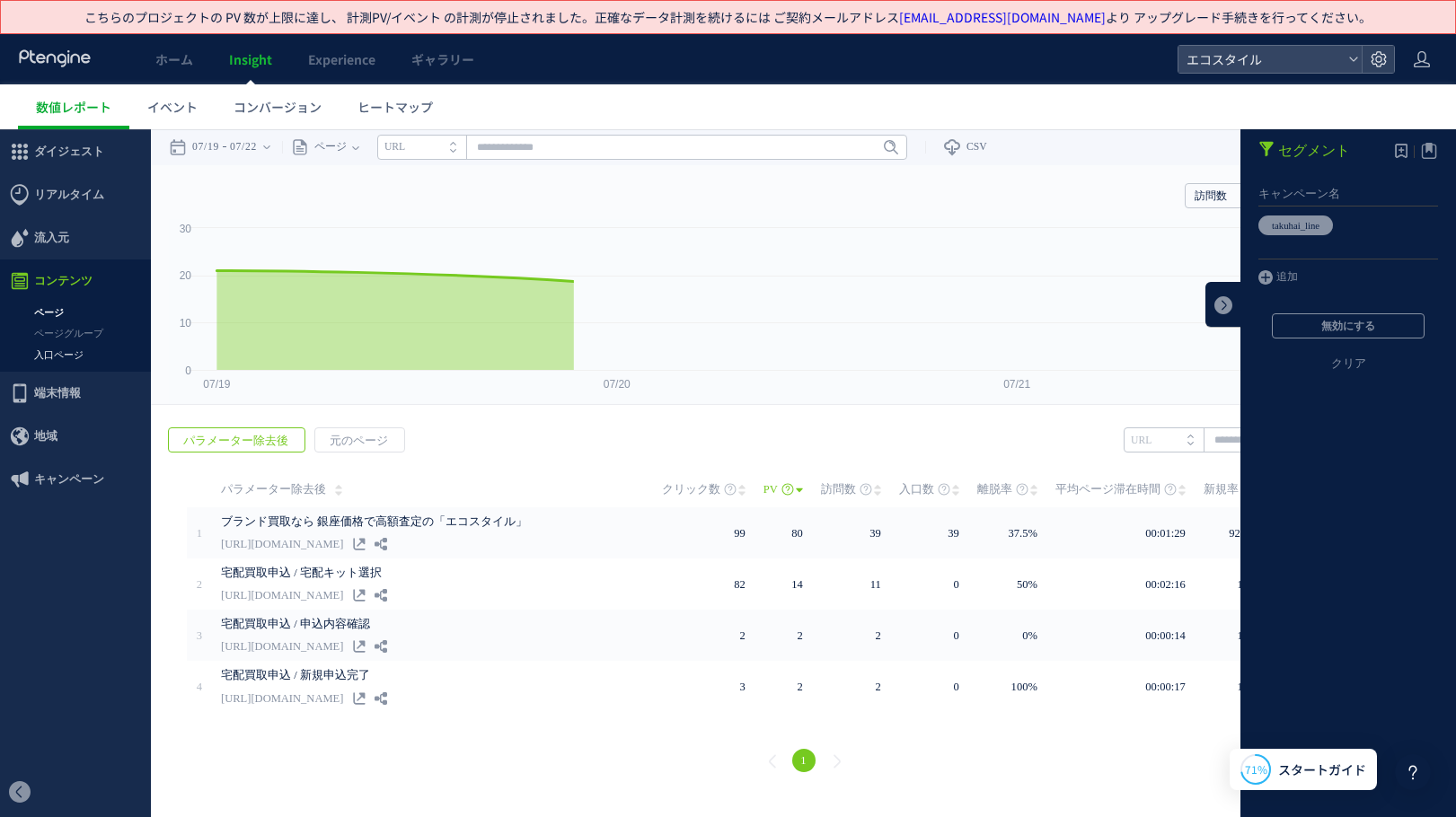click on "入口ページ" at bounding box center [75, 355] 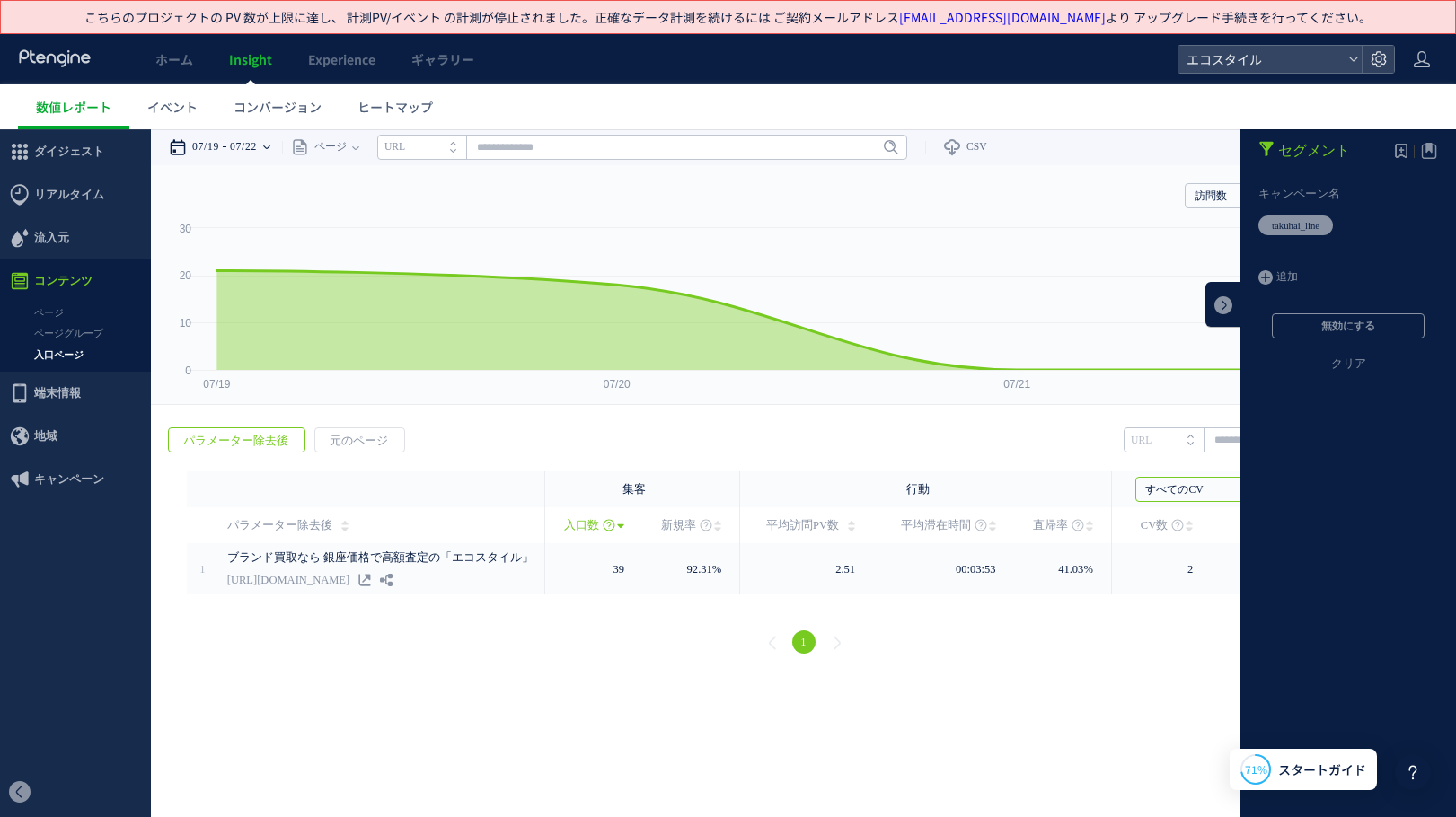 click on "07/19
07/22" at bounding box center [225, 147] 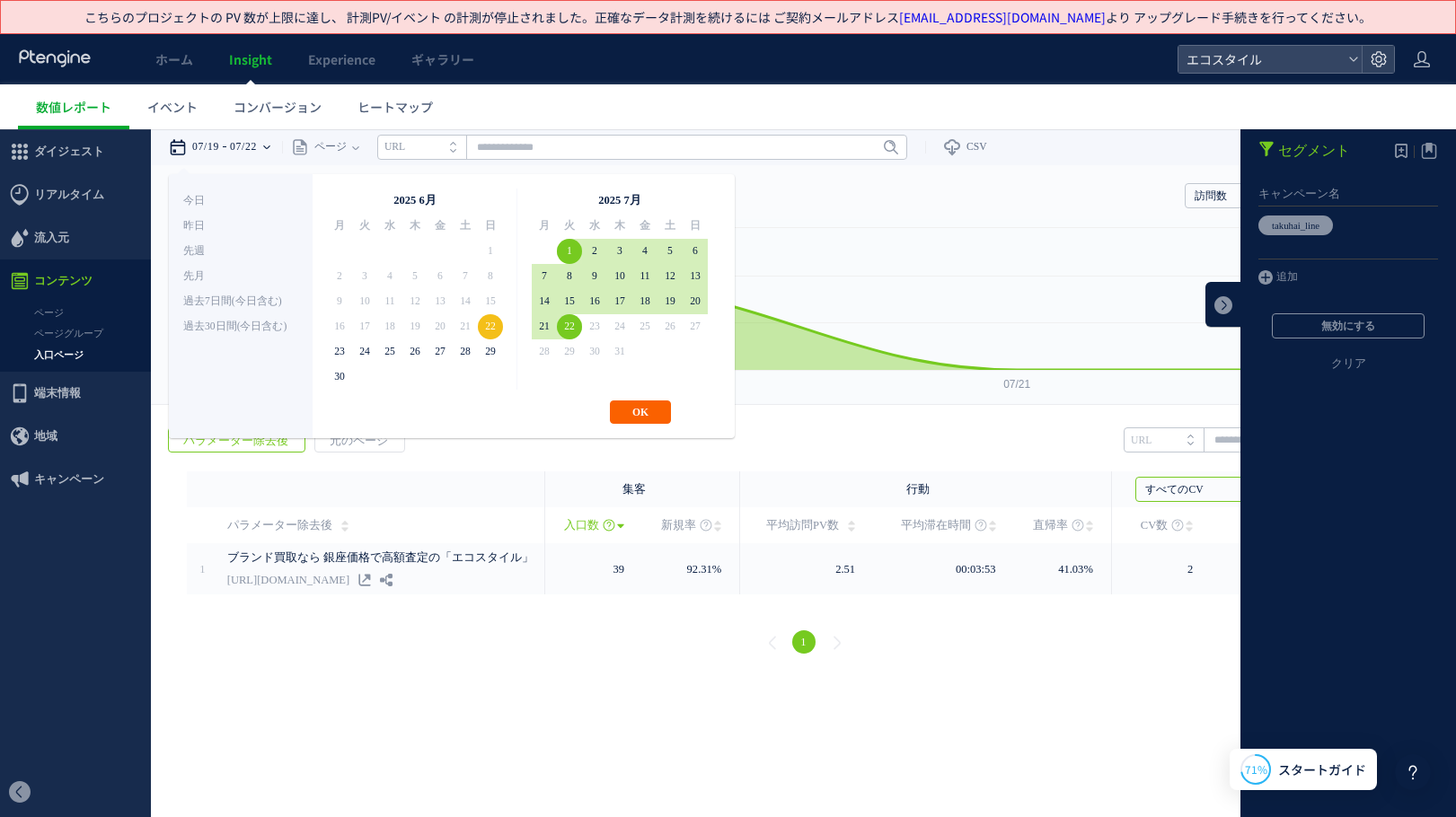 click on "OK" at bounding box center (640, 412) 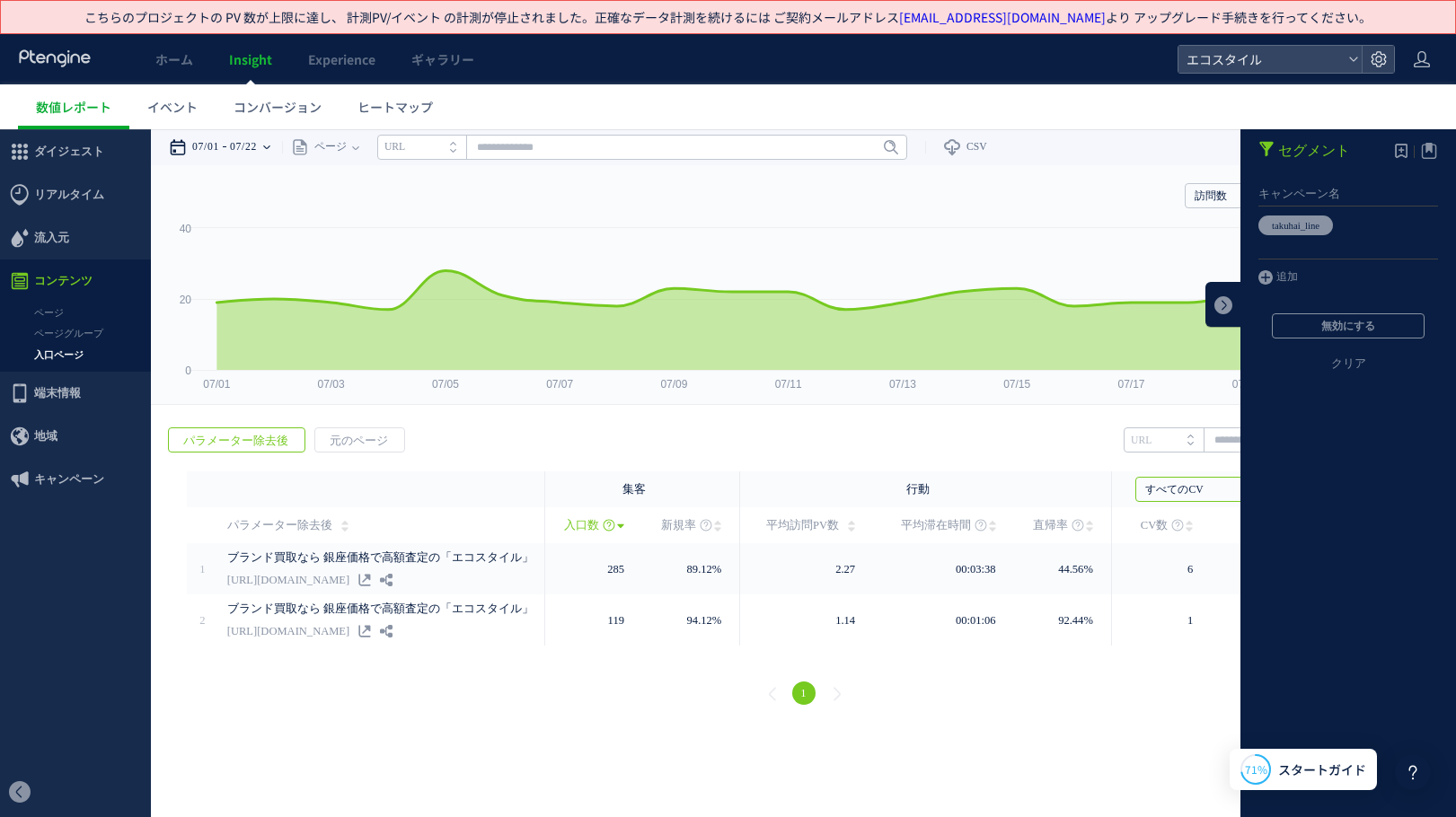 click on "07/22" at bounding box center [243, 147] 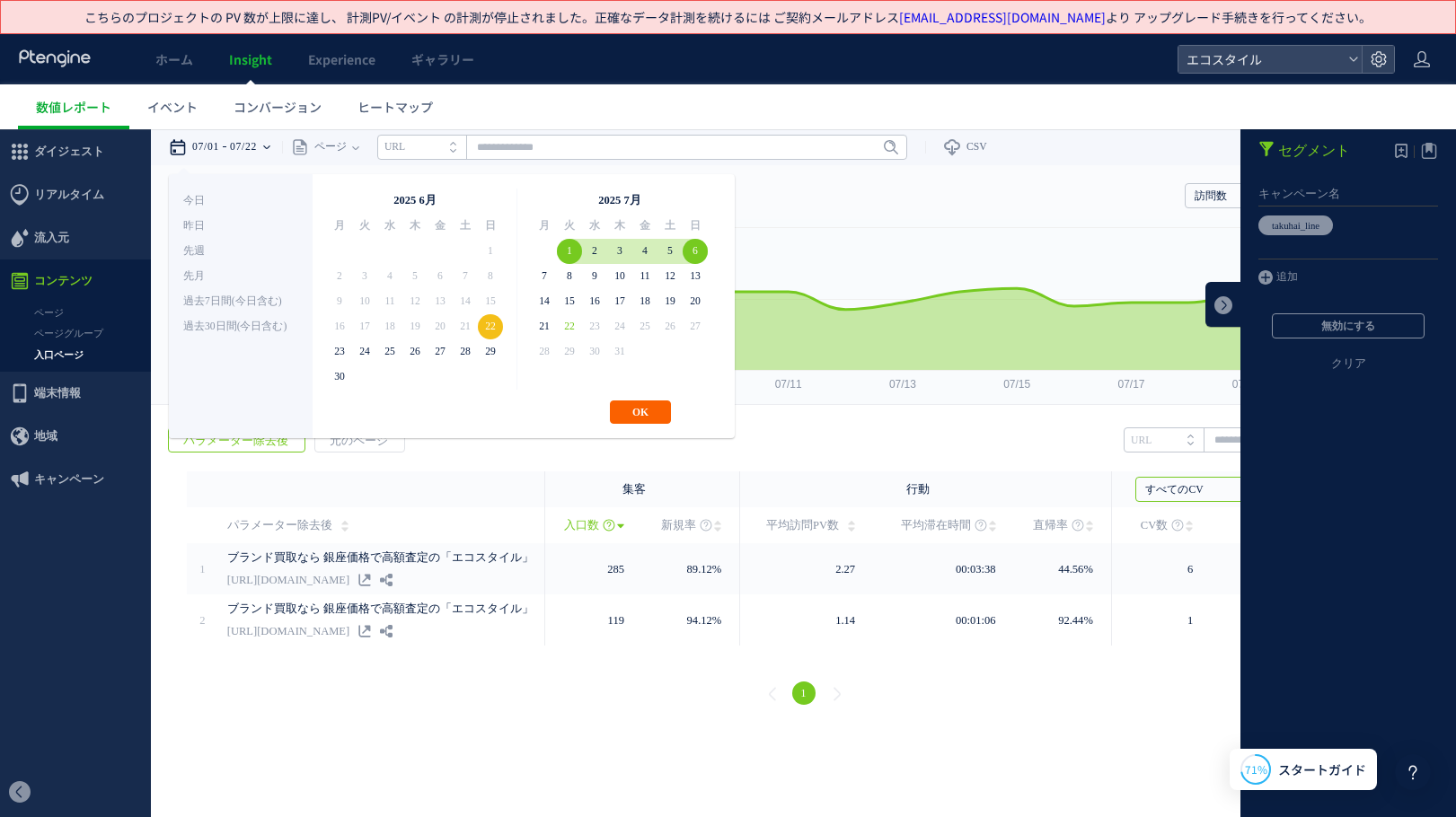 click on "OK" at bounding box center (640, 412) 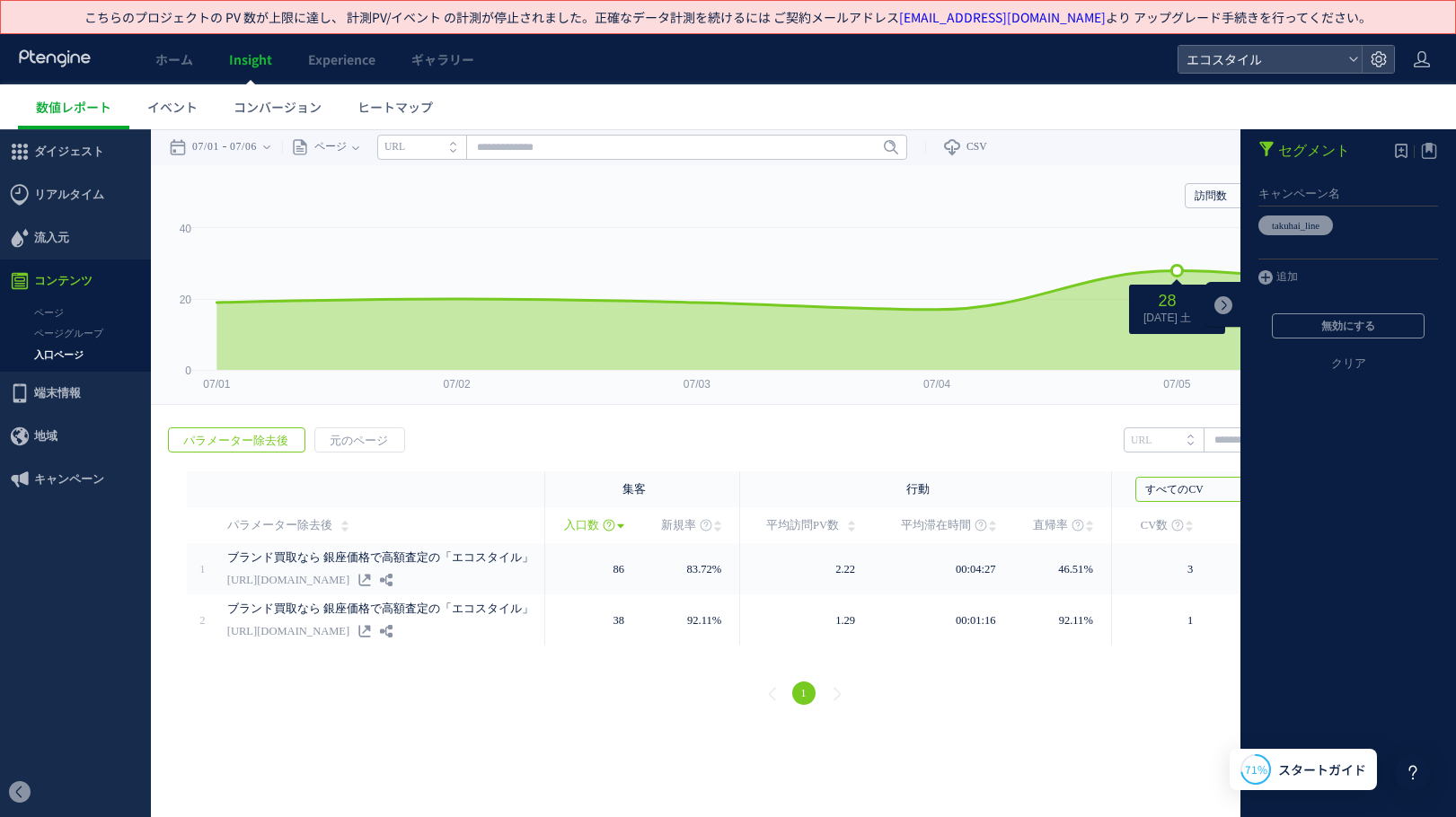 click on "28   [DATE] 土" at bounding box center (1167, 309) 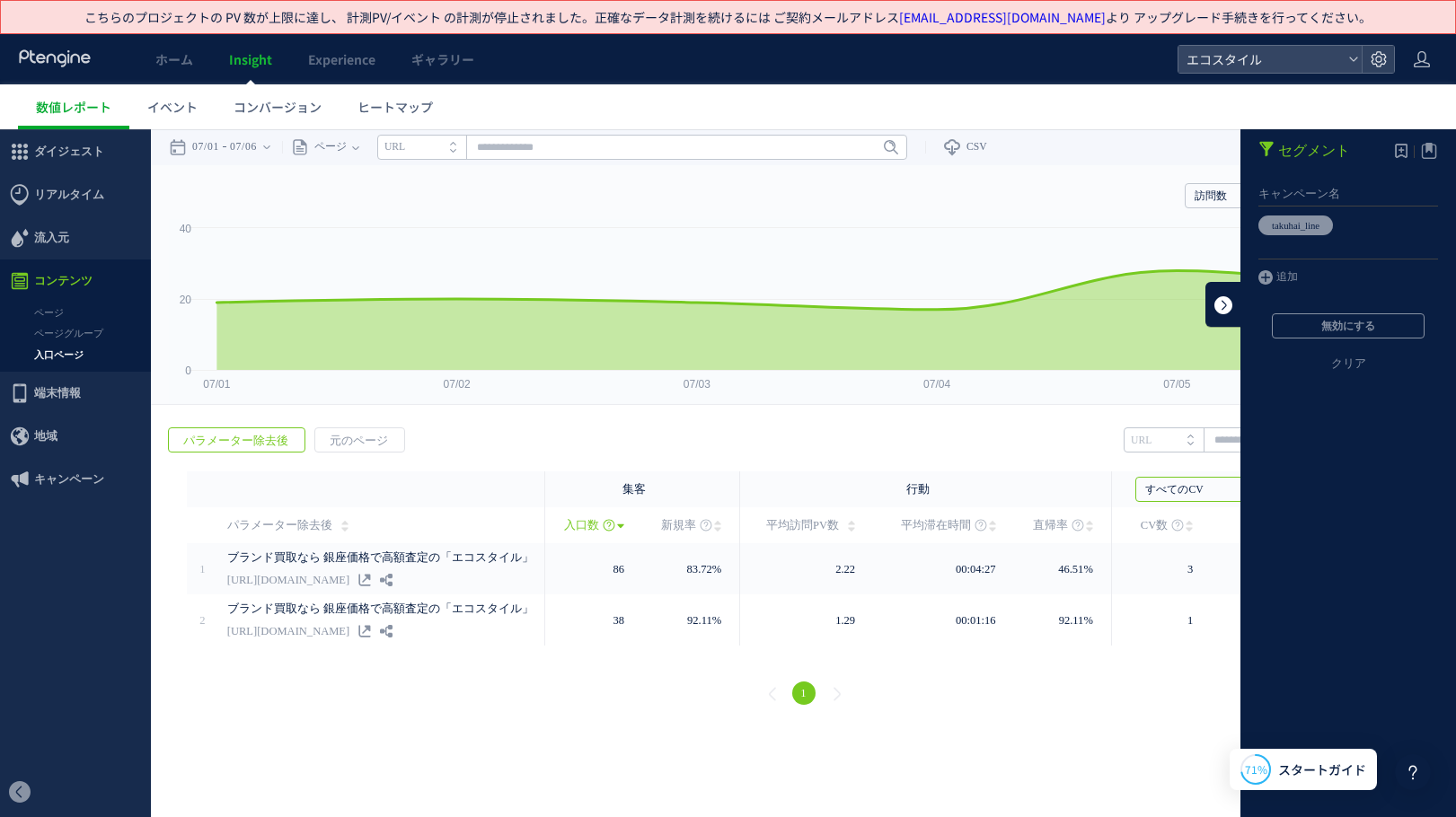 click at bounding box center (1223, 304) 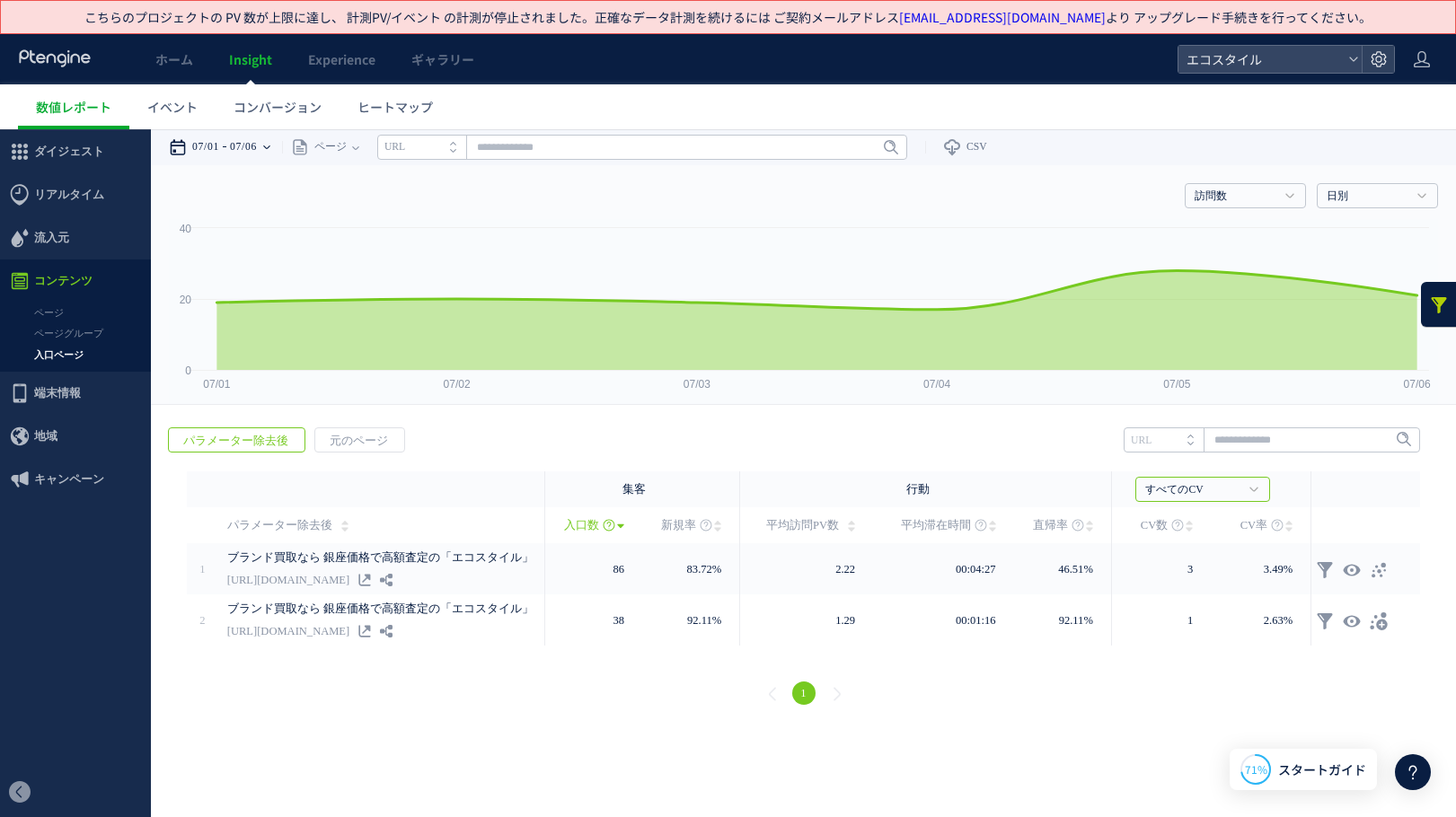 click on "07/06" at bounding box center [243, 147] 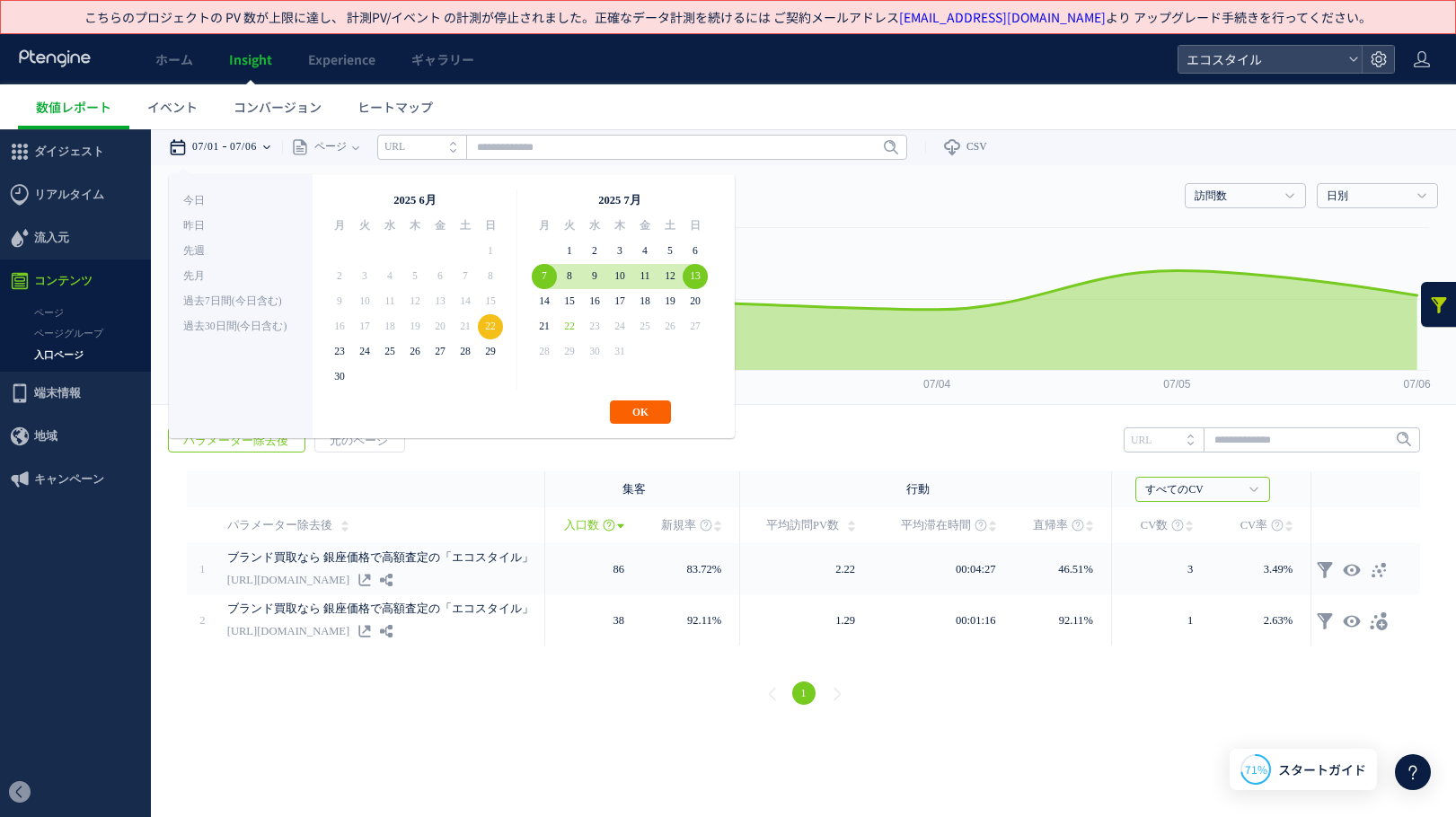 click on "OK" at bounding box center [640, 412] 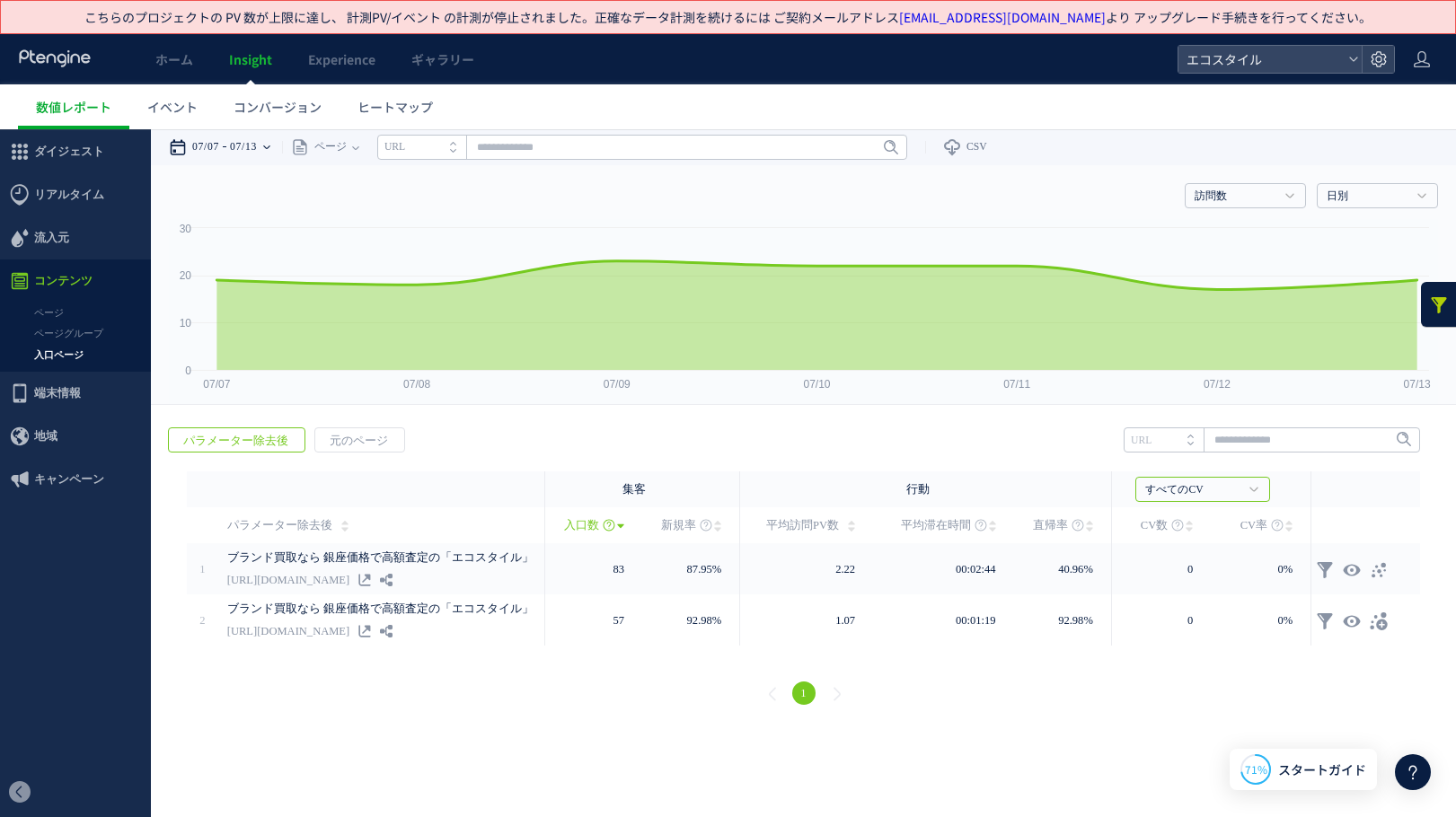 click on "07/07
07/13" at bounding box center (225, 147) 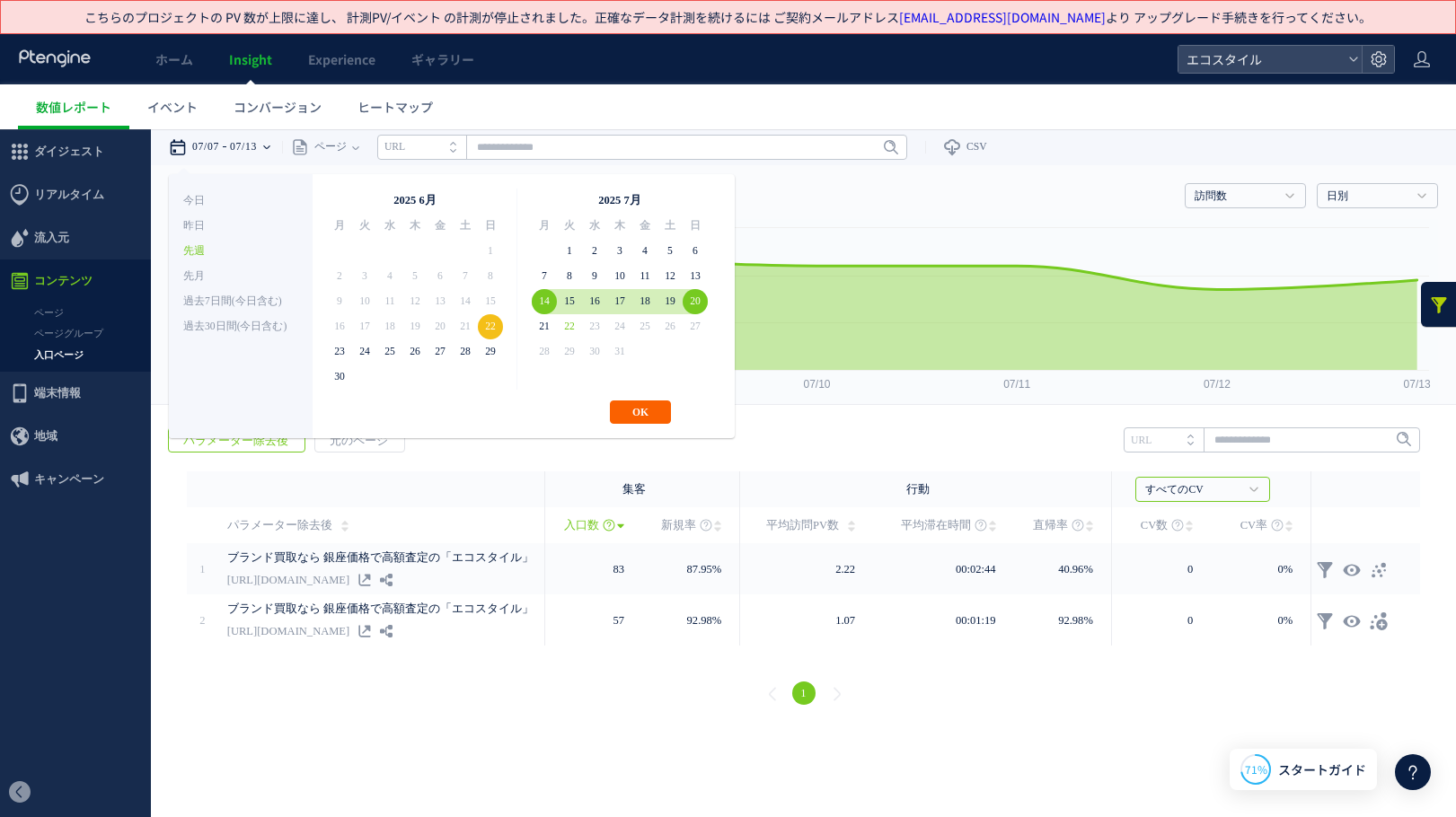 click on "OK" at bounding box center (640, 412) 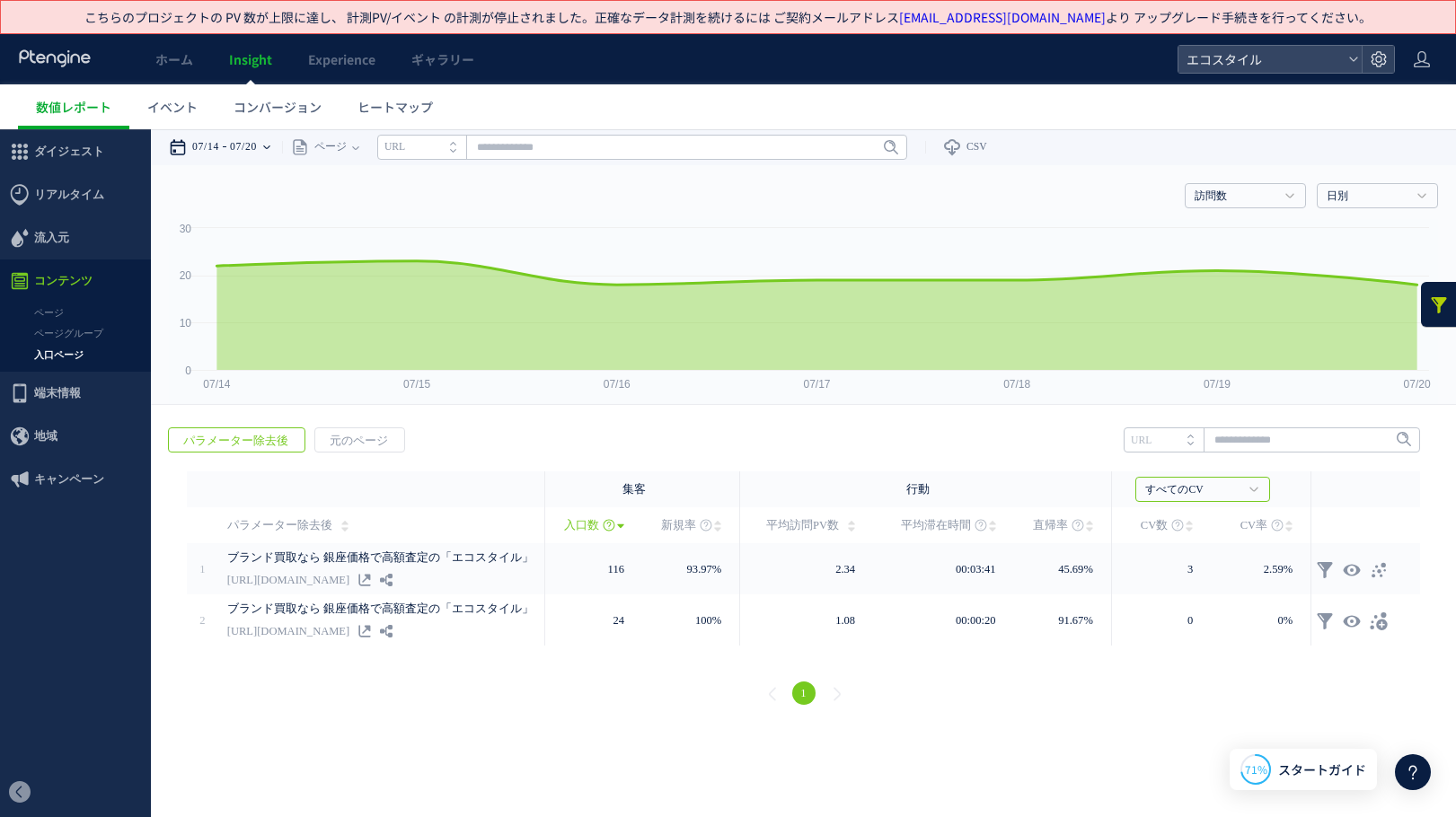 click on "07/20" at bounding box center (243, 147) 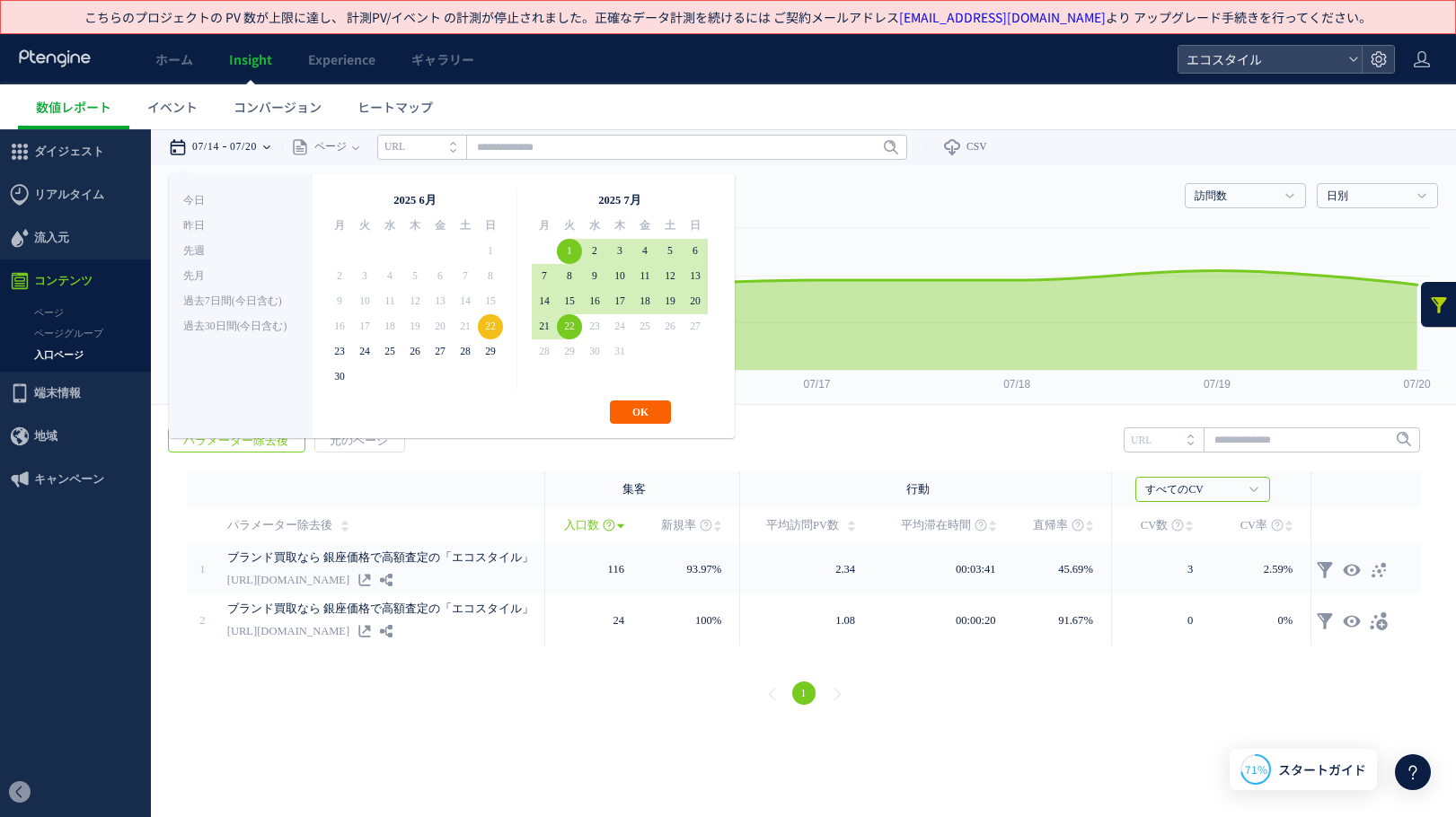 click on "OK" at bounding box center [640, 412] 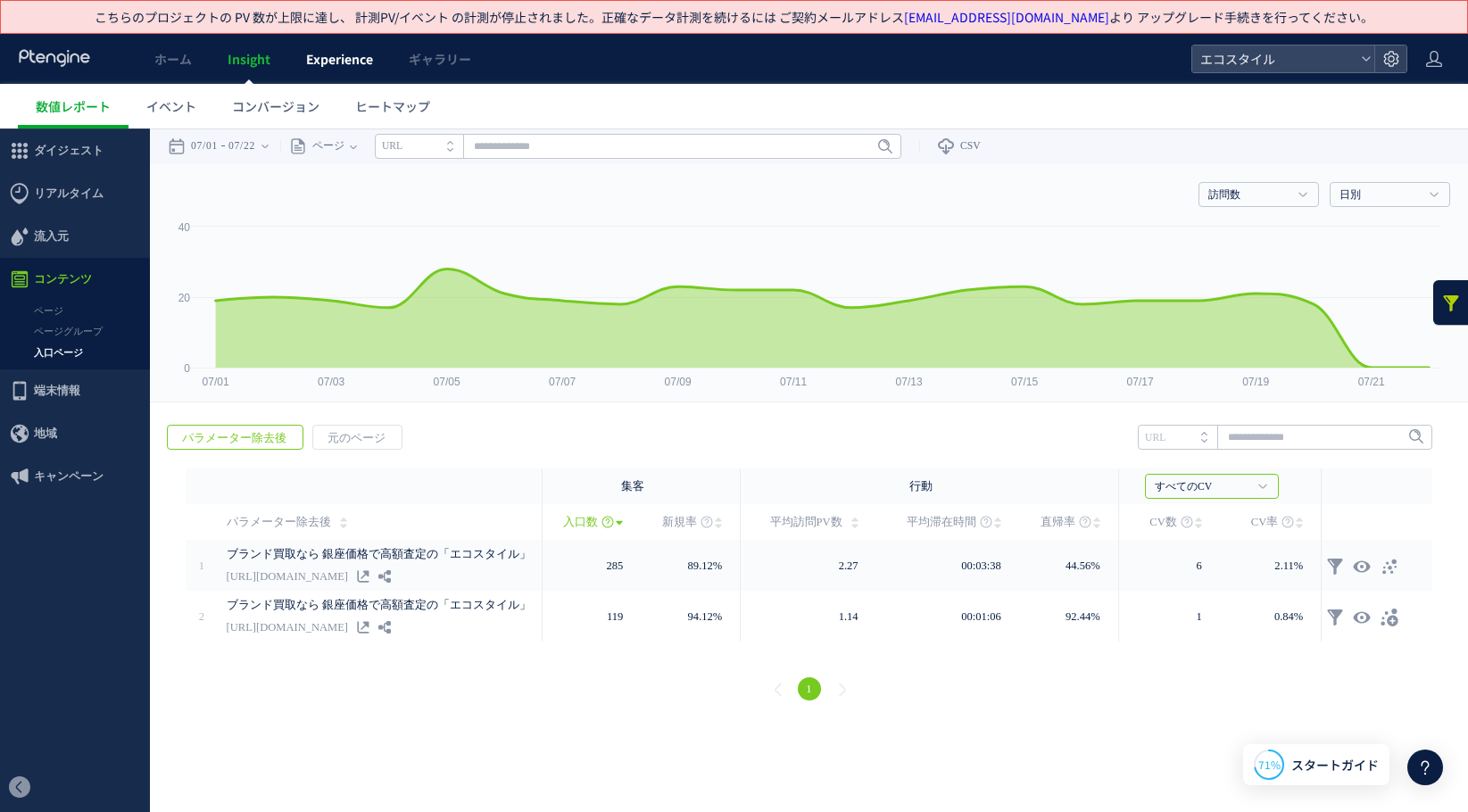 click on "Experience" 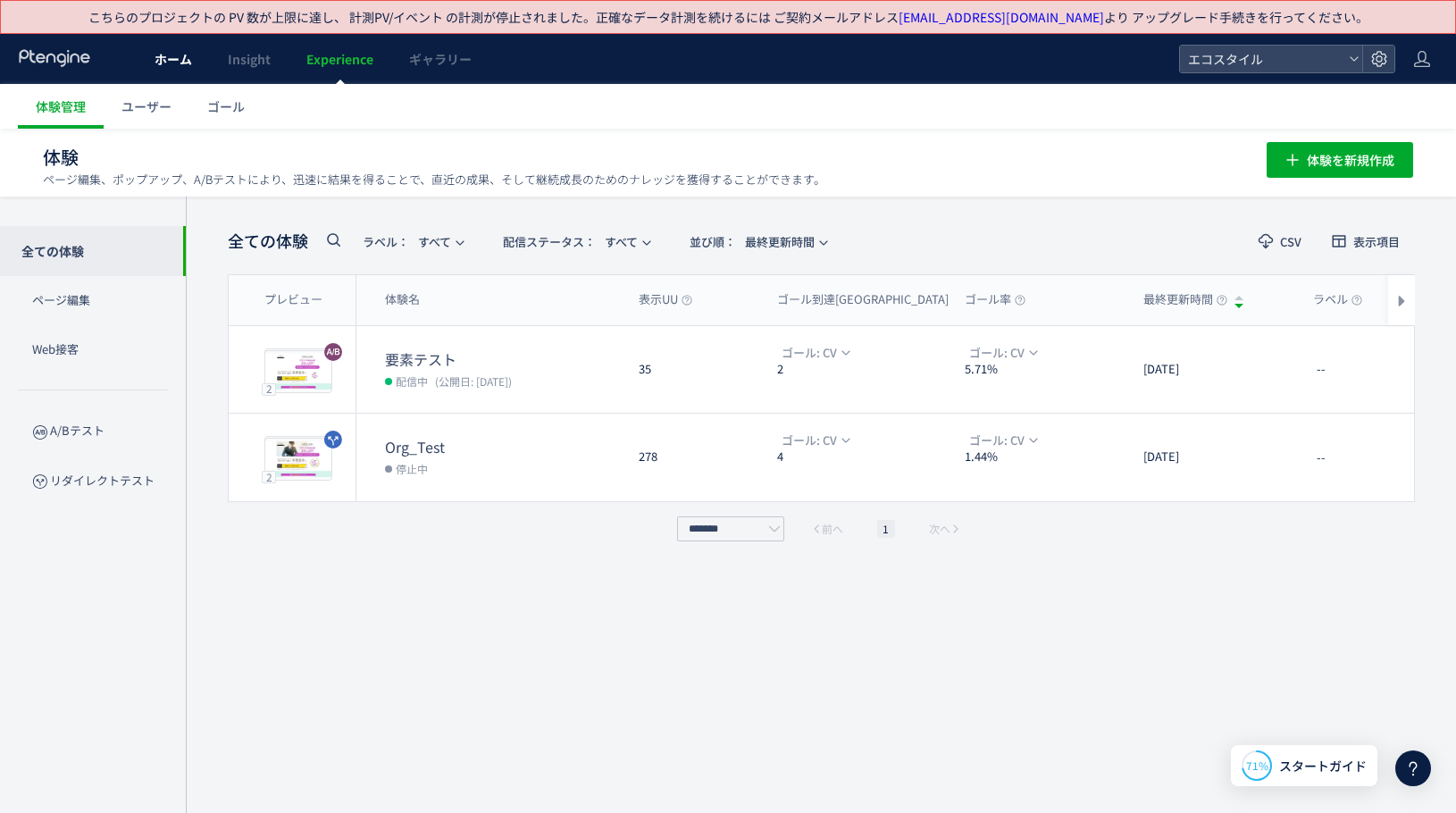 click on "ホーム" at bounding box center (173, 59) 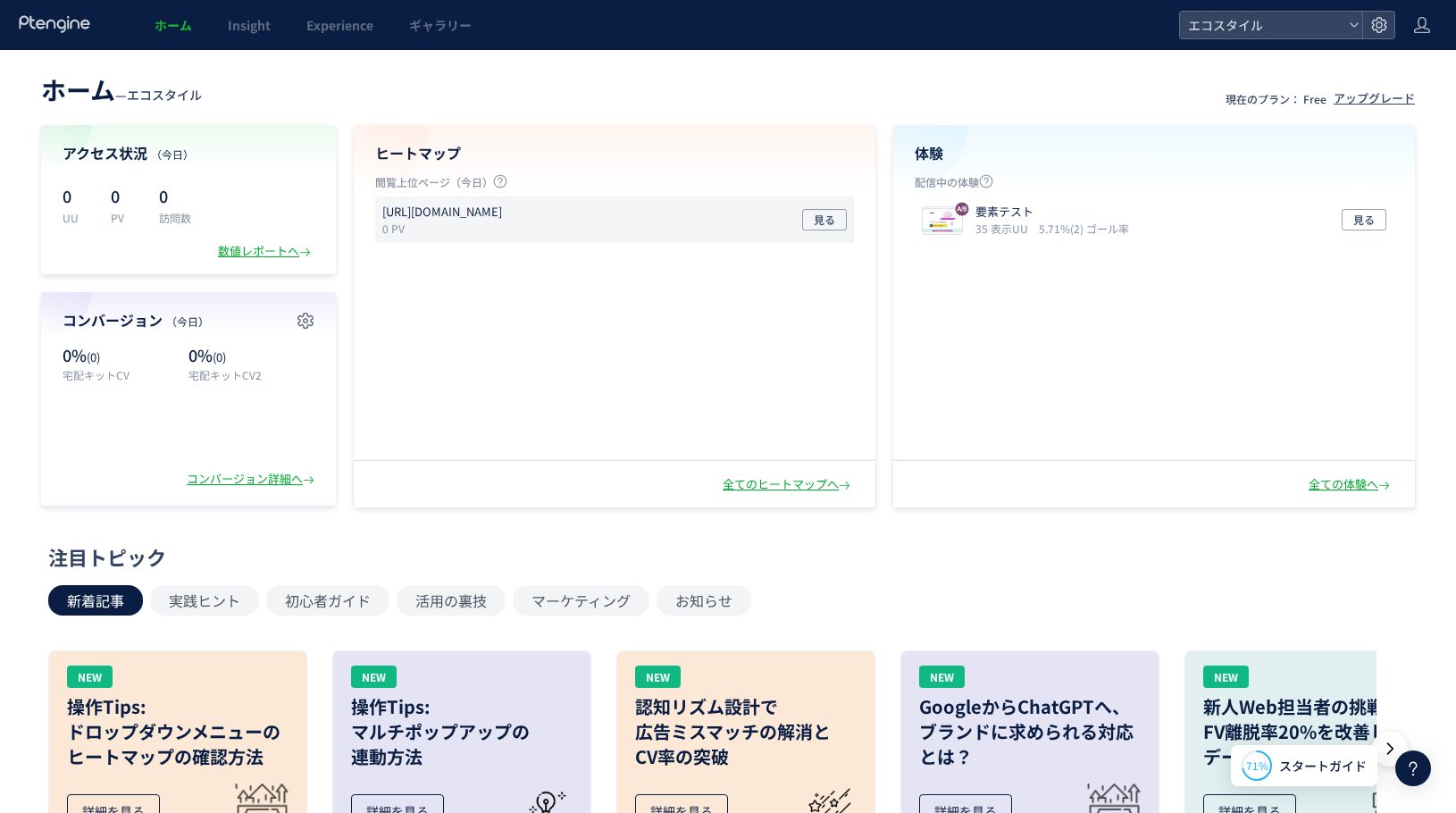 click on "[URL][DOMAIN_NAME]" at bounding box center [442, 212] 